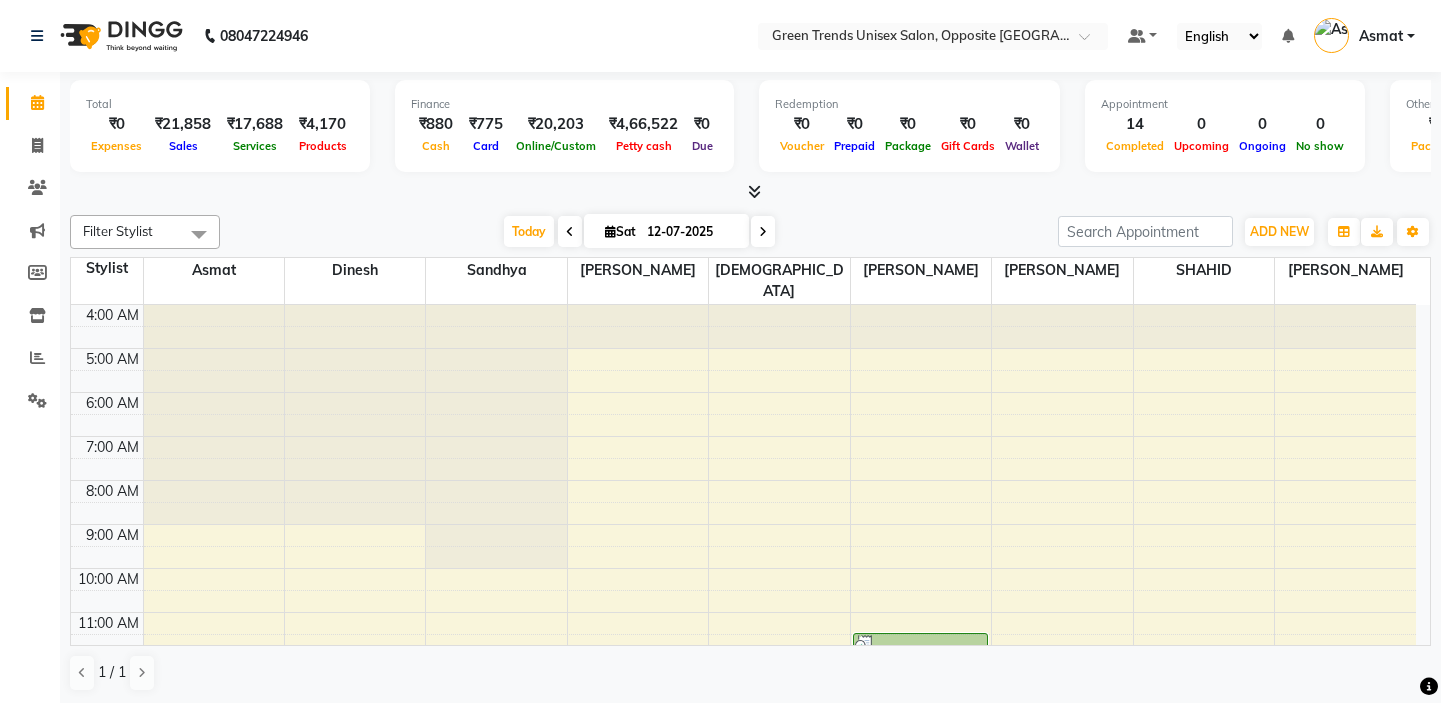 scroll, scrollTop: 0, scrollLeft: 0, axis: both 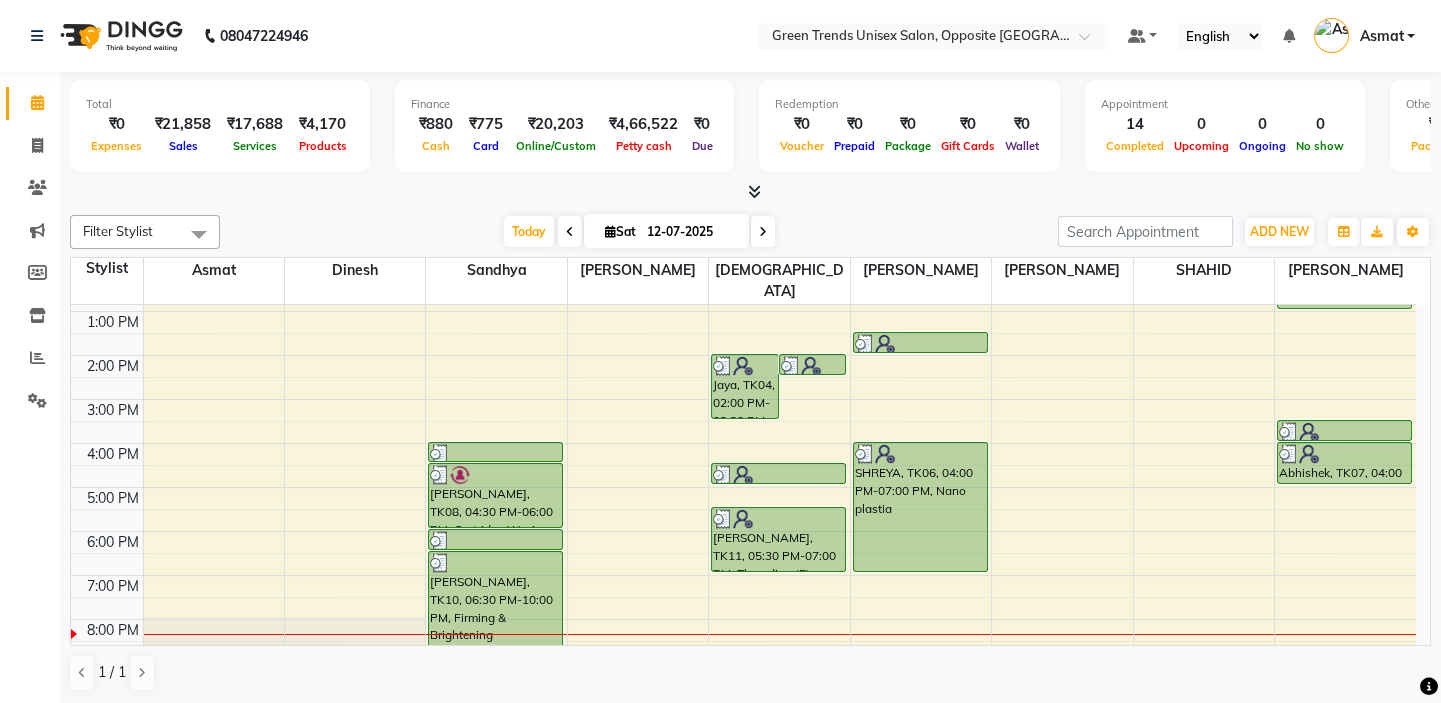 drag, startPoint x: 520, startPoint y: 218, endPoint x: 488, endPoint y: 211, distance: 32.75668 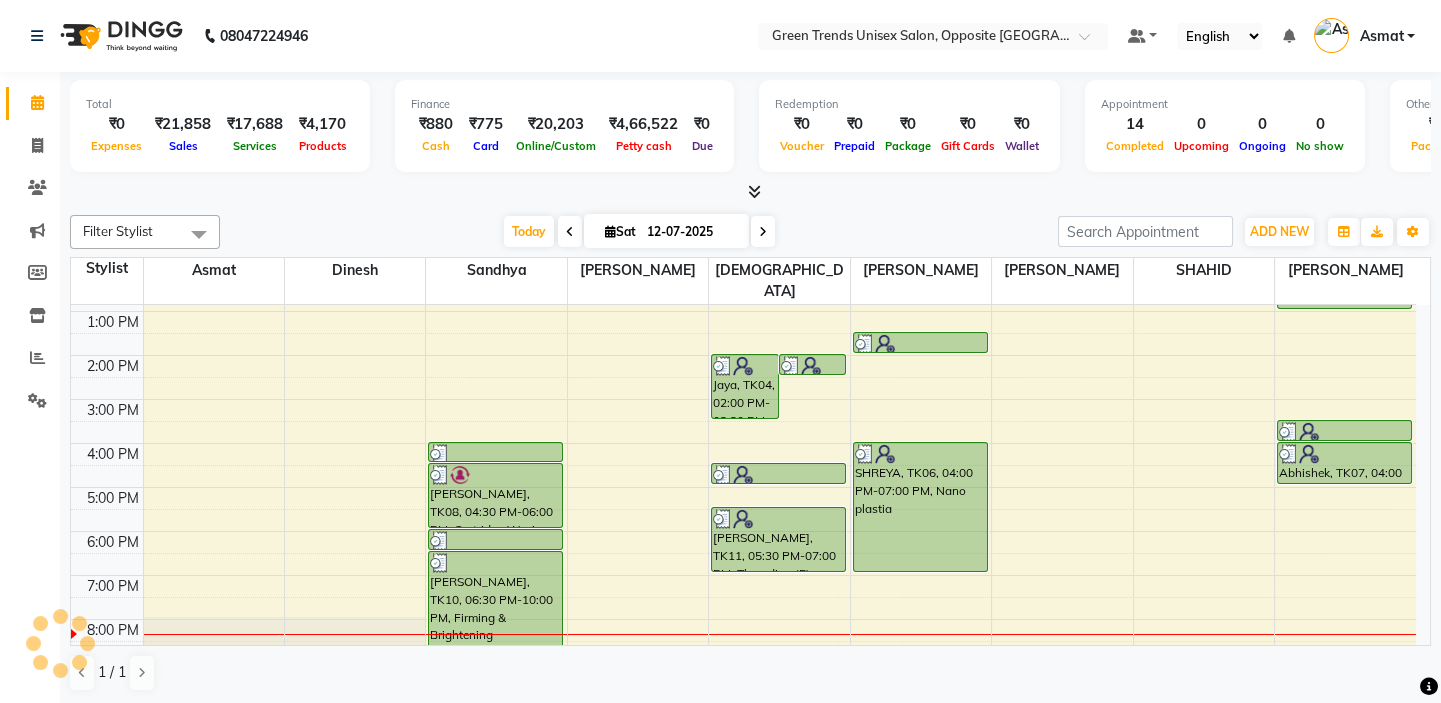 scroll, scrollTop: 427, scrollLeft: 0, axis: vertical 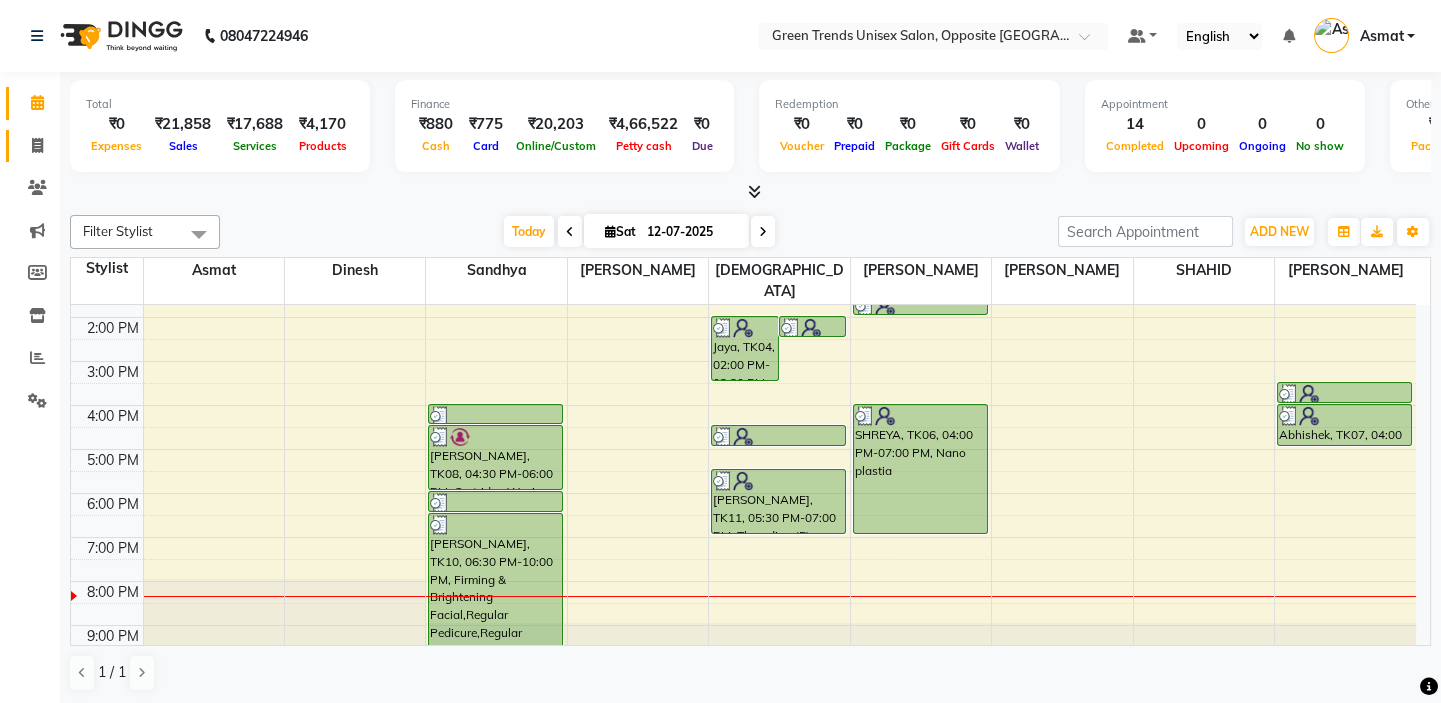 click 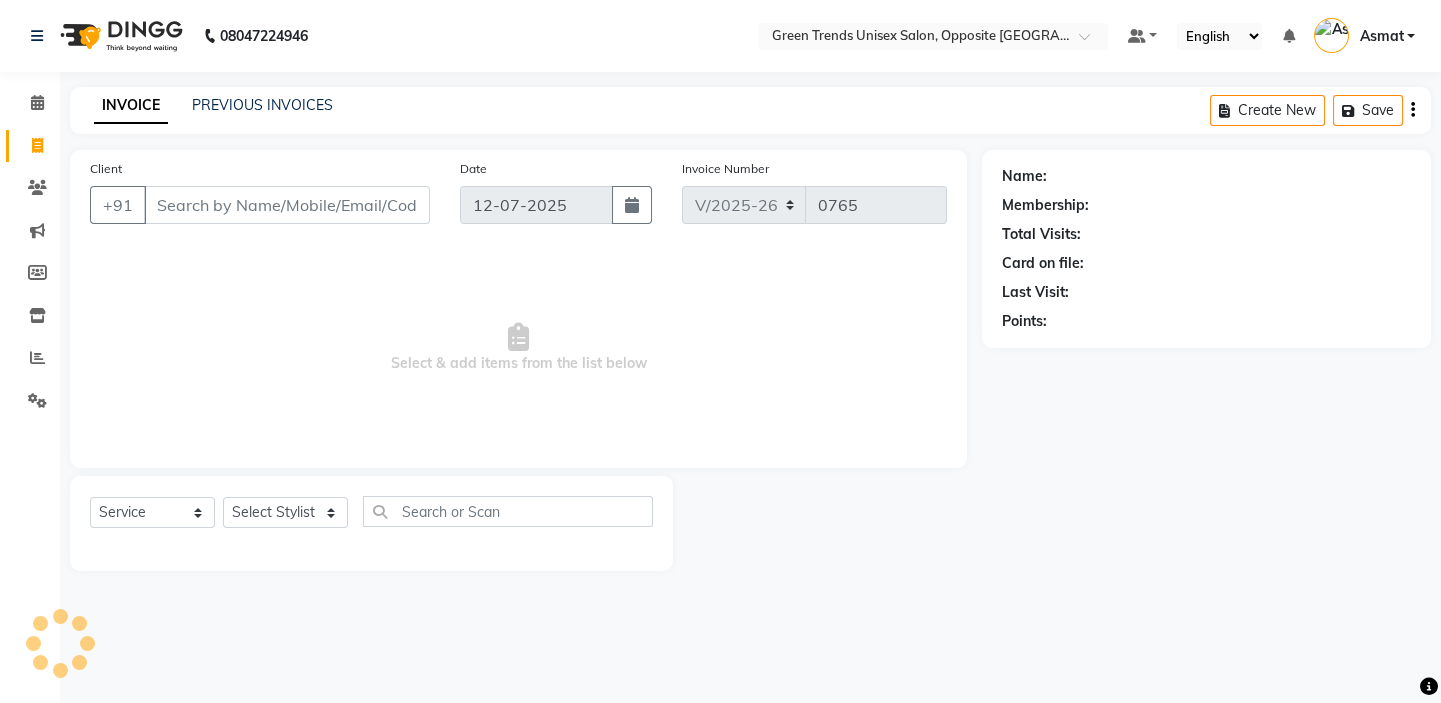 click 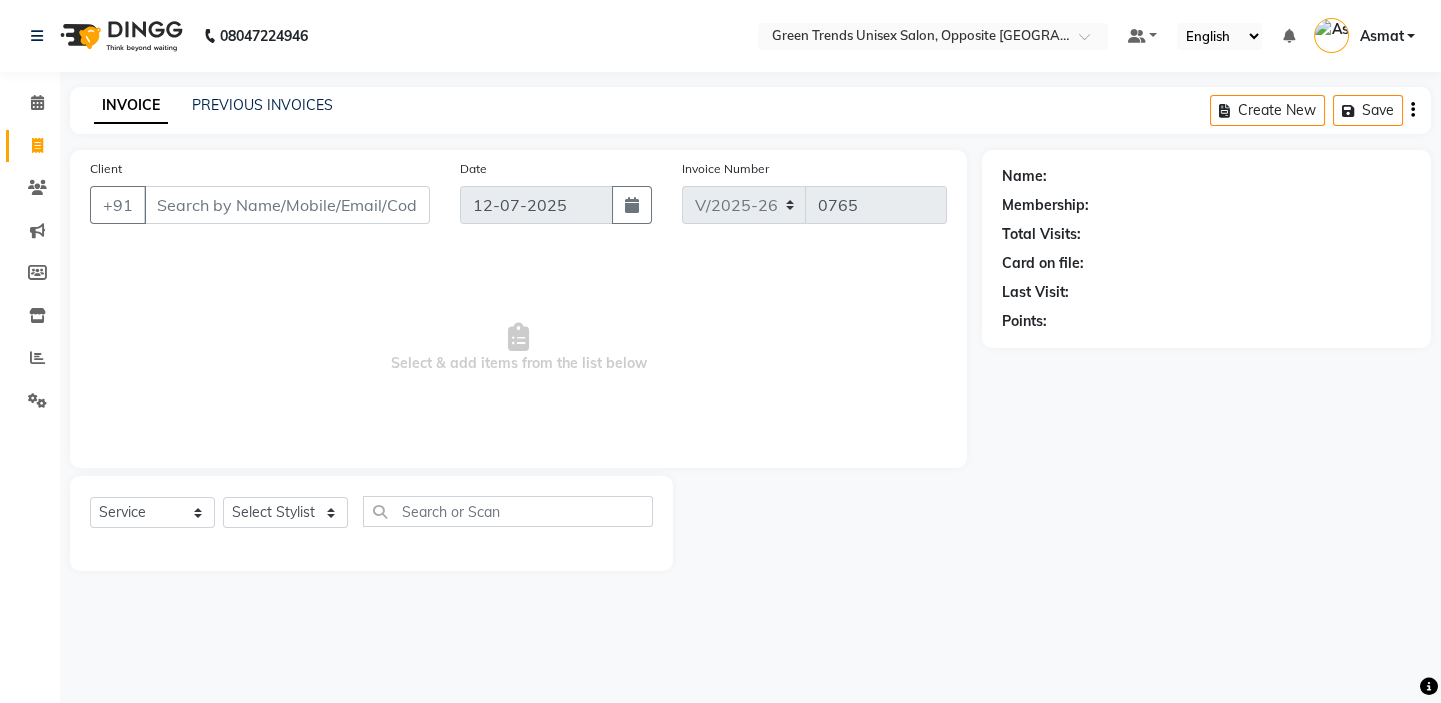 click 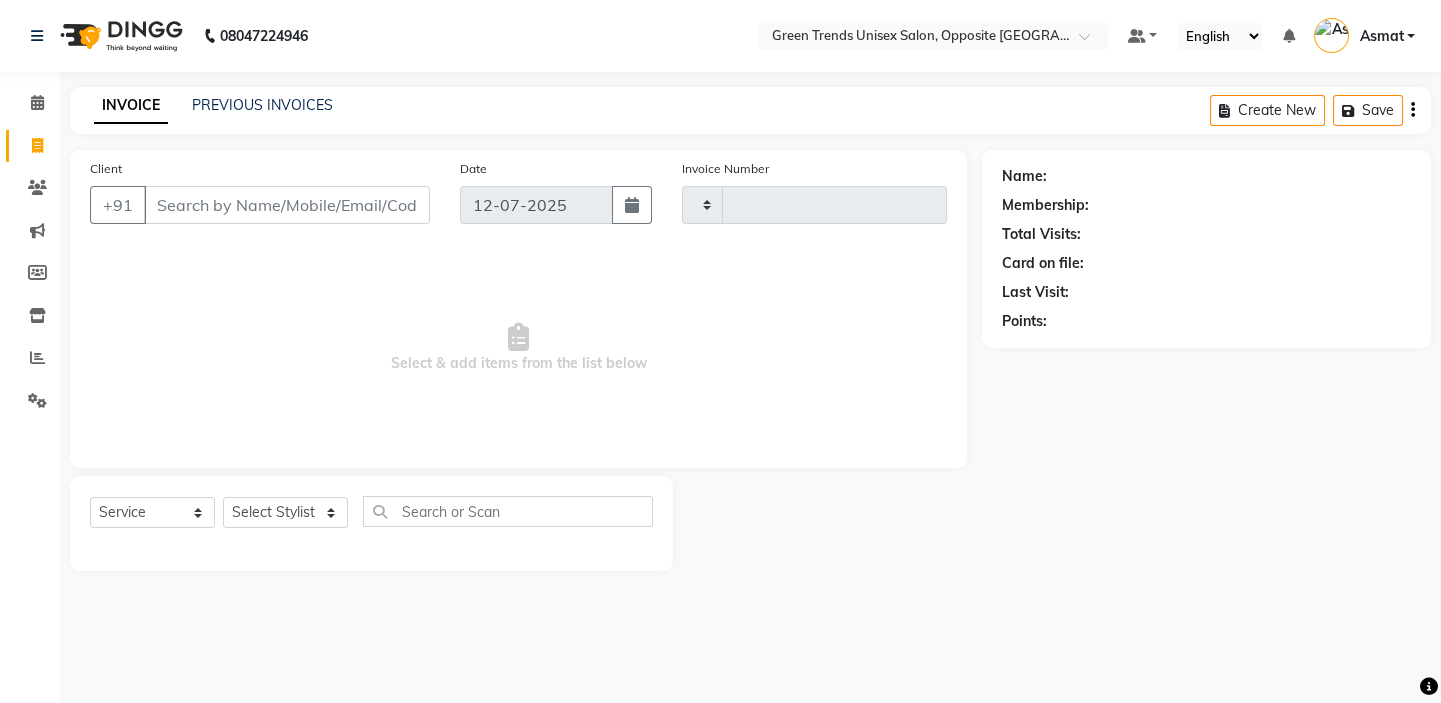 click 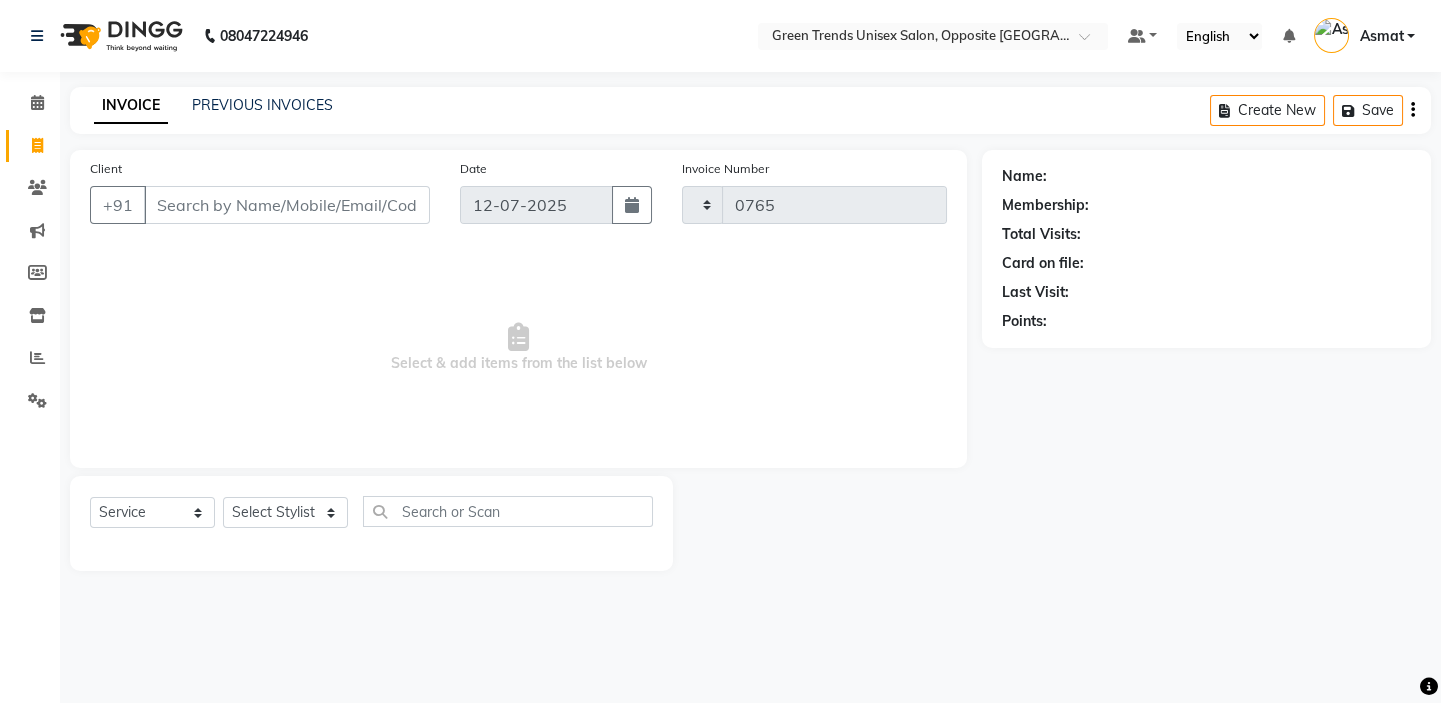 select on "5225" 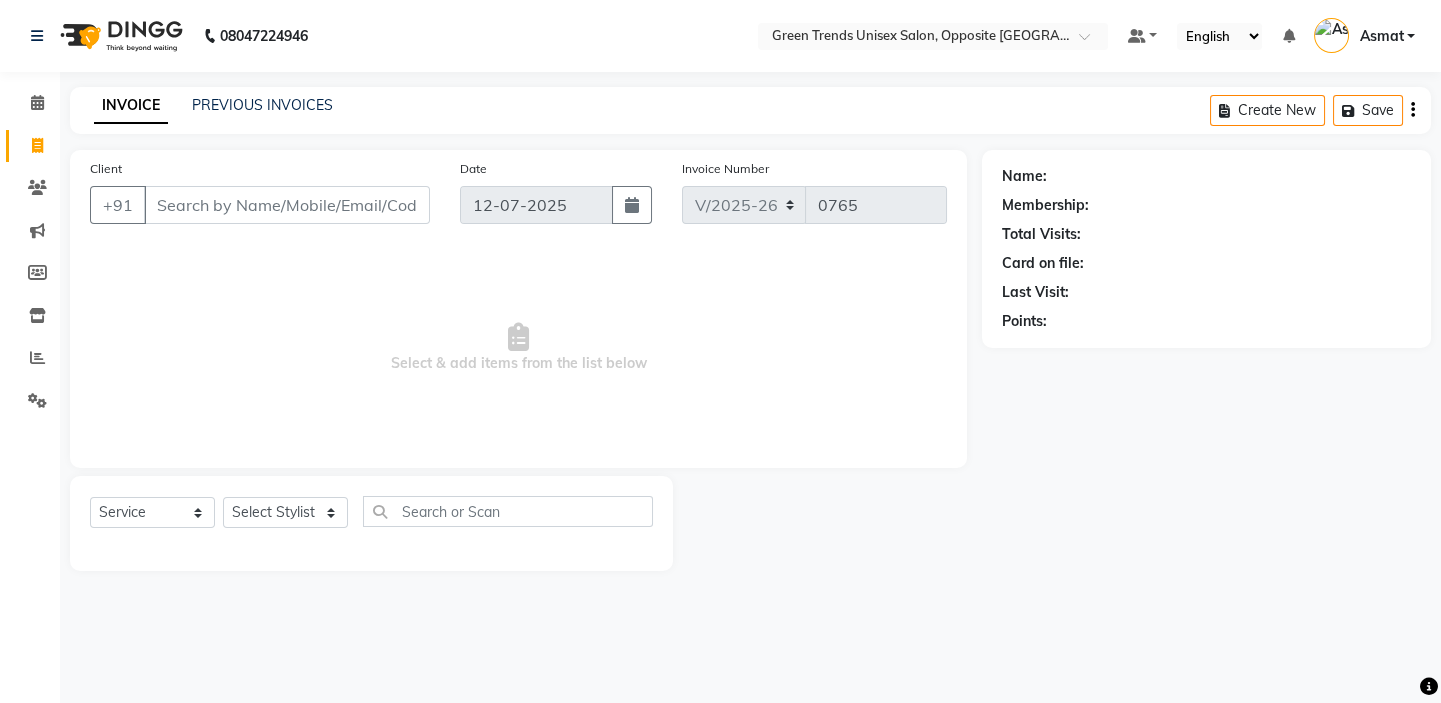 click 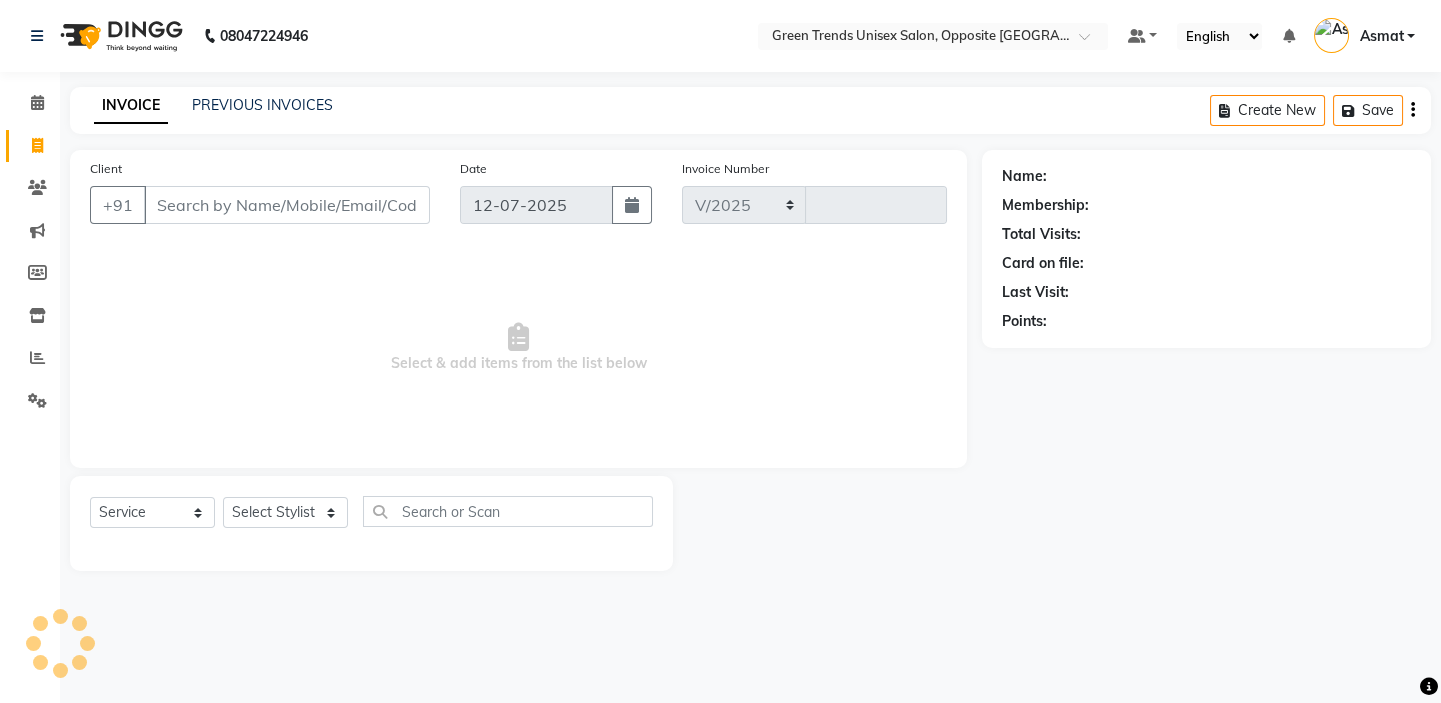 select on "5225" 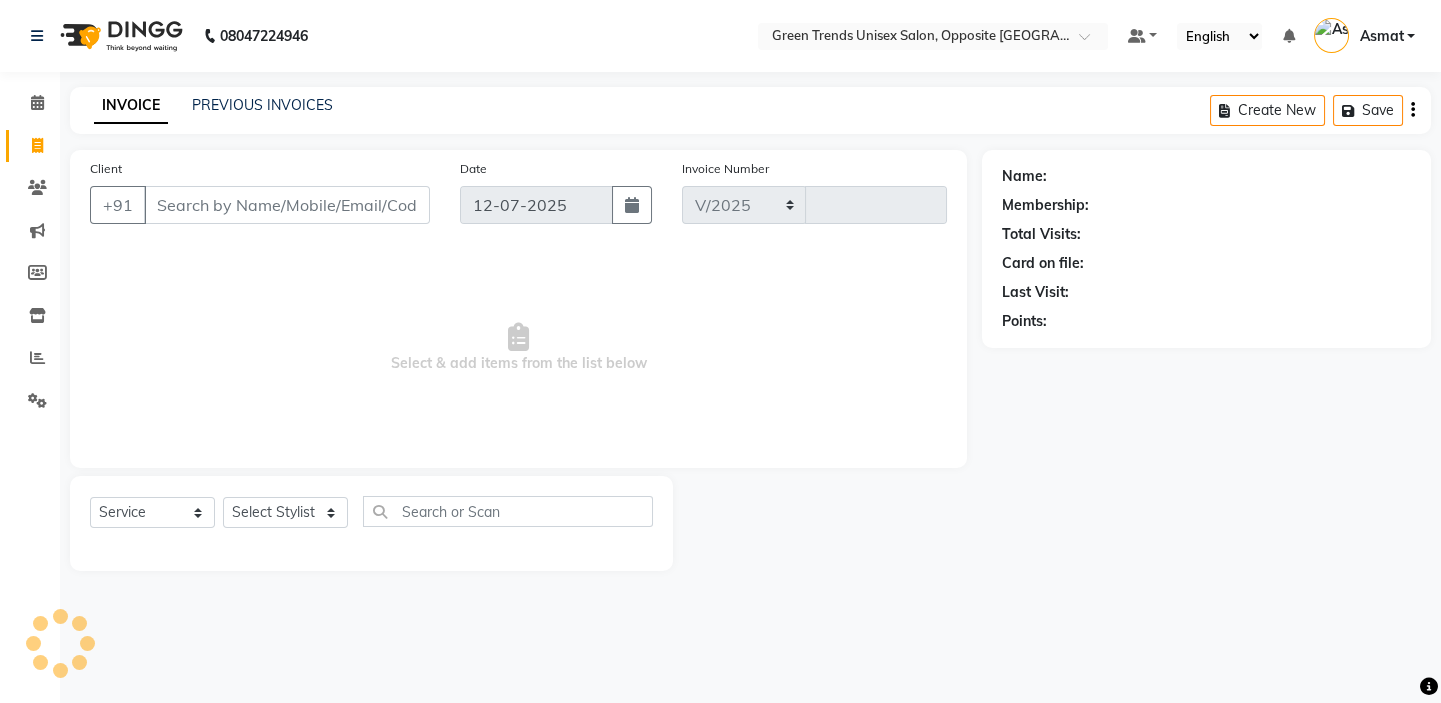 type on "0765" 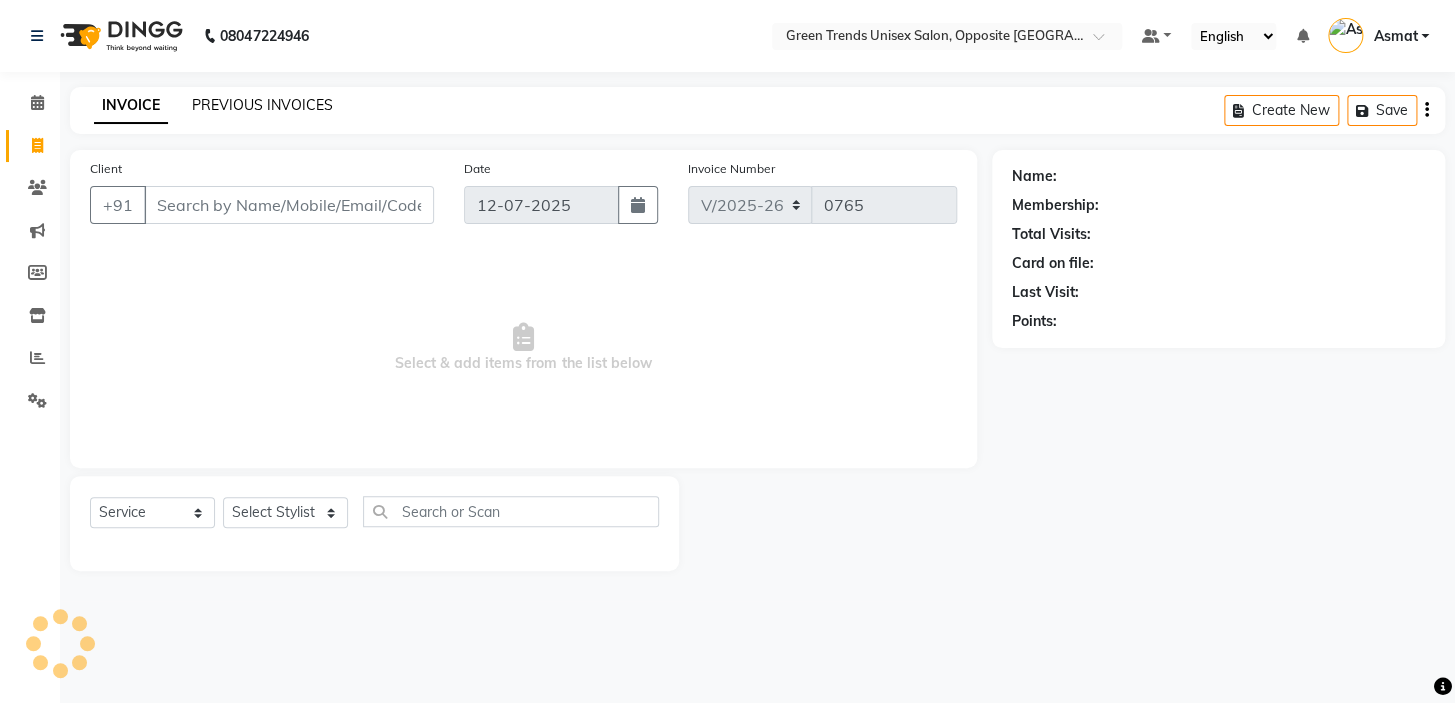 click on "PREVIOUS INVOICES" 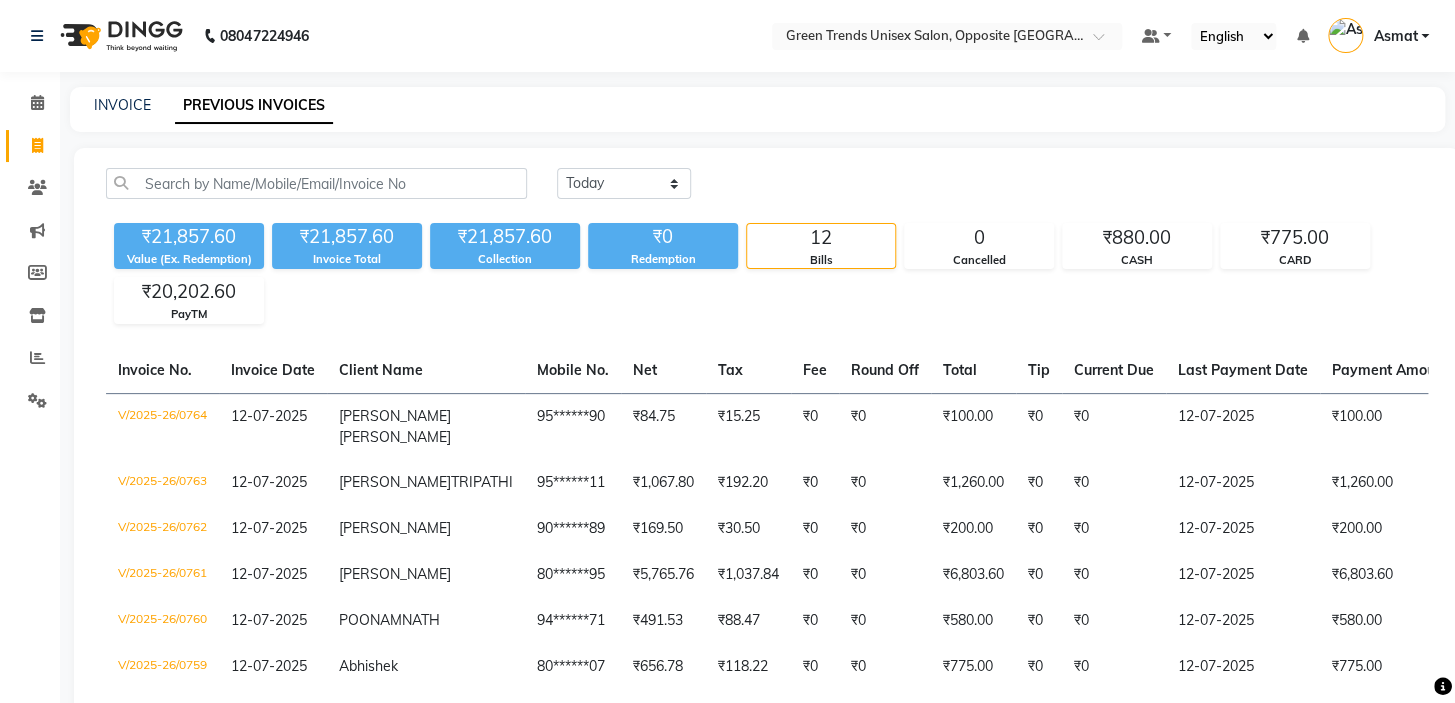 click on "PREVIOUS INVOICES" 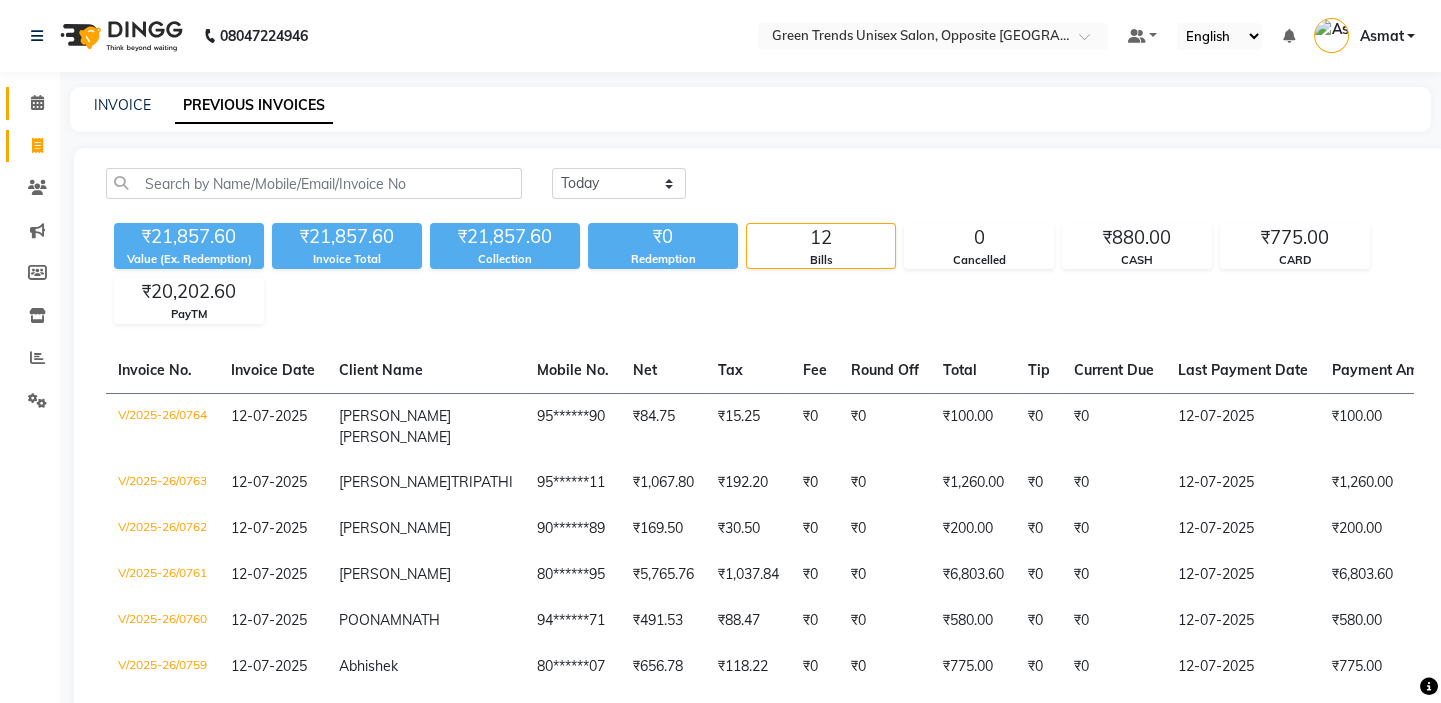 click 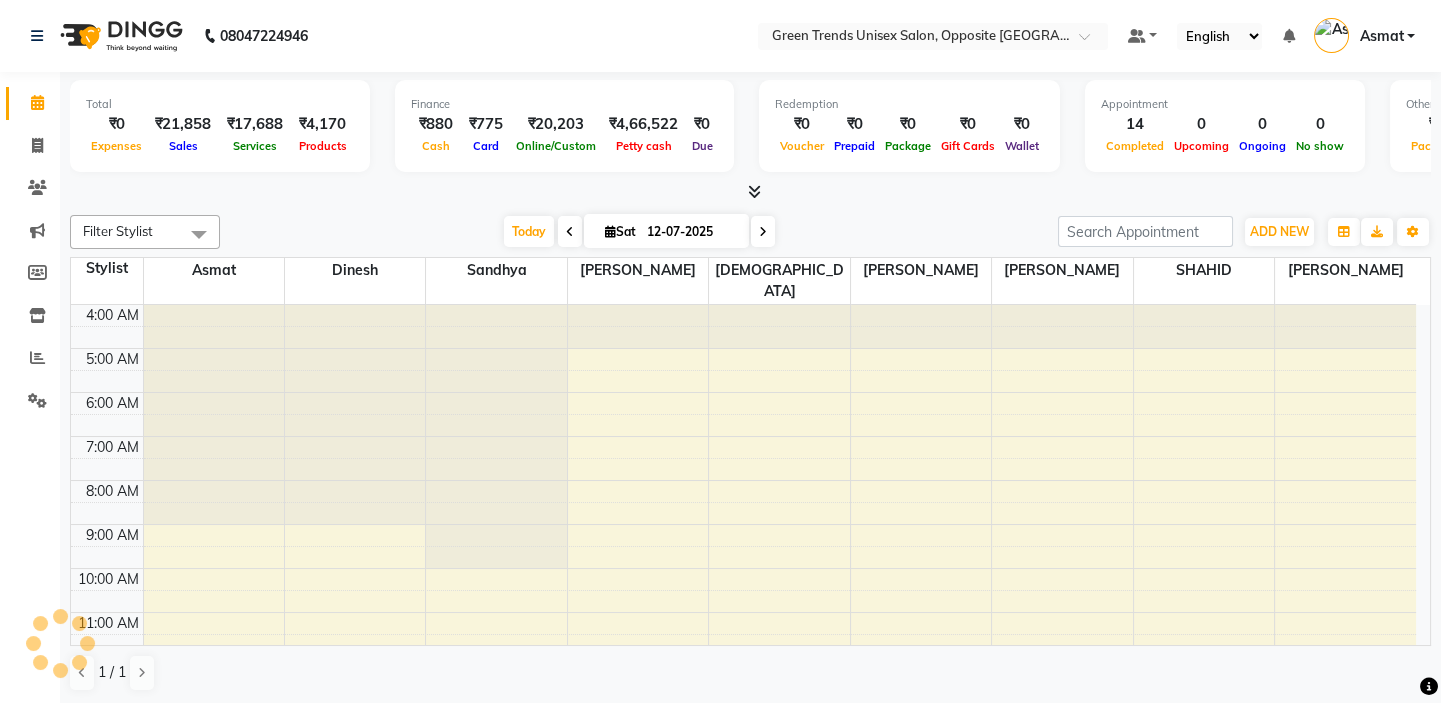 scroll, scrollTop: 389, scrollLeft: 0, axis: vertical 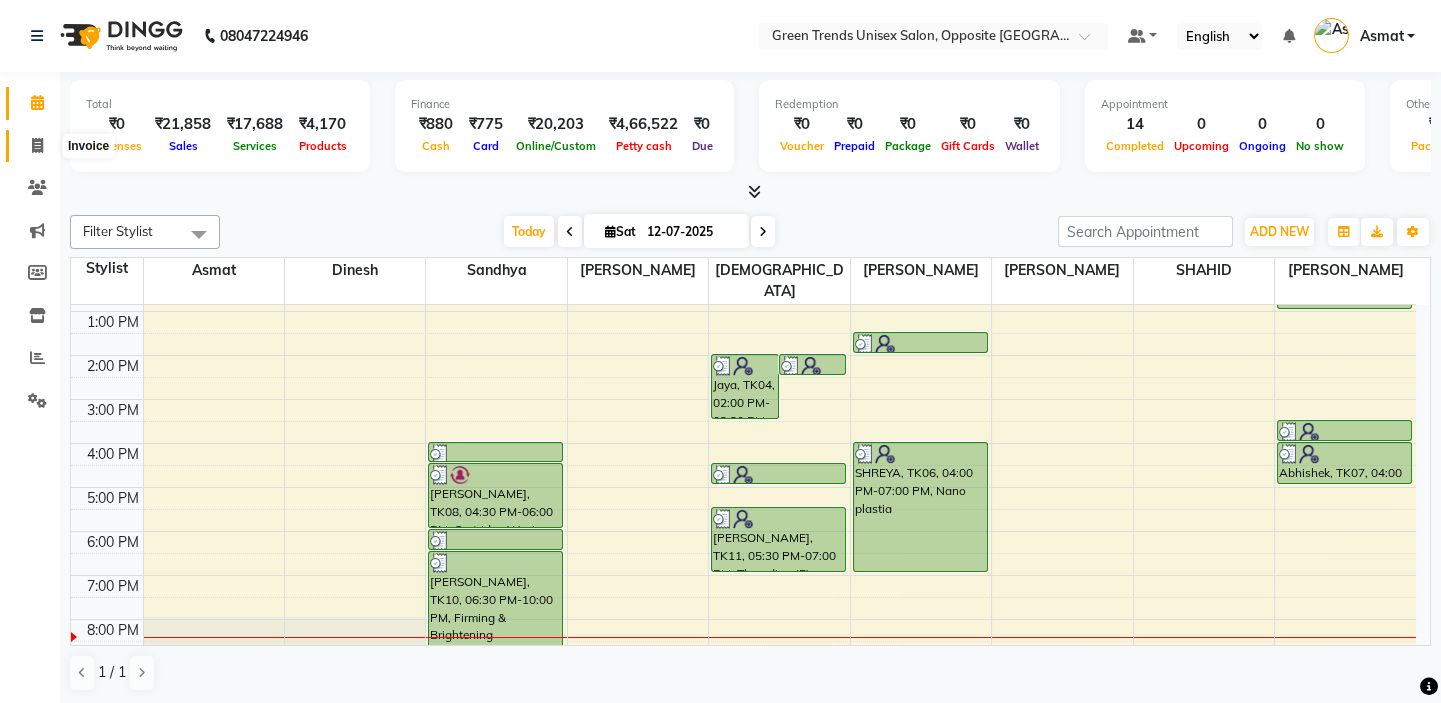click 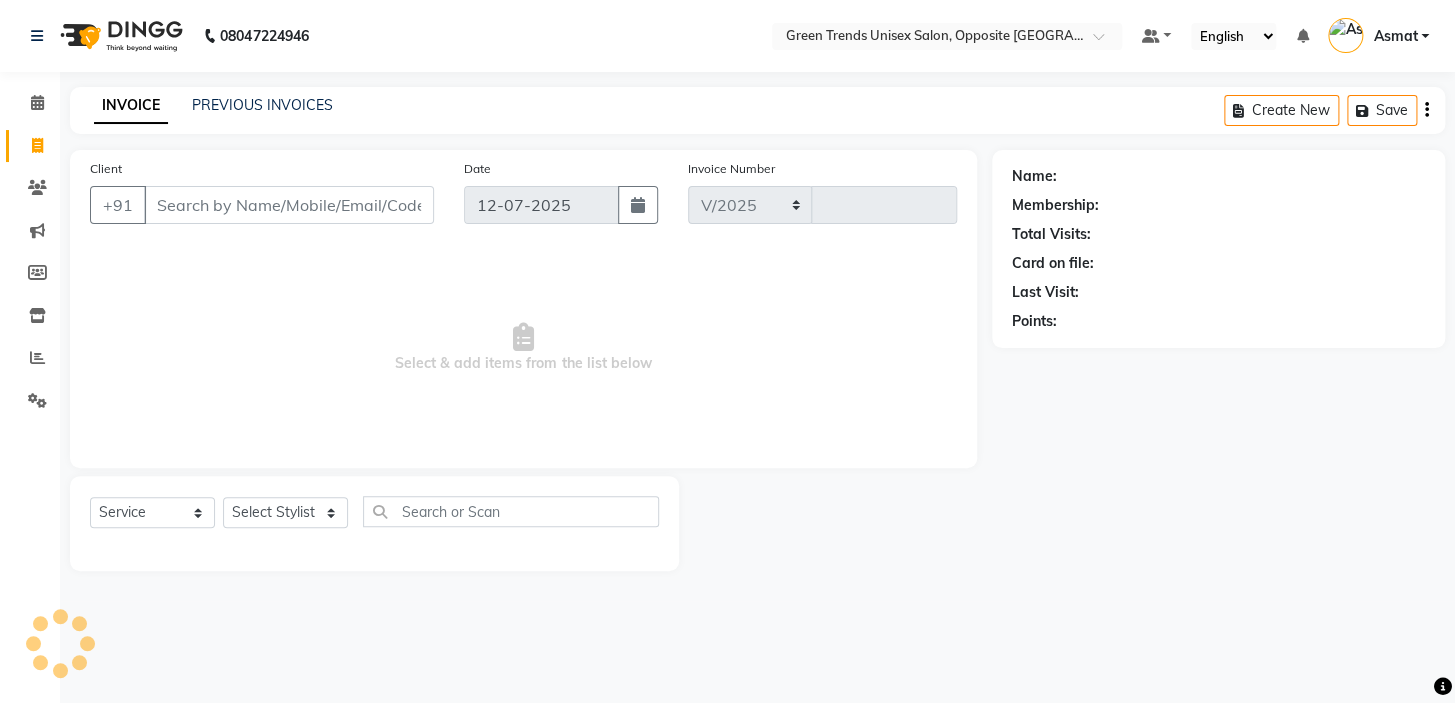 select on "5225" 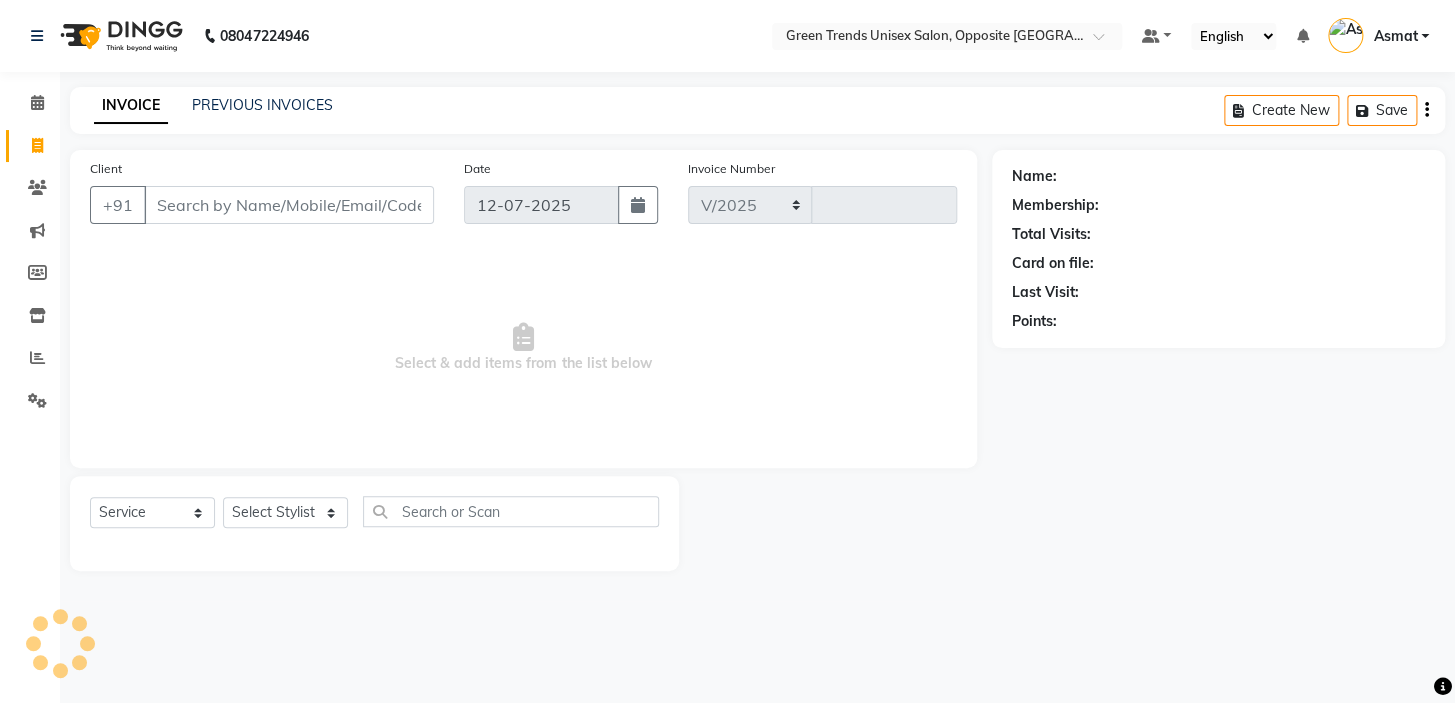 type on "0765" 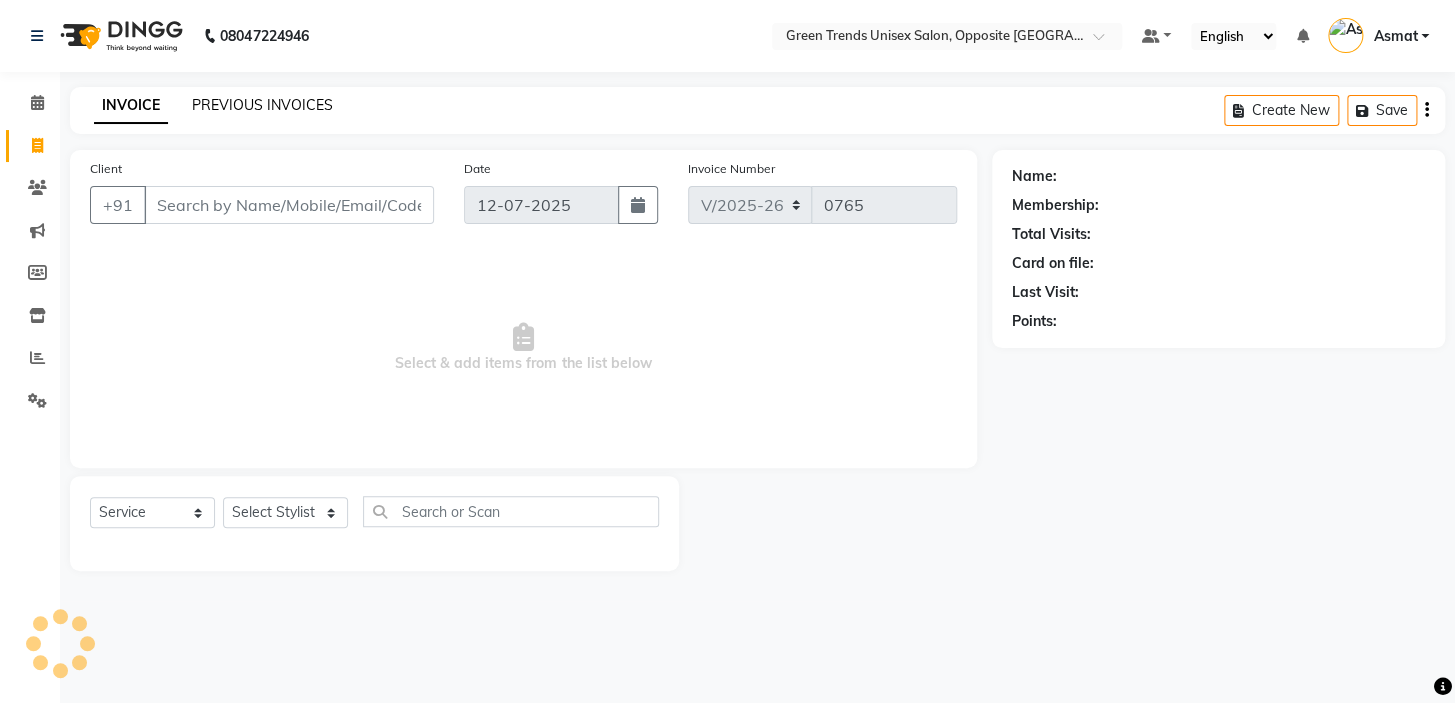 click on "PREVIOUS INVOICES" 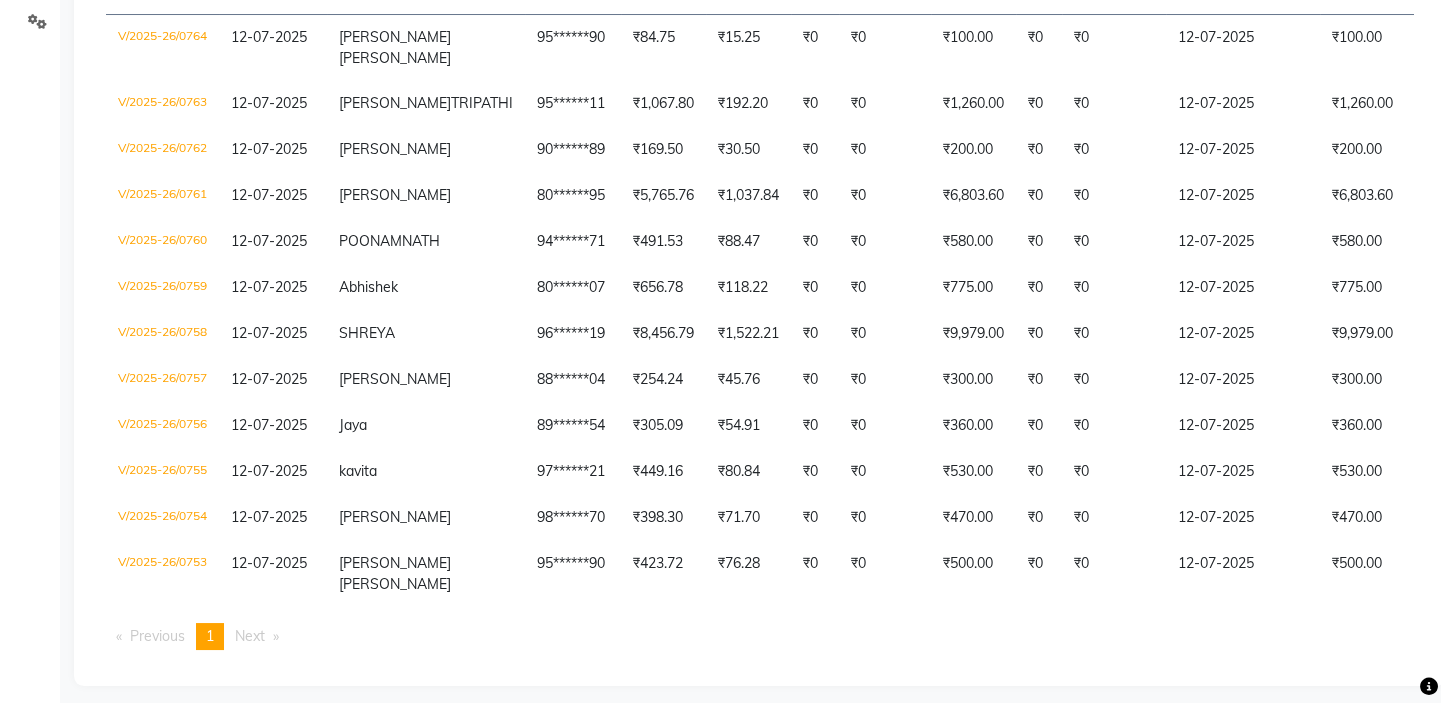 scroll, scrollTop: 377, scrollLeft: 0, axis: vertical 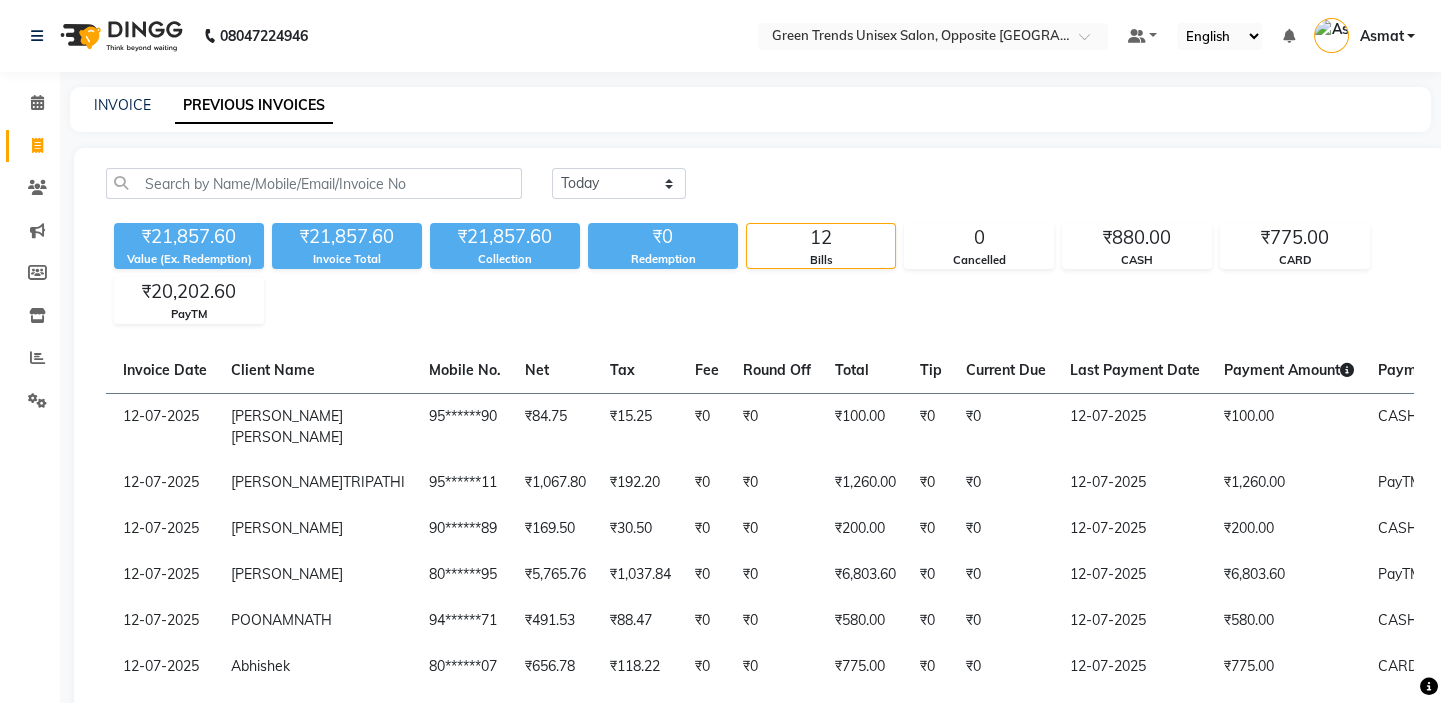 click on "Invoice" 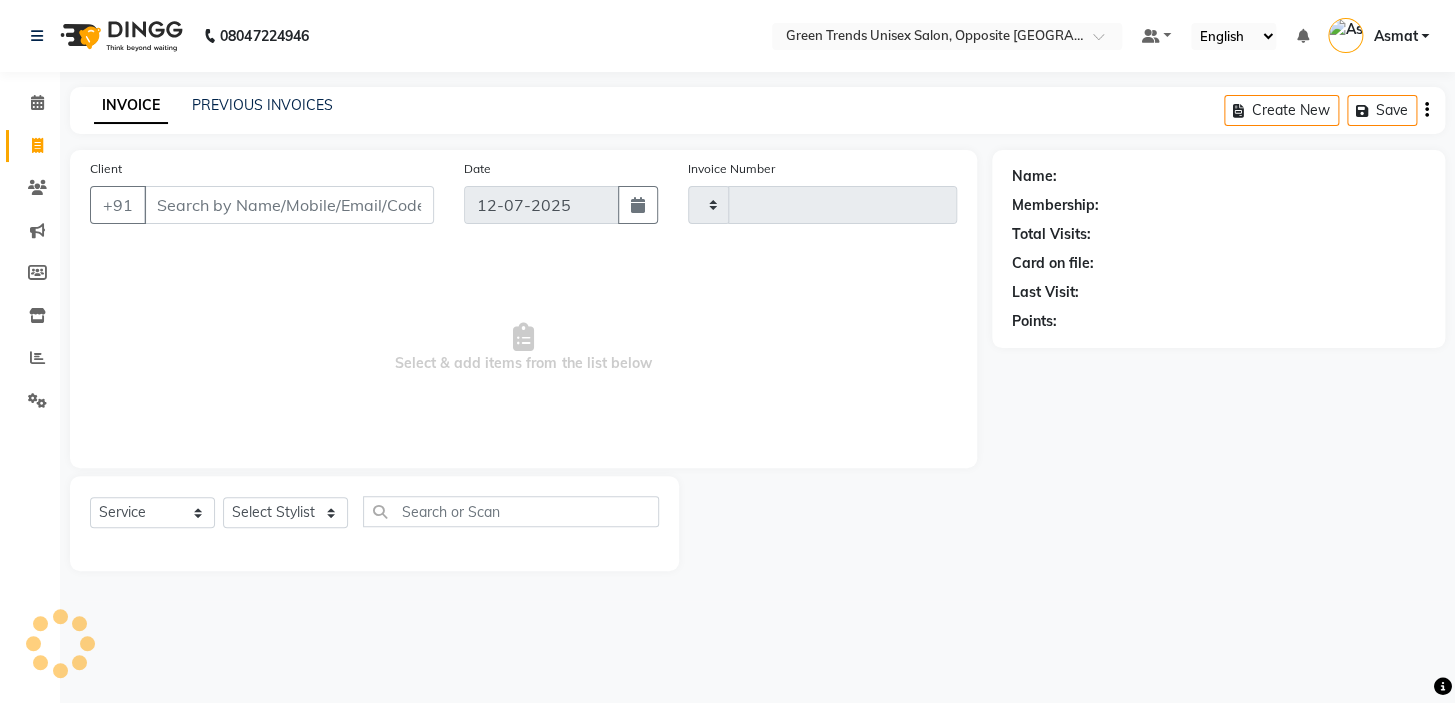 type on "0765" 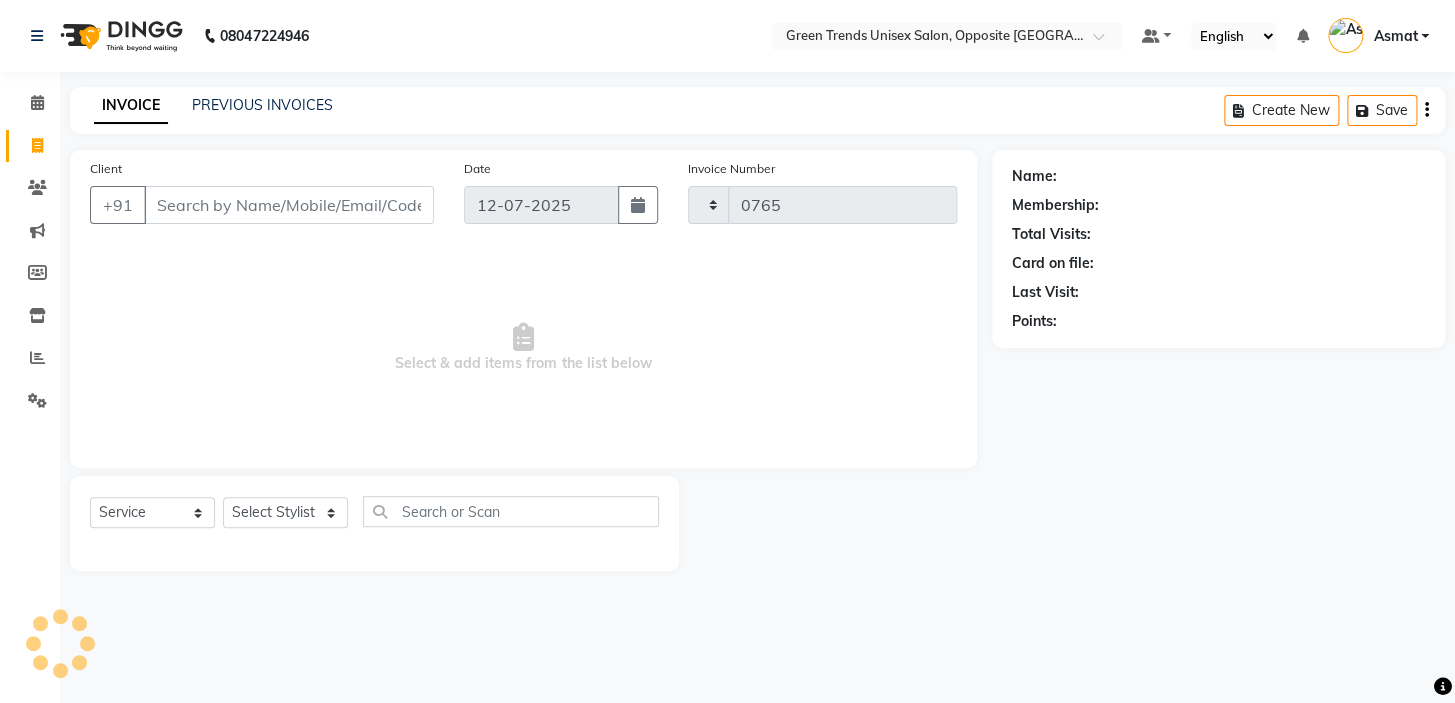 select on "5225" 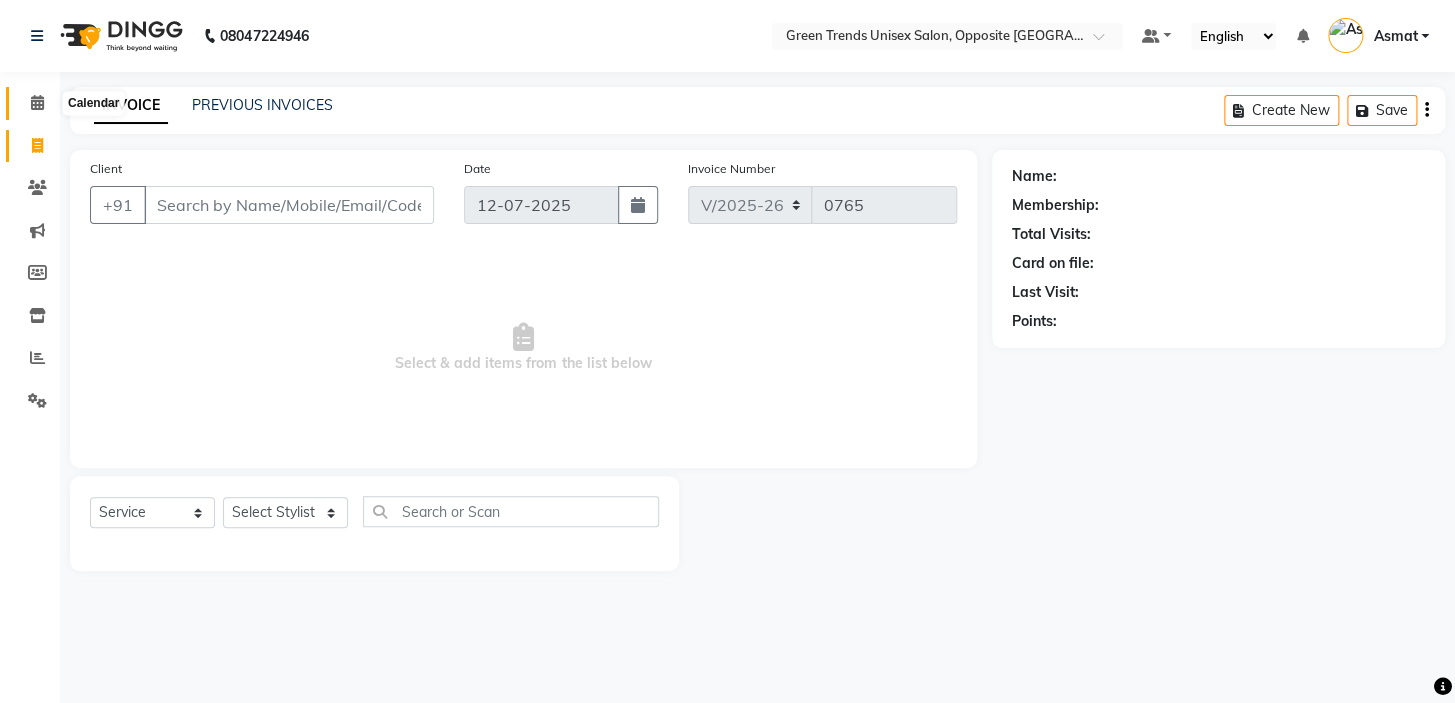 click 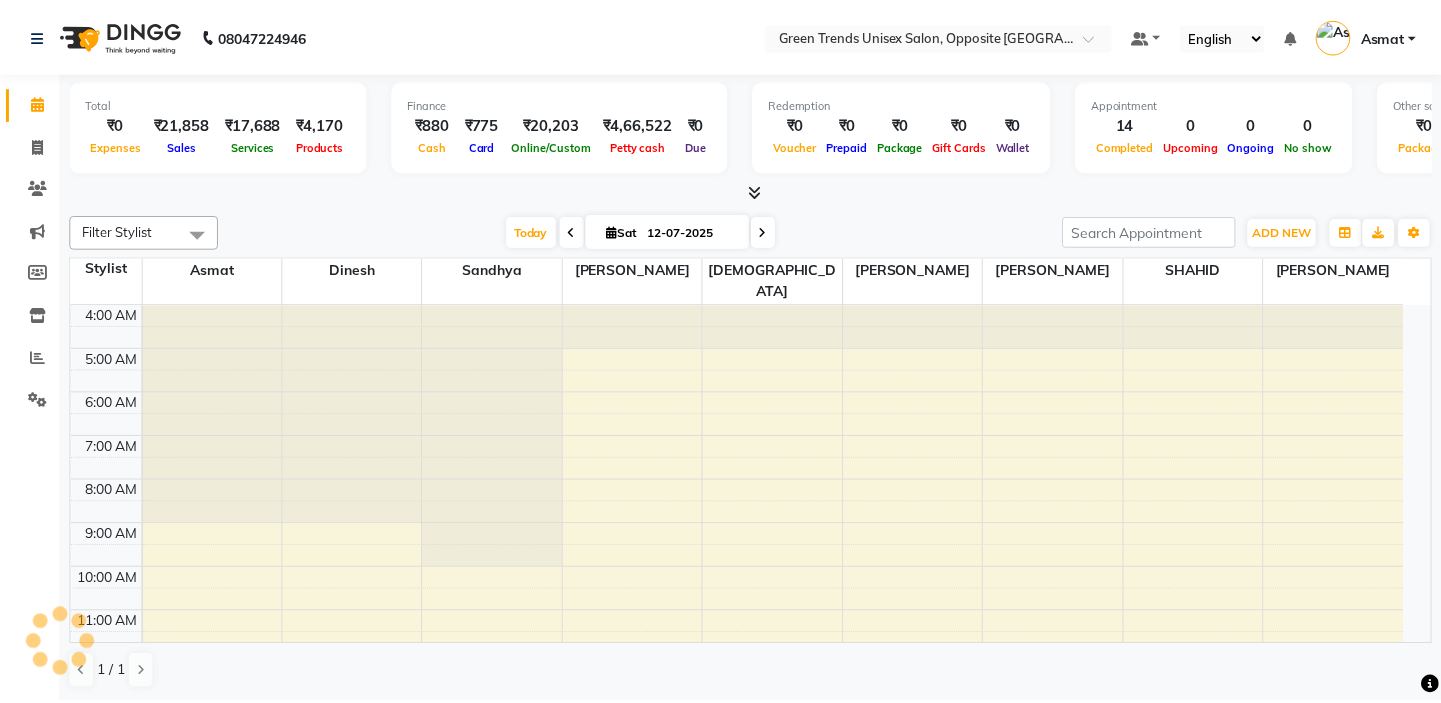 scroll, scrollTop: 389, scrollLeft: 0, axis: vertical 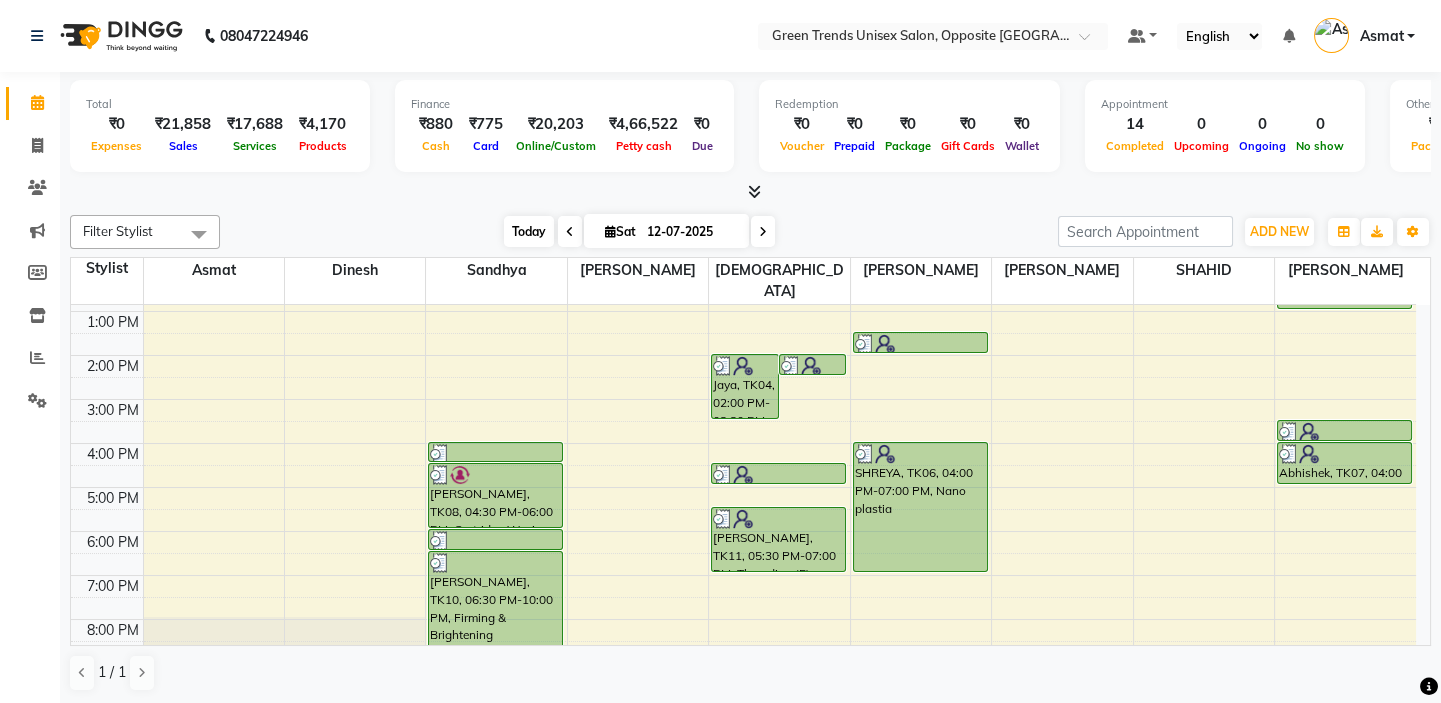 click on "Today" at bounding box center (529, 231) 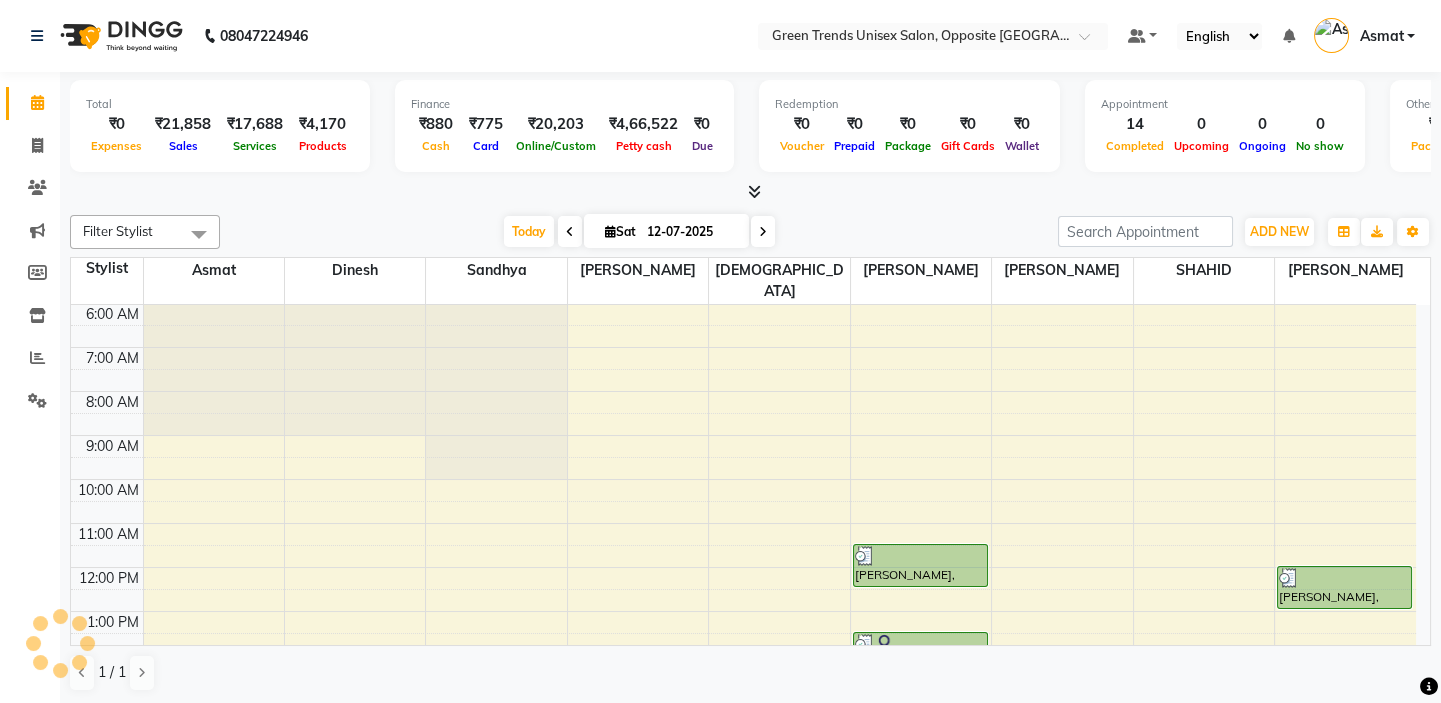 scroll, scrollTop: 427, scrollLeft: 0, axis: vertical 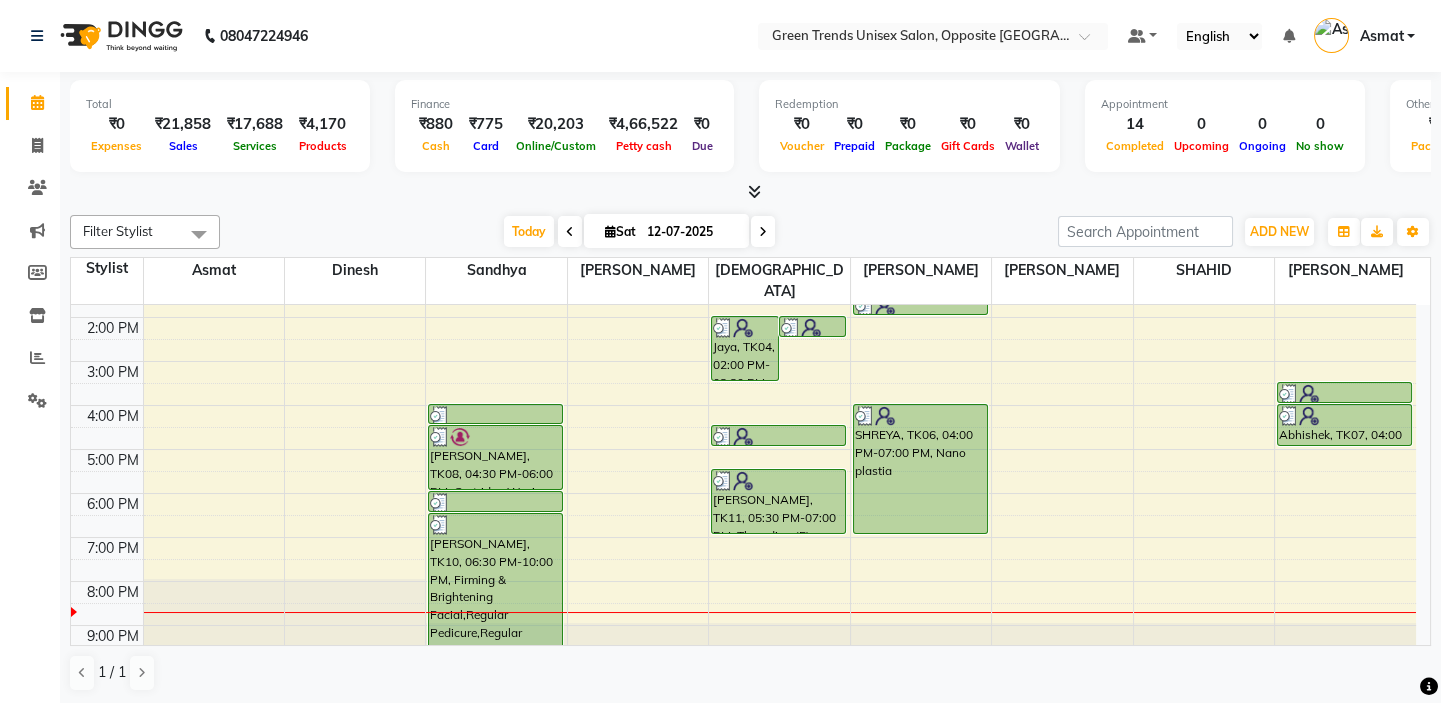 click on "4:00 AM 5:00 AM 6:00 AM 7:00 AM 8:00 AM 9:00 AM 10:00 AM 11:00 AM 12:00 PM 1:00 PM 2:00 PM 3:00 PM 4:00 PM 5:00 PM 6:00 PM 7:00 PM 8:00 PM 9:00 PM     [PERSON_NAME], TK09, 04:00 PM-04:30 PM, Cartridge Waxing (F) - Half Legs     [PERSON_NAME], TK08, 04:30 PM-06:00 PM, Cartridge Waxing (F) - Full Arms,Cartridge Waxing (F) - Half Legs,Brazilian Waxing (F) - Under Arms     [PERSON_NAME], TK12, 06:00 PM-06:30 PM, Threading (F) - Eyebrow     [PERSON_NAME], TK10, 06:30 PM-10:00 PM, Firming & Brightening Facial,Regular Pedicure,Regular Manicure,Detan - Face,Detan - Neck     Jaya, TK04, 02:00 PM-03:30 PM, Threading (F) - Eyebrow,Brazilian Waxing (F) - Threading - Upper Lip,Brazilian Waxing (F) - Chin/Forehead     kavita, TK03, 02:00 PM-02:30 PM, Threading (F) - Eyebrow     SHREYA, TK06, 04:30 PM-05:00 PM, Threading (F) - Eyebrow     [PERSON_NAME], TK11, 05:30 PM-07:00 PM, Threading (F) - Eyebrow,Threading (F) - Upperlip,Threading (F) - Forhead     [PERSON_NAME], TK01, 11:30 AM-12:30 PM, Haircut - Basic,Trendy Kiddy Cut" at bounding box center [743, 273] 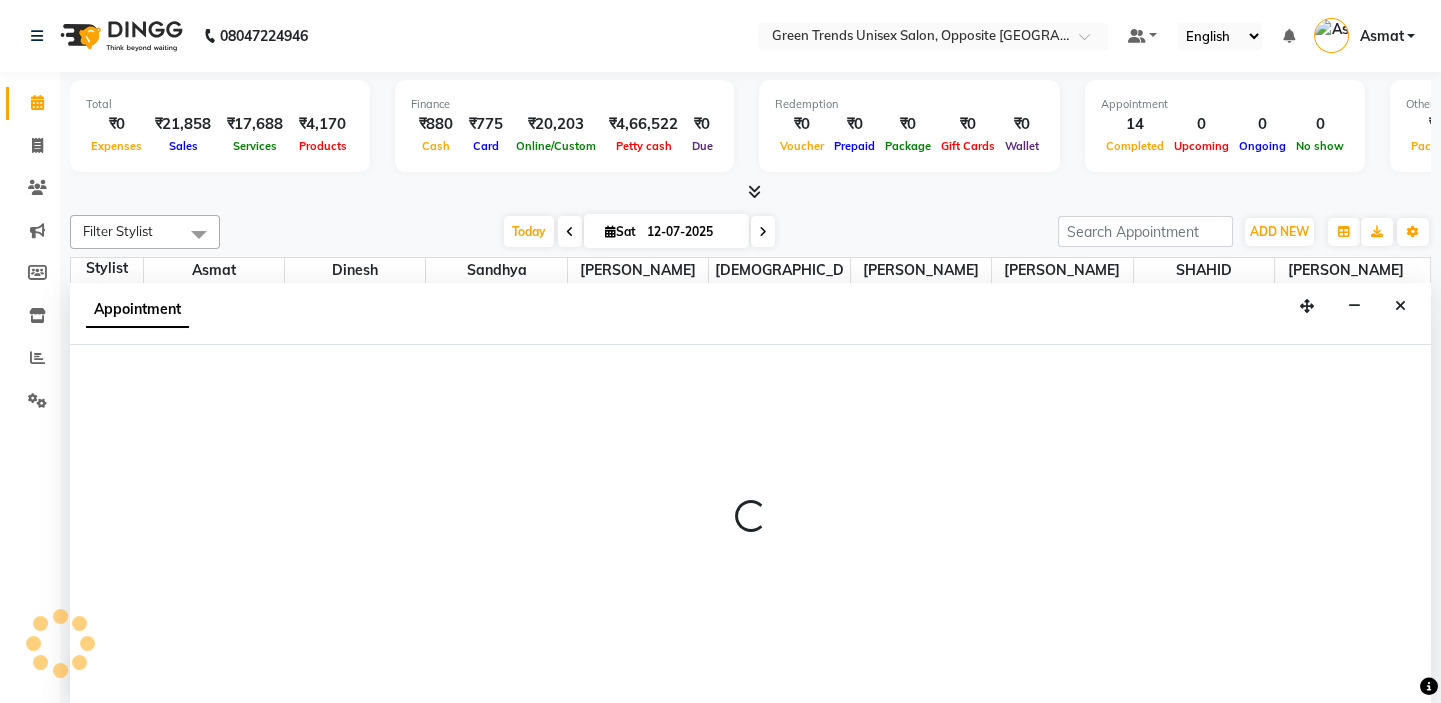 select on "75769" 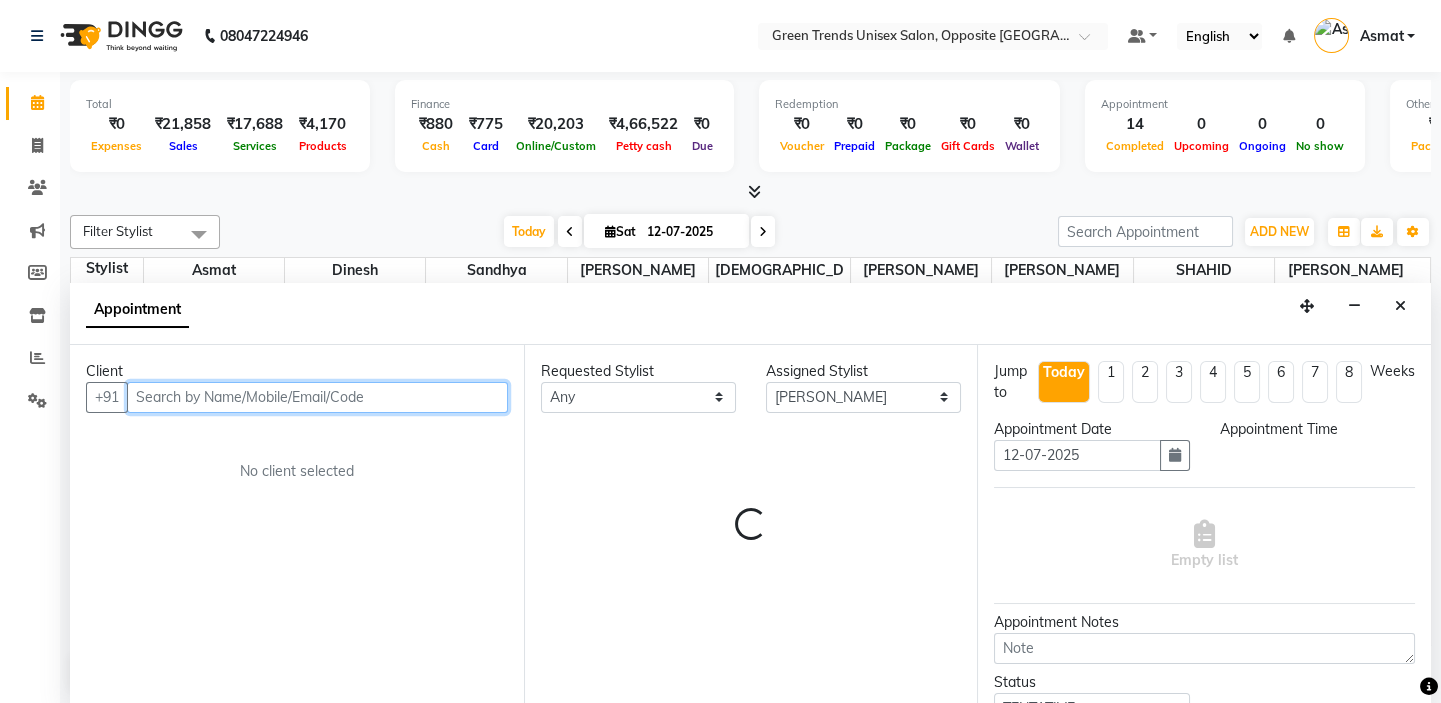 select on "1230" 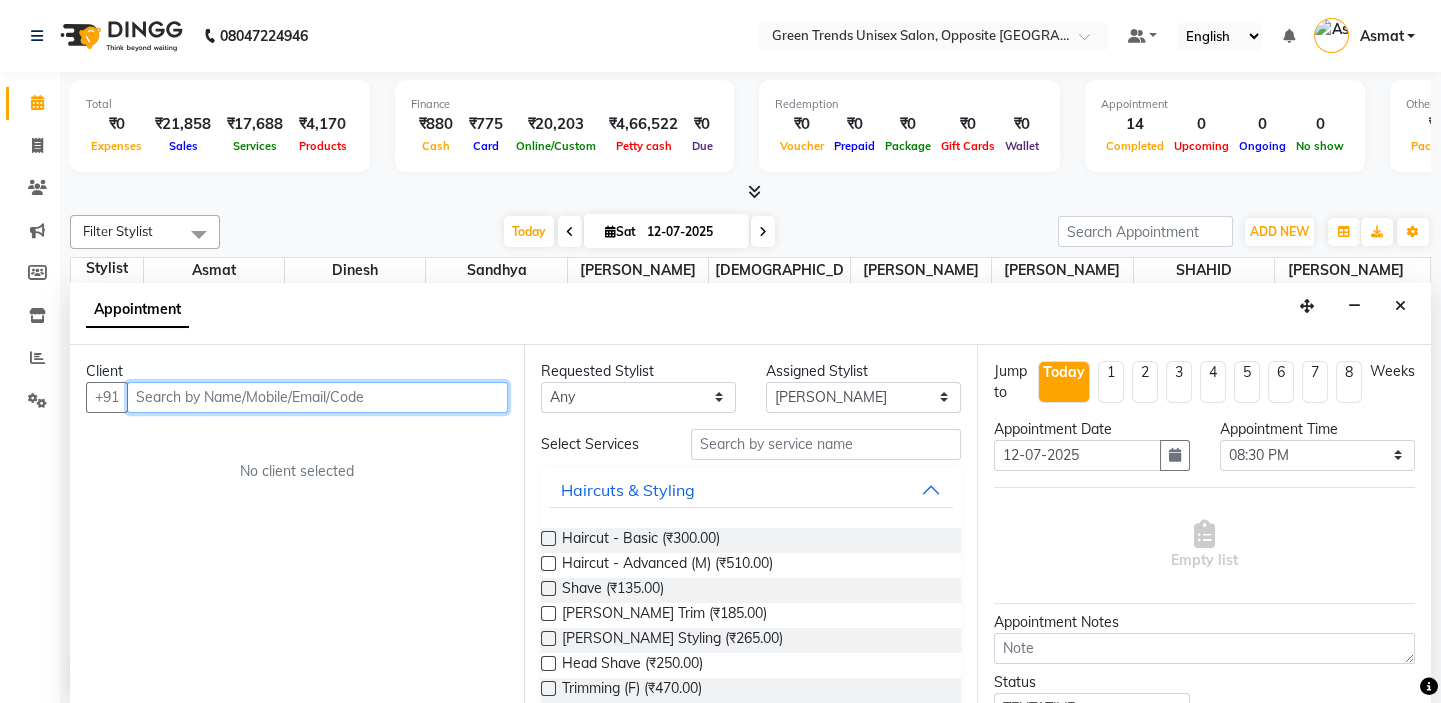click at bounding box center [317, 397] 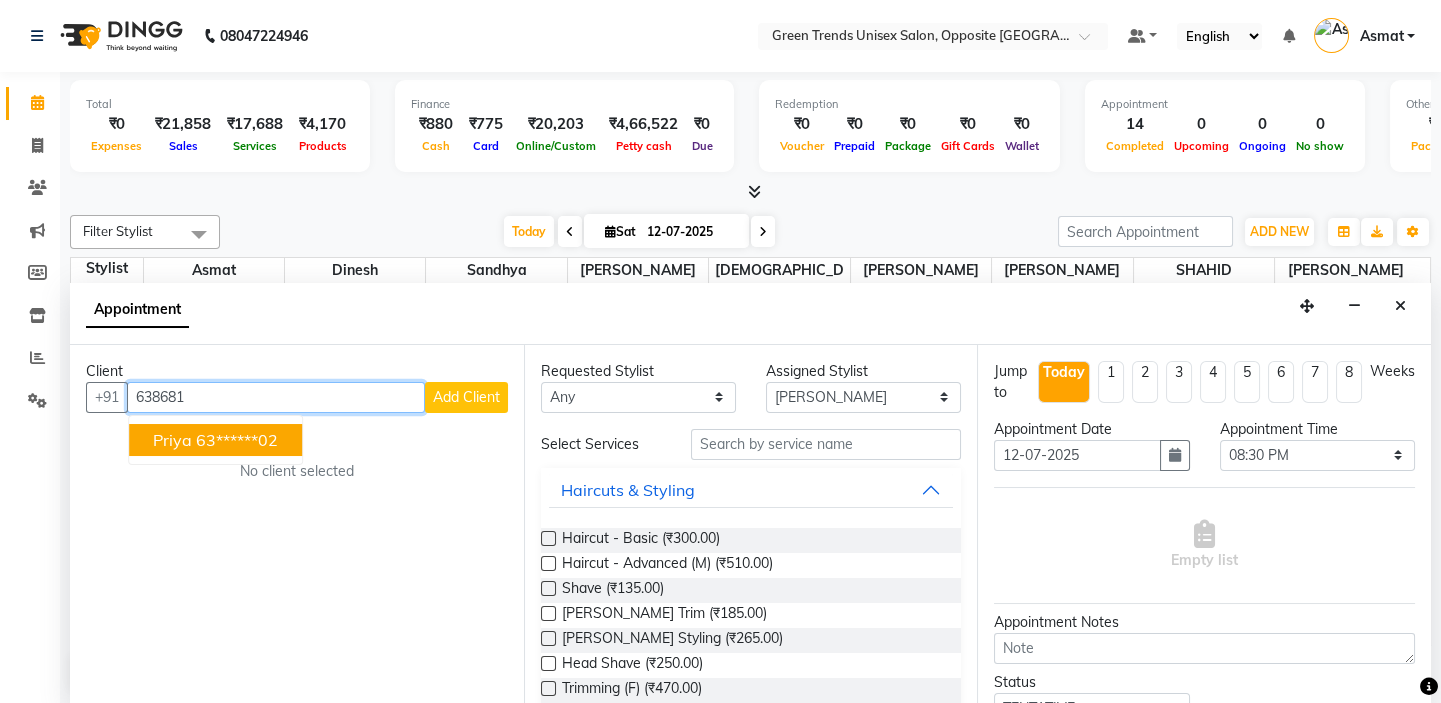 click on "Priya" at bounding box center [172, 440] 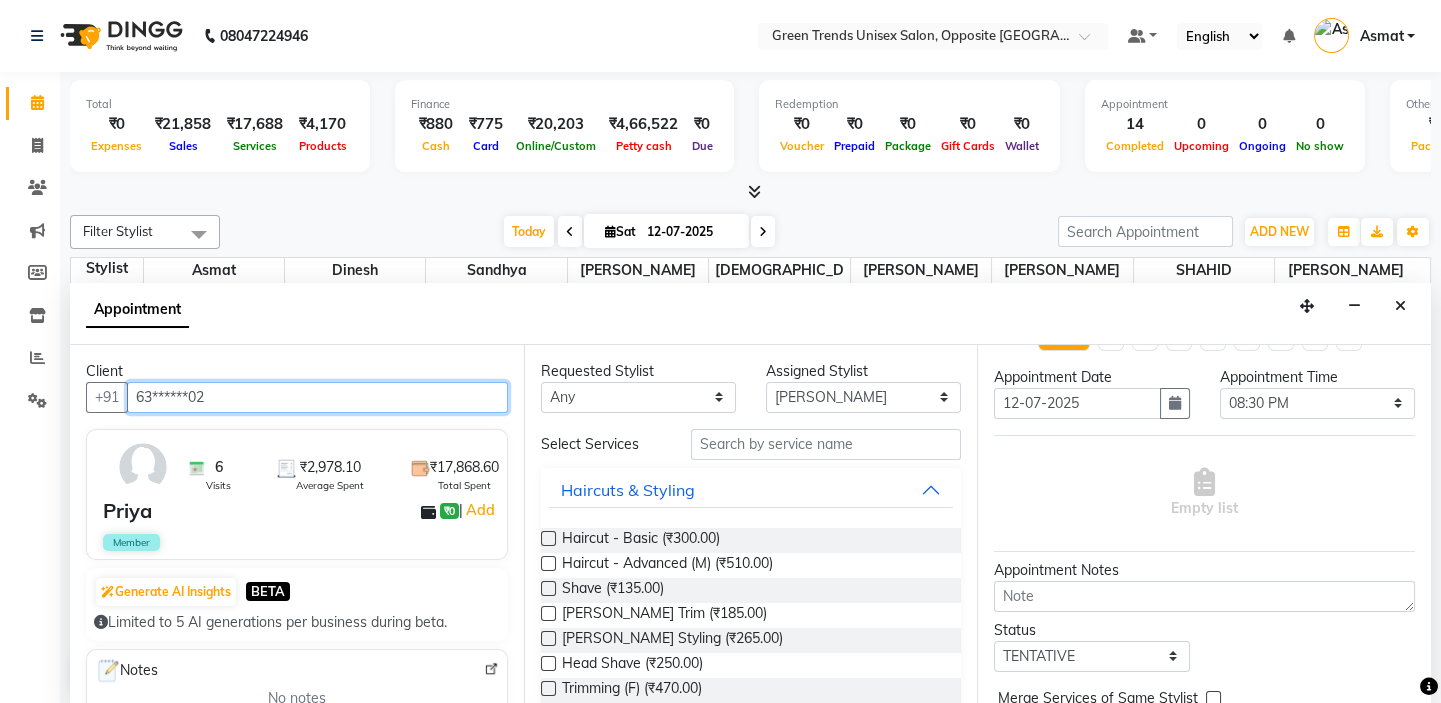 scroll, scrollTop: 57, scrollLeft: 0, axis: vertical 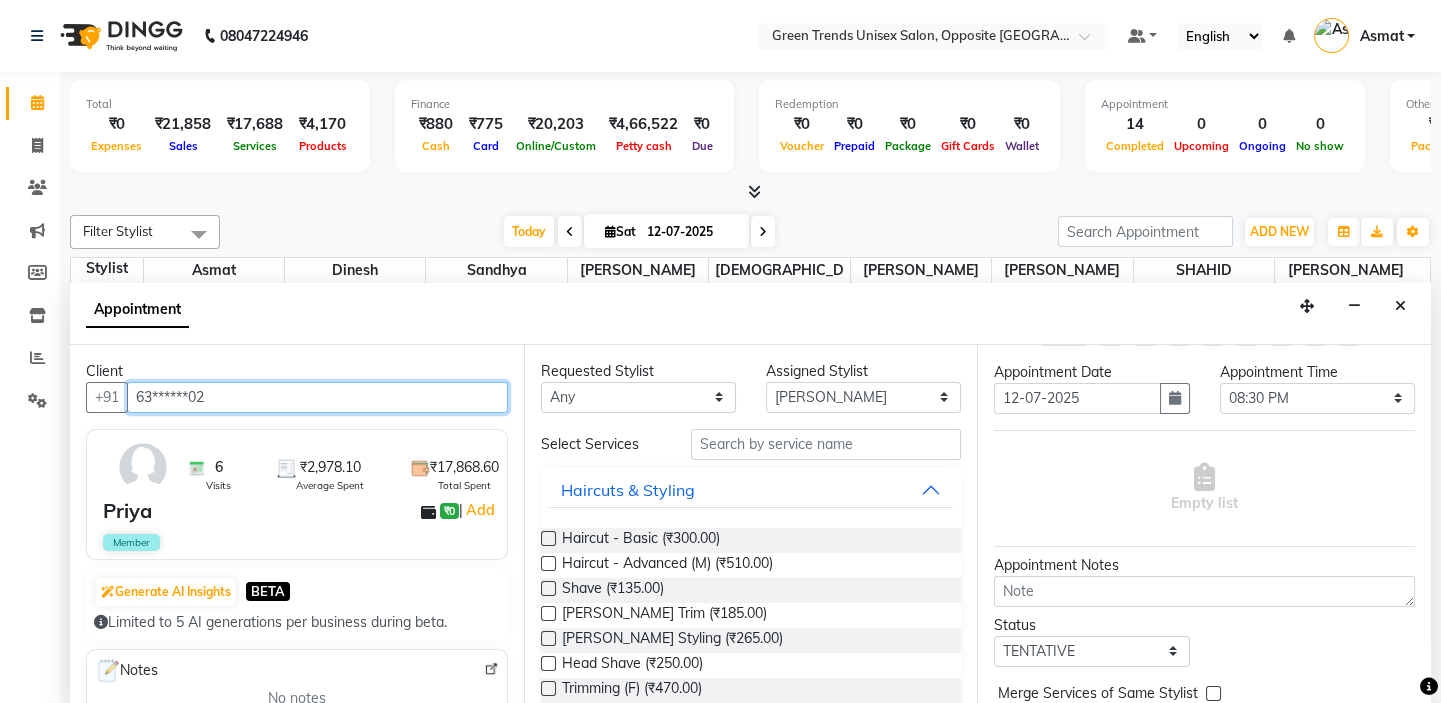 type on "63******02" 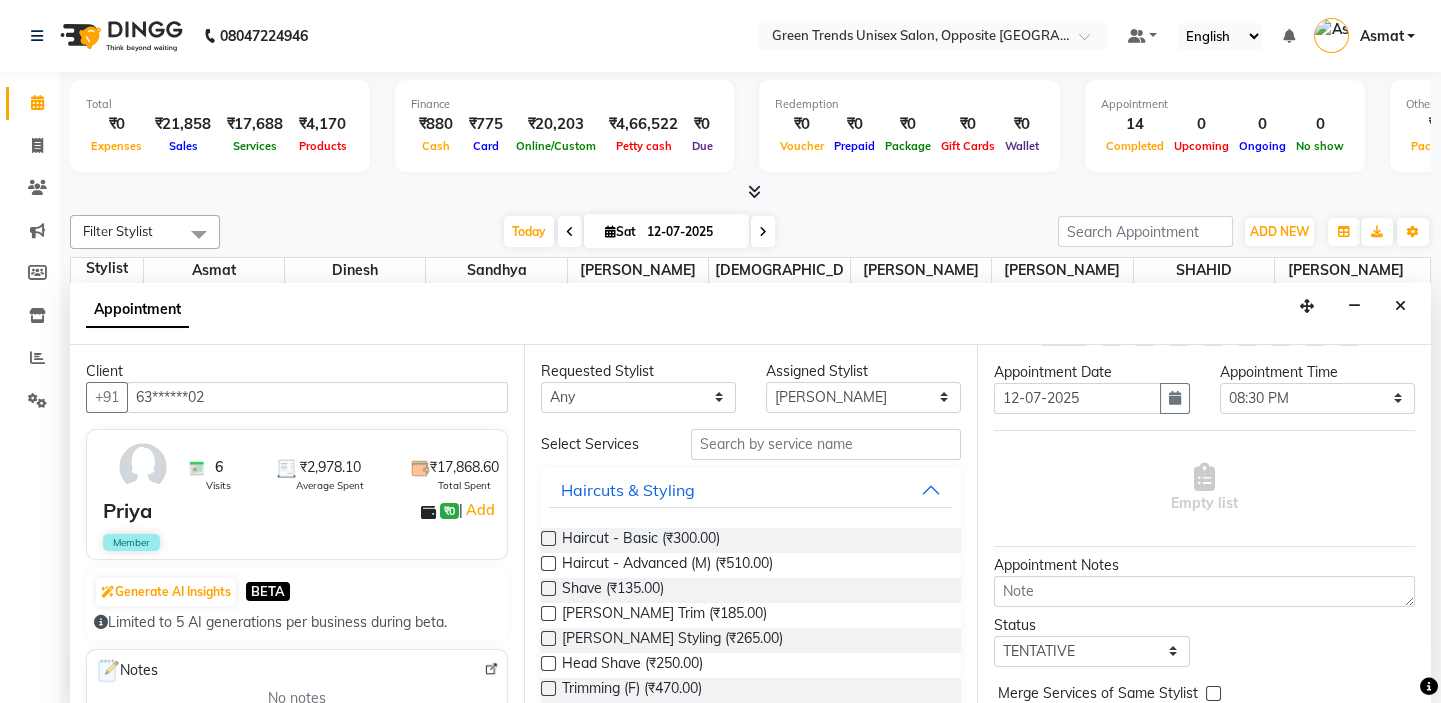 click on "Jump to [DATE] 1 2 3 4 5 6 7 8 Weeks Appointment Date [DATE] Appointment Time Select 05:00 AM 05:15 AM 05:30 AM 05:45 AM 06:00 AM 06:15 AM 06:30 AM 06:45 AM 07:00 AM 07:15 AM 07:30 AM 07:45 AM 08:00 AM 08:15 AM 08:30 AM 08:45 AM 09:00 AM 09:15 AM 09:30 AM 09:45 AM 10:00 AM 10:15 AM 10:30 AM 10:45 AM 11:00 AM 11:15 AM 11:30 AM 11:45 AM 12:00 PM 12:15 PM 12:30 PM 12:45 PM 01:00 PM 01:15 PM 01:30 PM 01:45 PM 02:00 PM 02:15 PM 02:30 PM 02:45 PM 03:00 PM 03:15 PM 03:30 PM 03:45 PM 04:00 PM 04:15 PM 04:30 PM 04:45 PM 05:00 PM 05:15 PM 05:30 PM 05:45 PM 06:00 PM 06:15 PM 06:30 PM 06:45 PM 07:00 PM 07:15 PM 07:30 PM 07:45 PM 08:00 PM 08:15 PM 08:30 PM 08:45 PM 09:00 PM  Empty list  Appointment Notes Status Select TENTATIVE CONFIRM CHECK-IN UPCOMING Merge Services of Same Stylist Send Appointment Details On SMS Email  Book" at bounding box center [1204, 525] 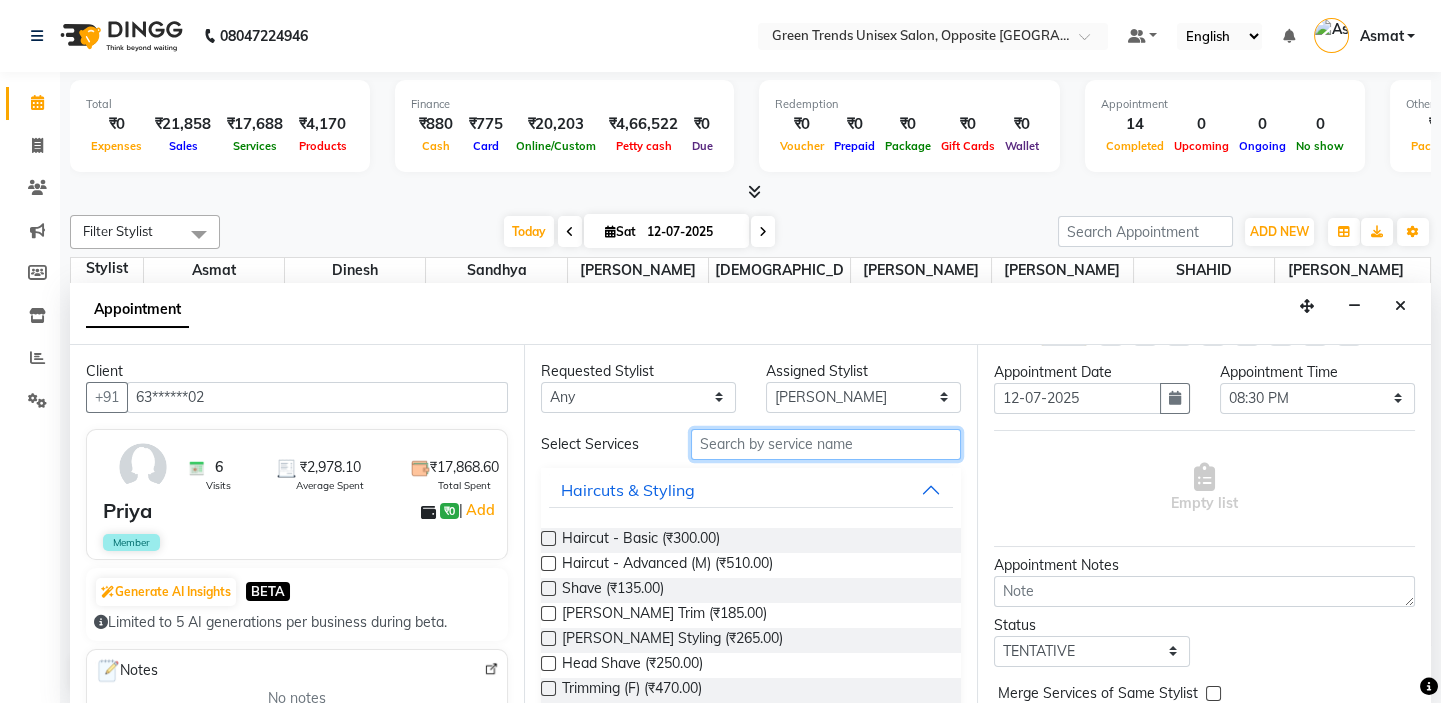 click at bounding box center [826, 444] 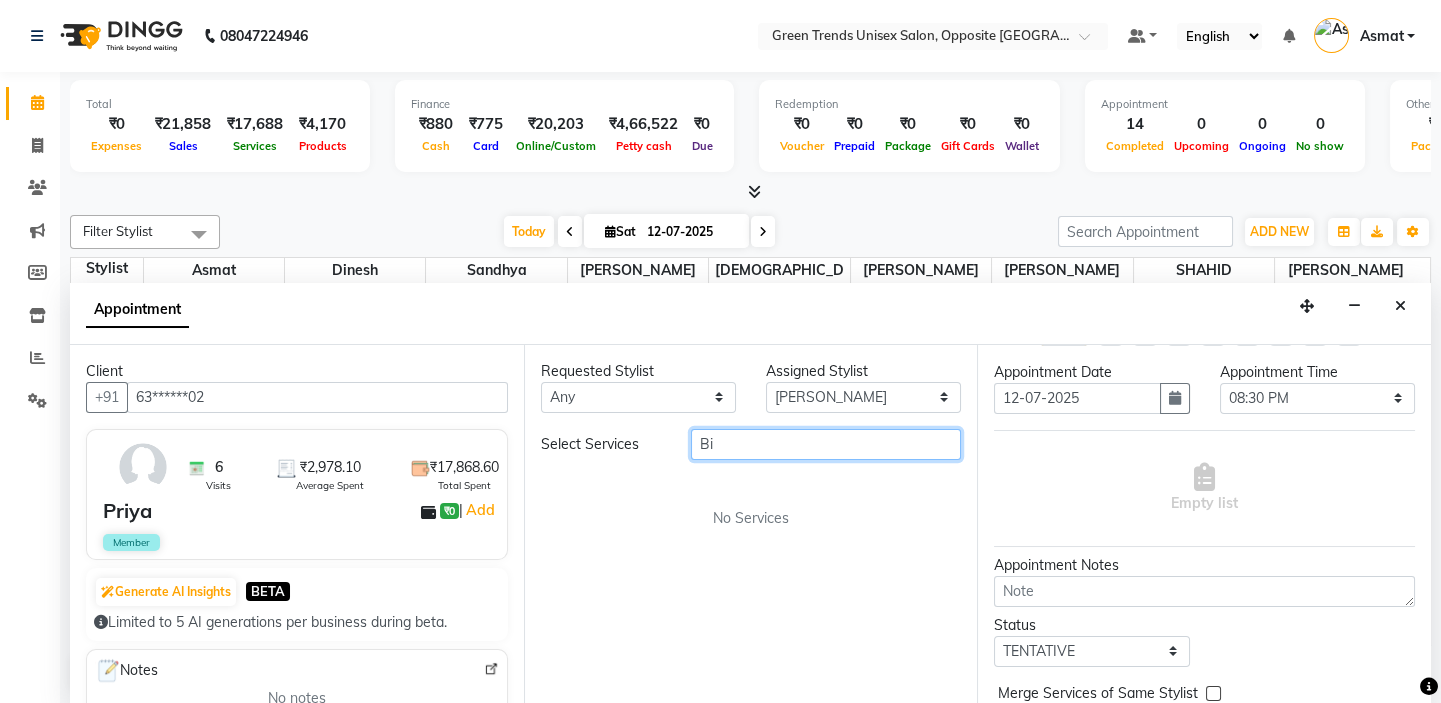 type on "B" 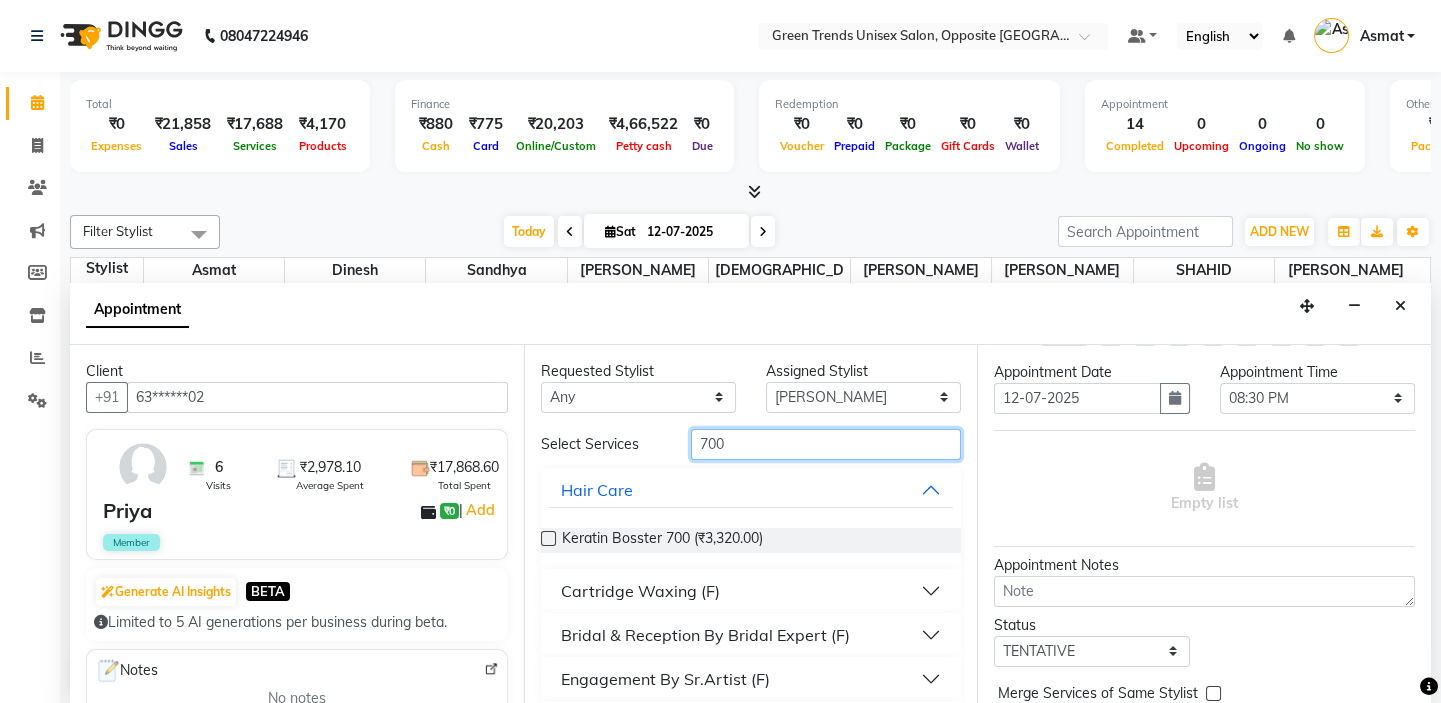 type on "700" 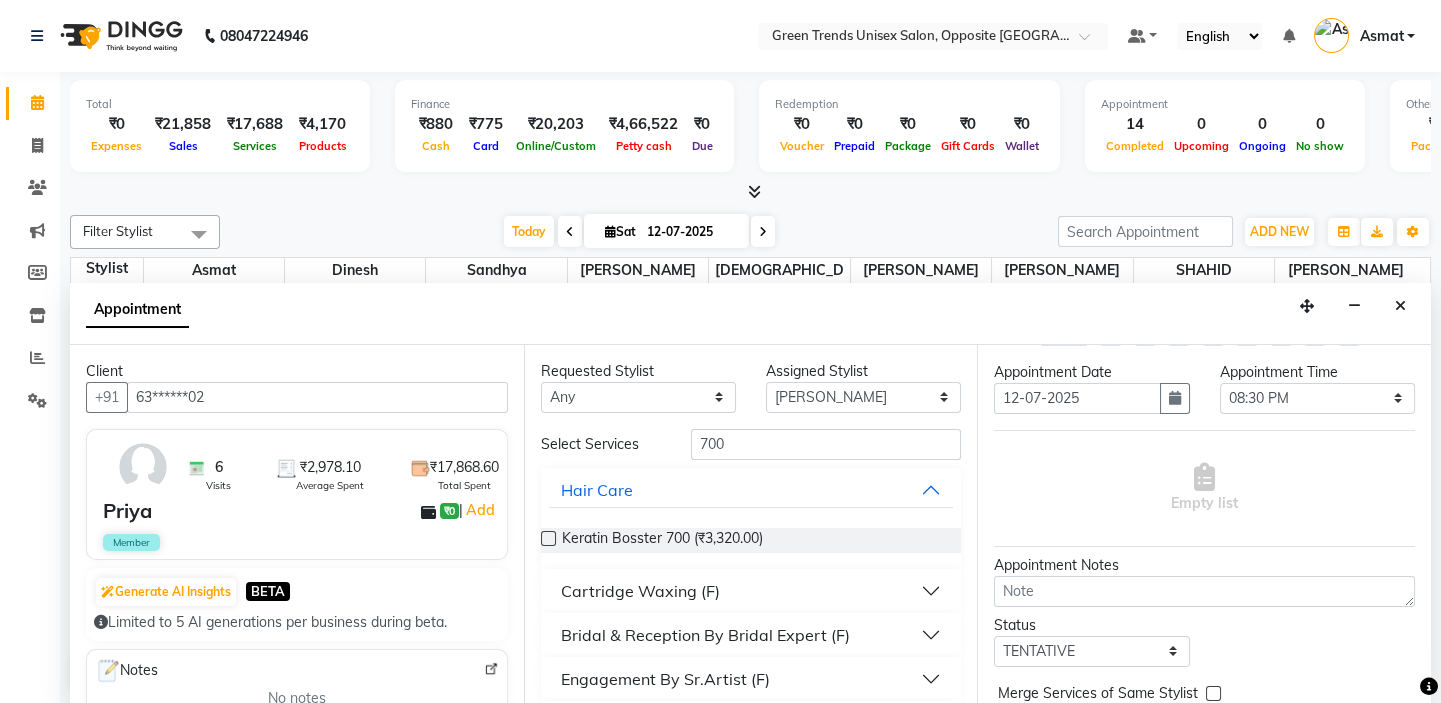 click at bounding box center (548, 538) 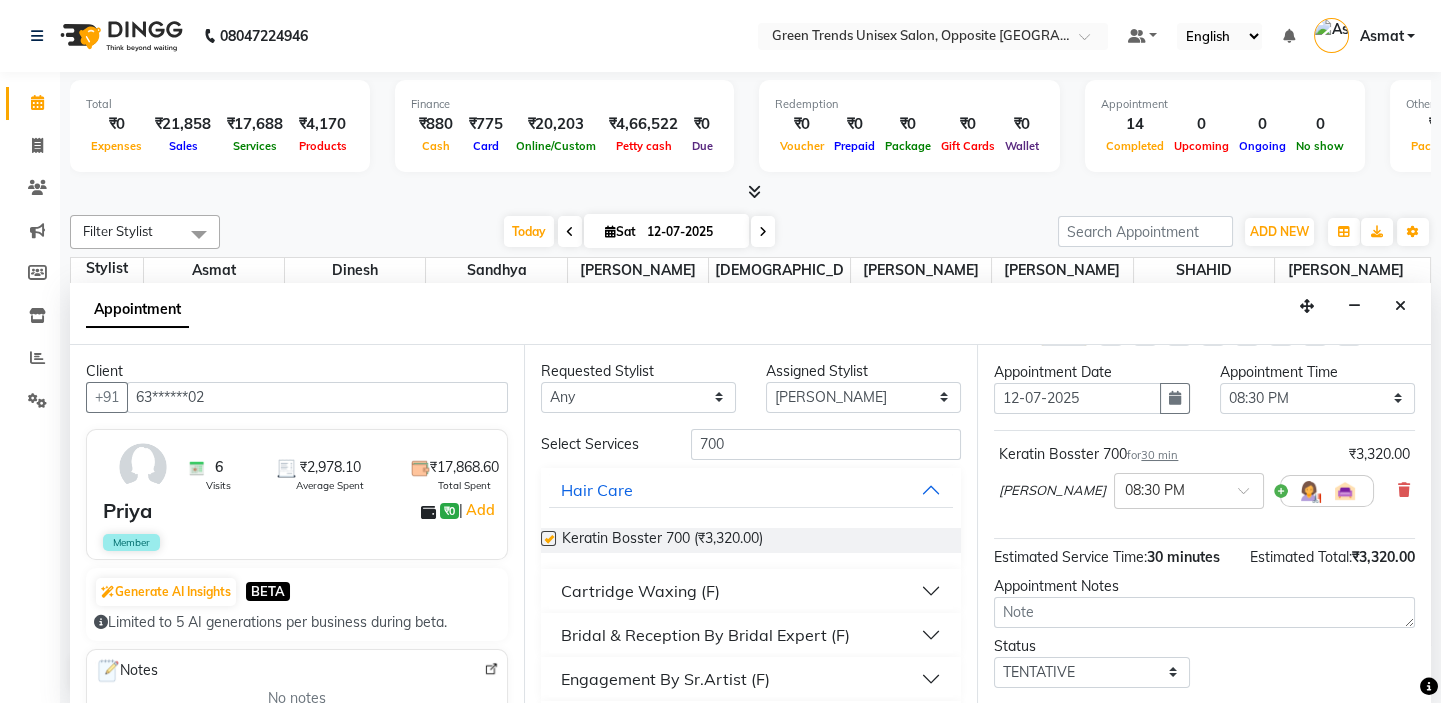 checkbox on "false" 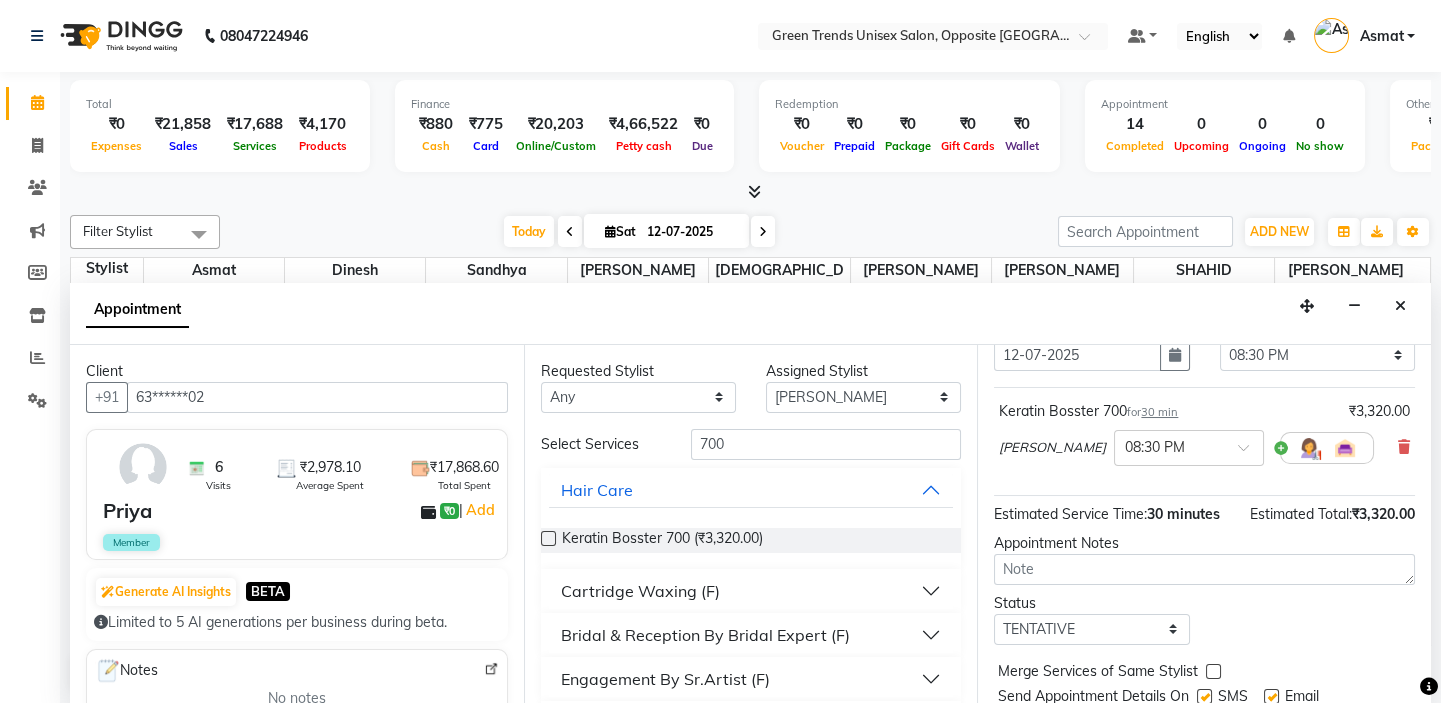 scroll, scrollTop: 165, scrollLeft: 0, axis: vertical 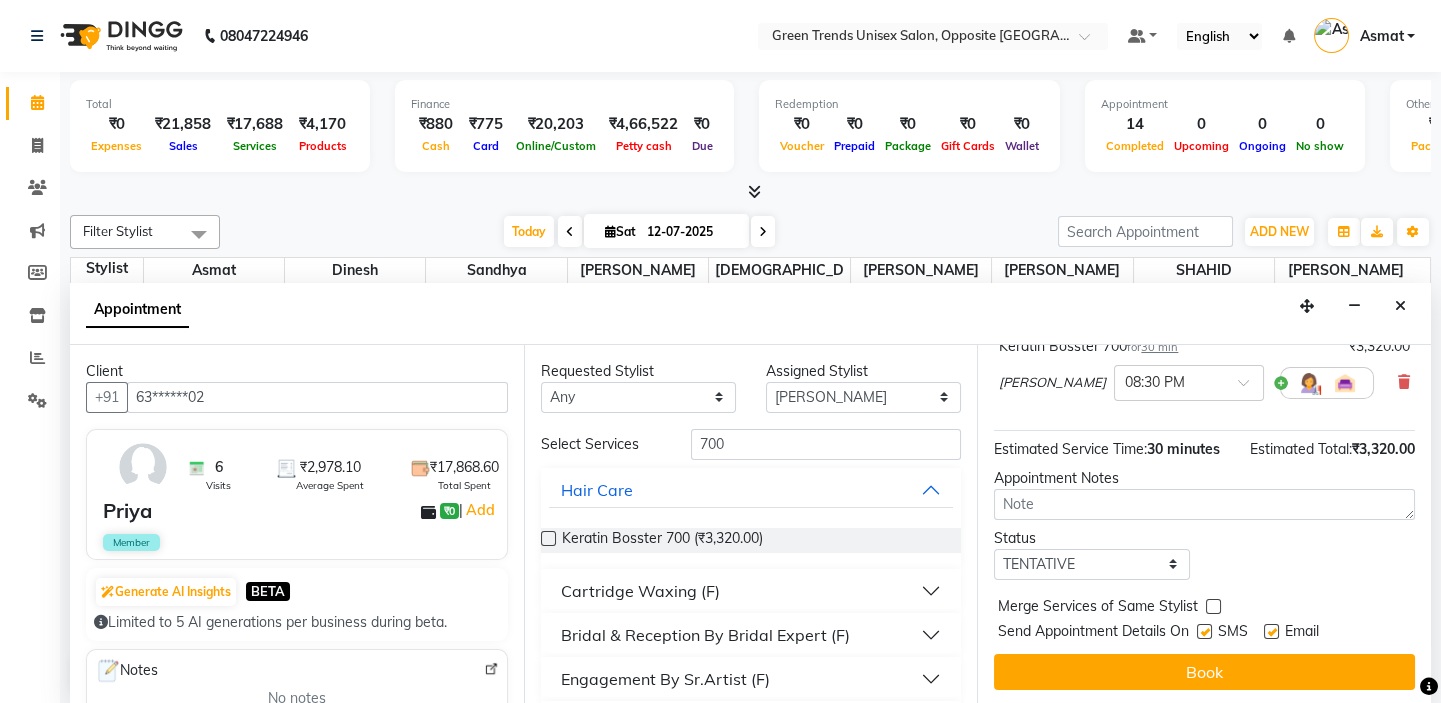 click on "Jump to [DATE] 1 2 3 4 5 6 7 8 Weeks Appointment Date [DATE] Appointment Time Select 05:00 AM 05:15 AM 05:30 AM 05:45 AM 06:00 AM 06:15 AM 06:30 AM 06:45 AM 07:00 AM 07:15 AM 07:30 AM 07:45 AM 08:00 AM 08:15 AM 08:30 AM 08:45 AM 09:00 AM 09:15 AM 09:30 AM 09:45 AM 10:00 AM 10:15 AM 10:30 AM 10:45 AM 11:00 AM 11:15 AM 11:30 AM 11:45 AM 12:00 PM 12:15 PM 12:30 PM 12:45 PM 01:00 PM 01:15 PM 01:30 PM 01:45 PM 02:00 PM 02:15 PM 02:30 PM 02:45 PM 03:00 PM 03:15 PM 03:30 PM 03:45 PM 04:00 PM 04:15 PM 04:30 PM 04:45 PM 05:00 PM 05:15 PM 05:30 PM 05:45 PM 06:00 PM 06:15 PM 06:30 PM 06:45 PM 07:00 PM 07:15 PM 07:30 PM 07:45 PM 08:00 PM 08:15 PM 08:30 PM 08:45 PM 09:00 PM Keratin Bosster 700   for  30 min ₹3,320.00 [PERSON_NAME] × 08:30 PM Estimated Service Time:  30 minutes Estimated Total:  ₹3,320.00 Appointment Notes Status Select TENTATIVE CONFIRM CHECK-IN UPCOMING Merge Services of Same Stylist Send Appointment Details On SMS Email  Book" at bounding box center [1204, 525] 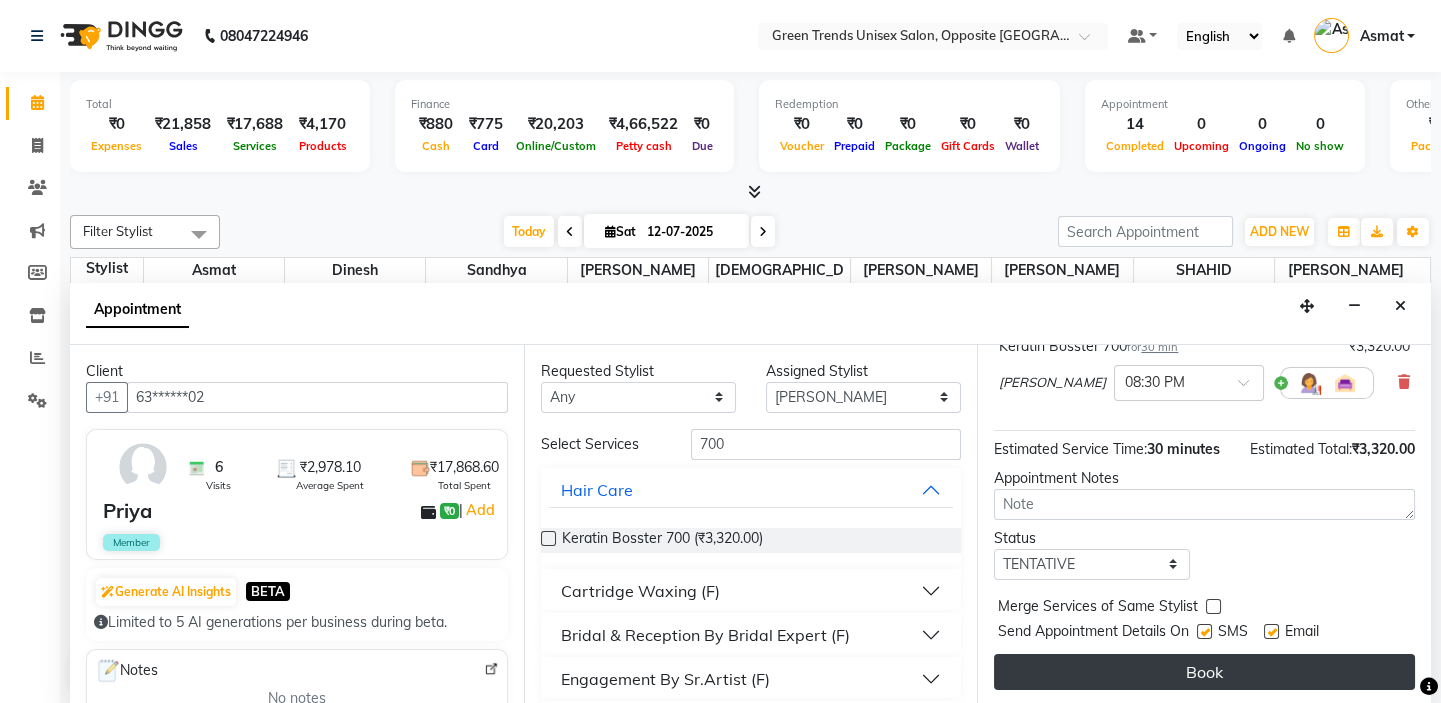 click on "Book" at bounding box center [1204, 672] 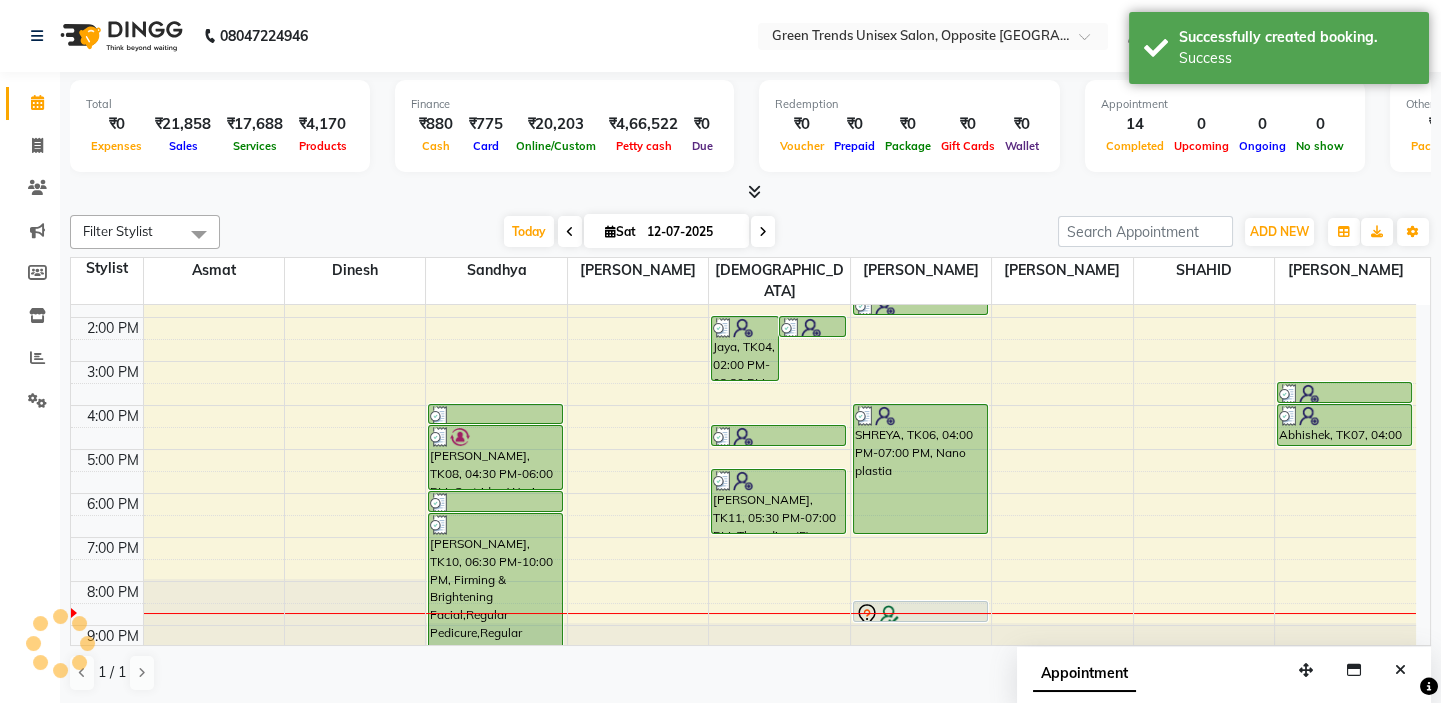 scroll, scrollTop: 0, scrollLeft: 0, axis: both 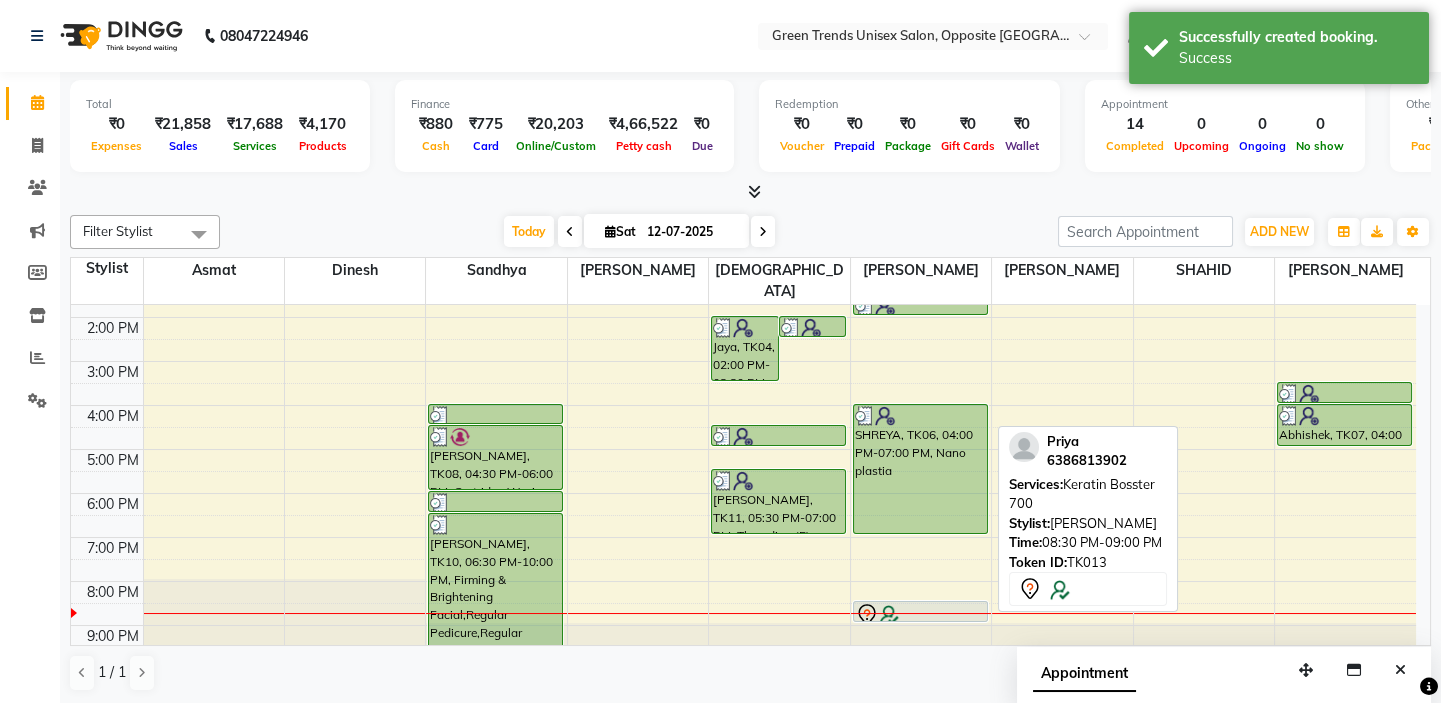 click at bounding box center (920, 615) 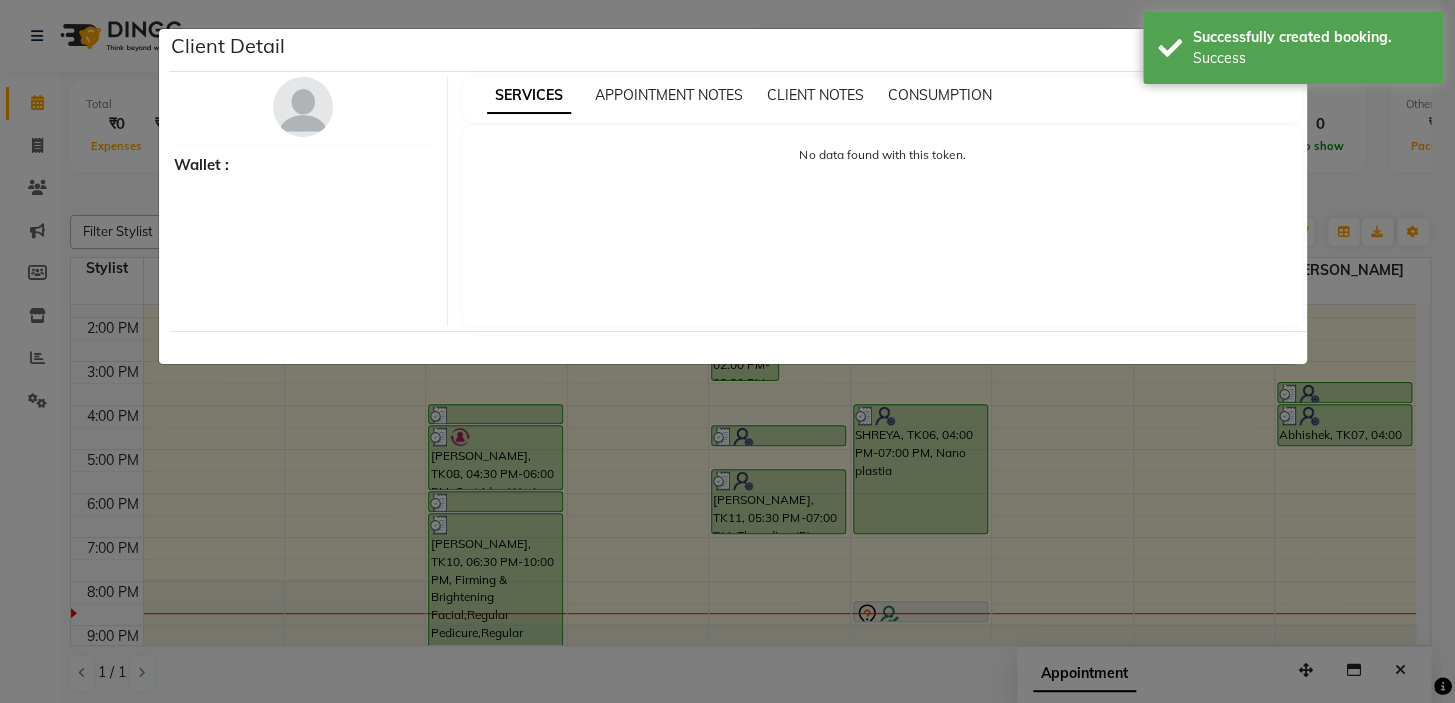 select on "7" 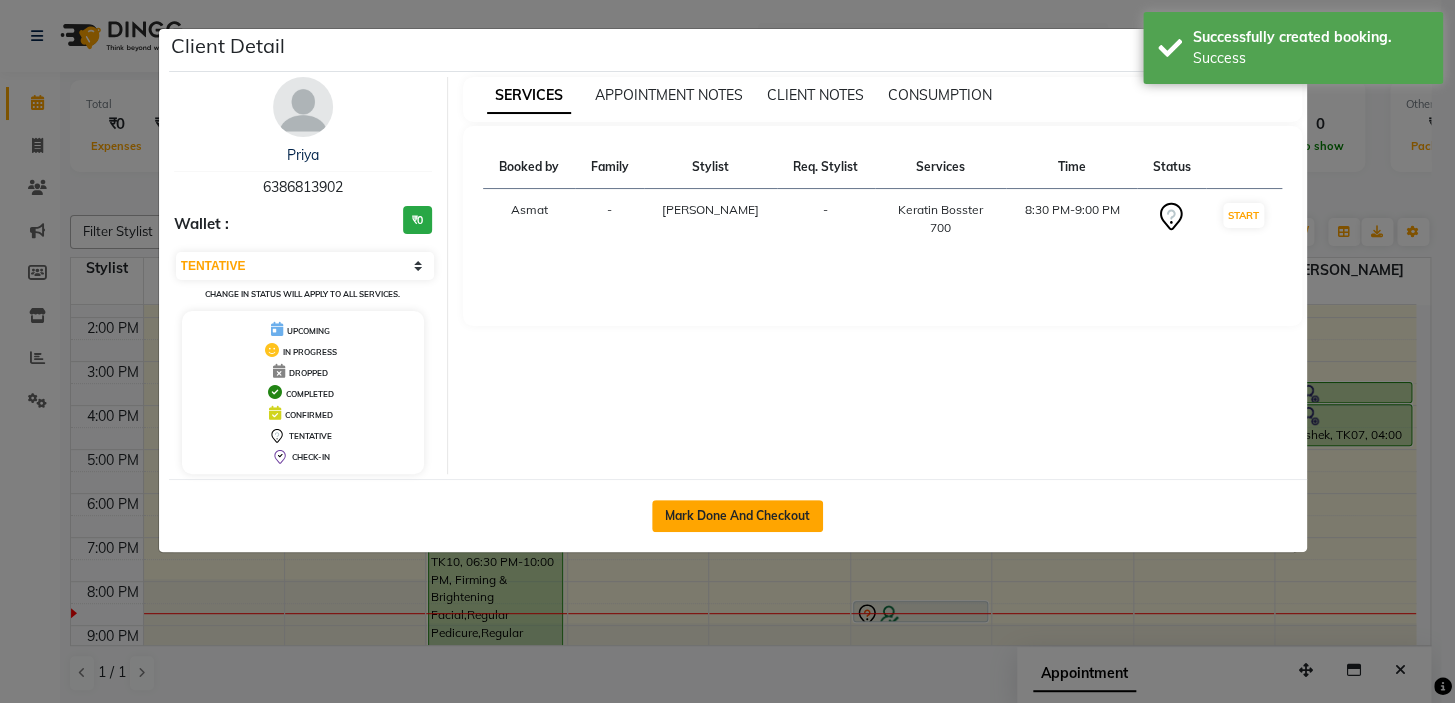 click on "Mark Done And Checkout" 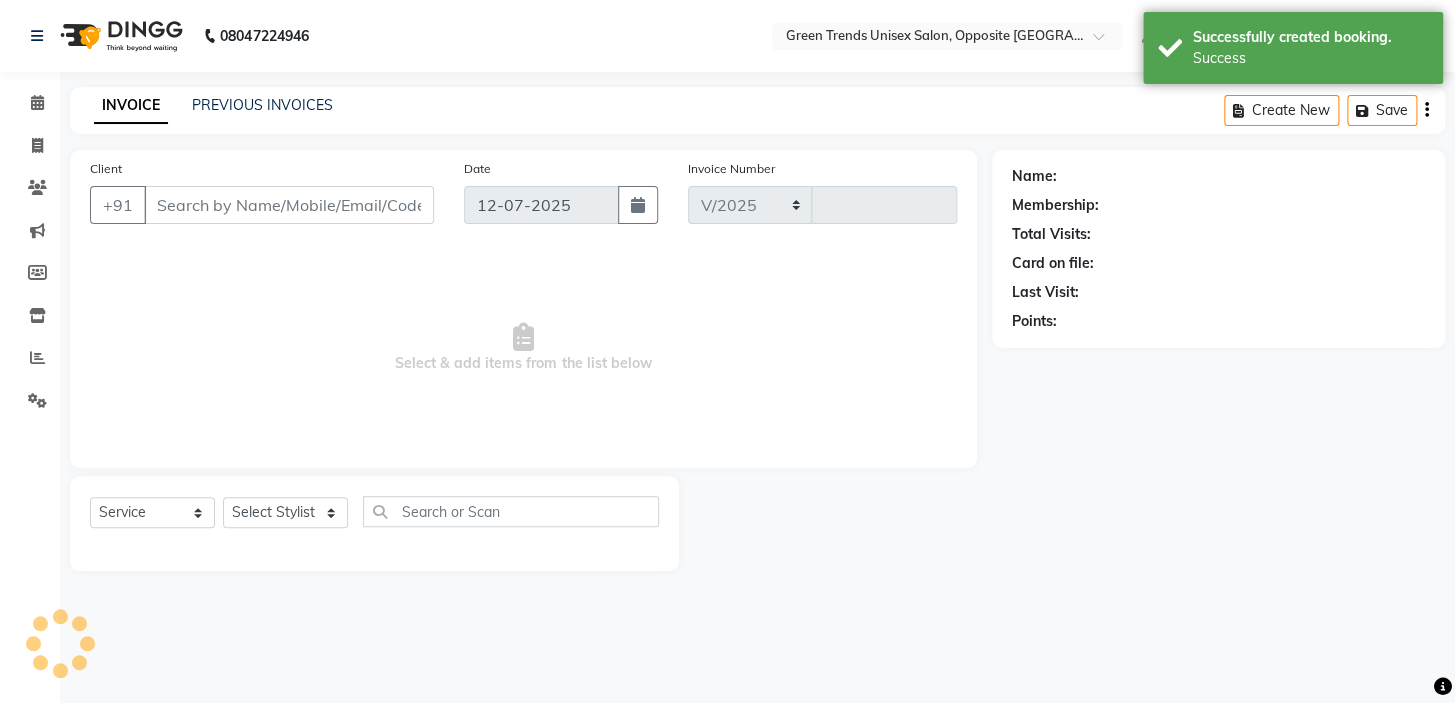 select on "5225" 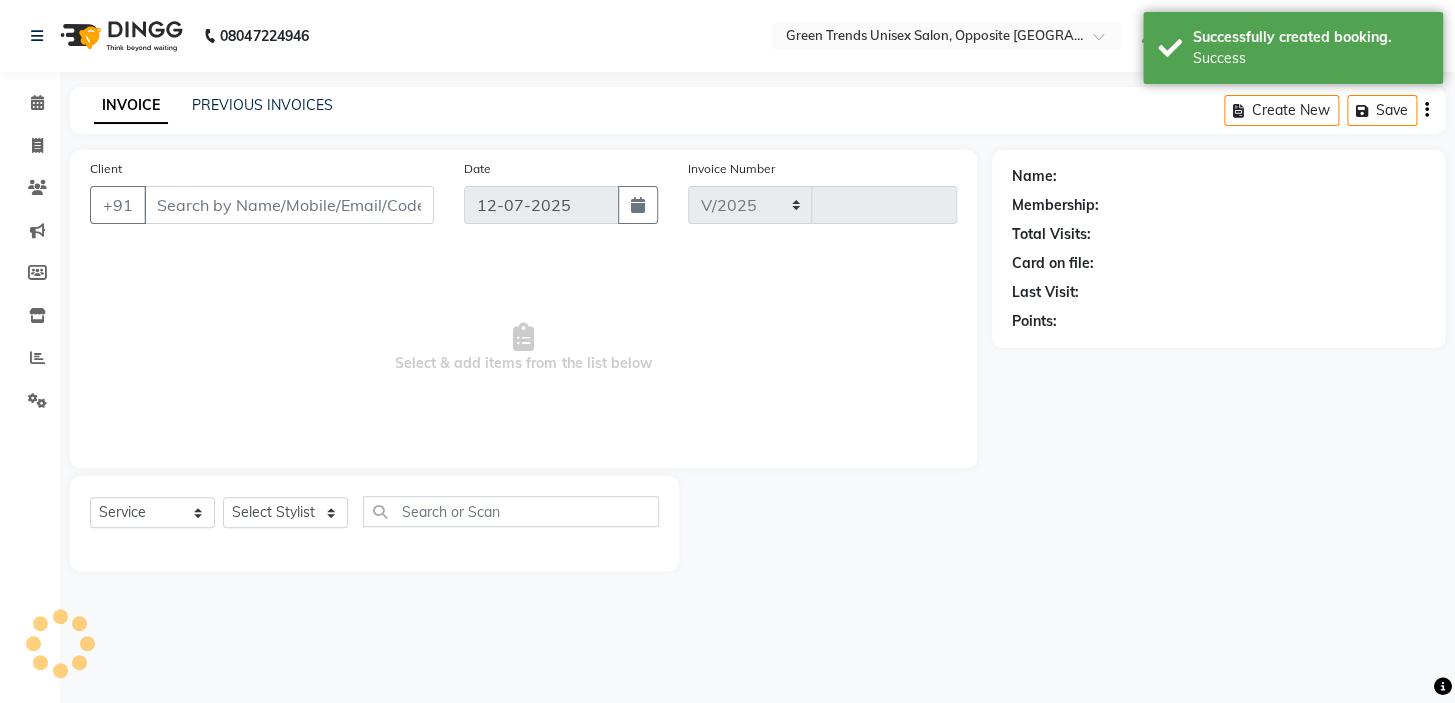 type on "0765" 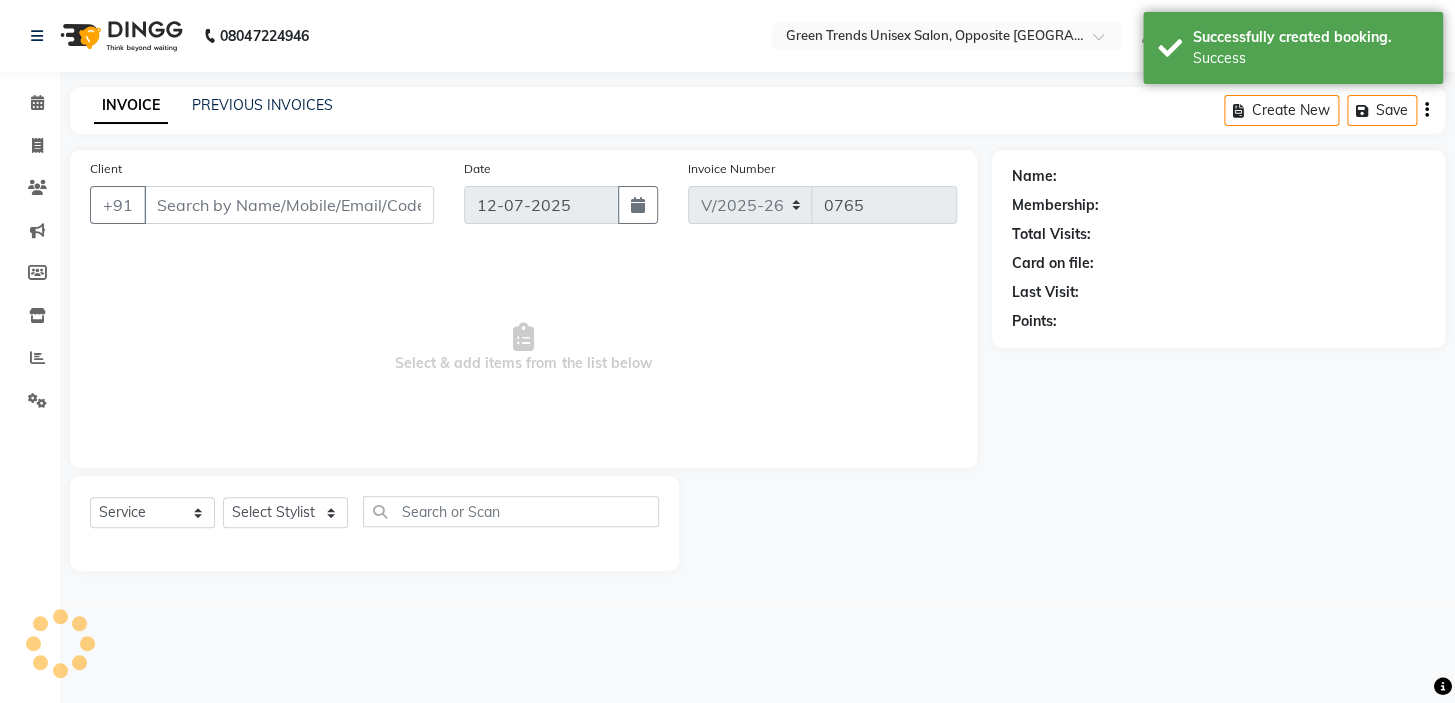 type on "63******02" 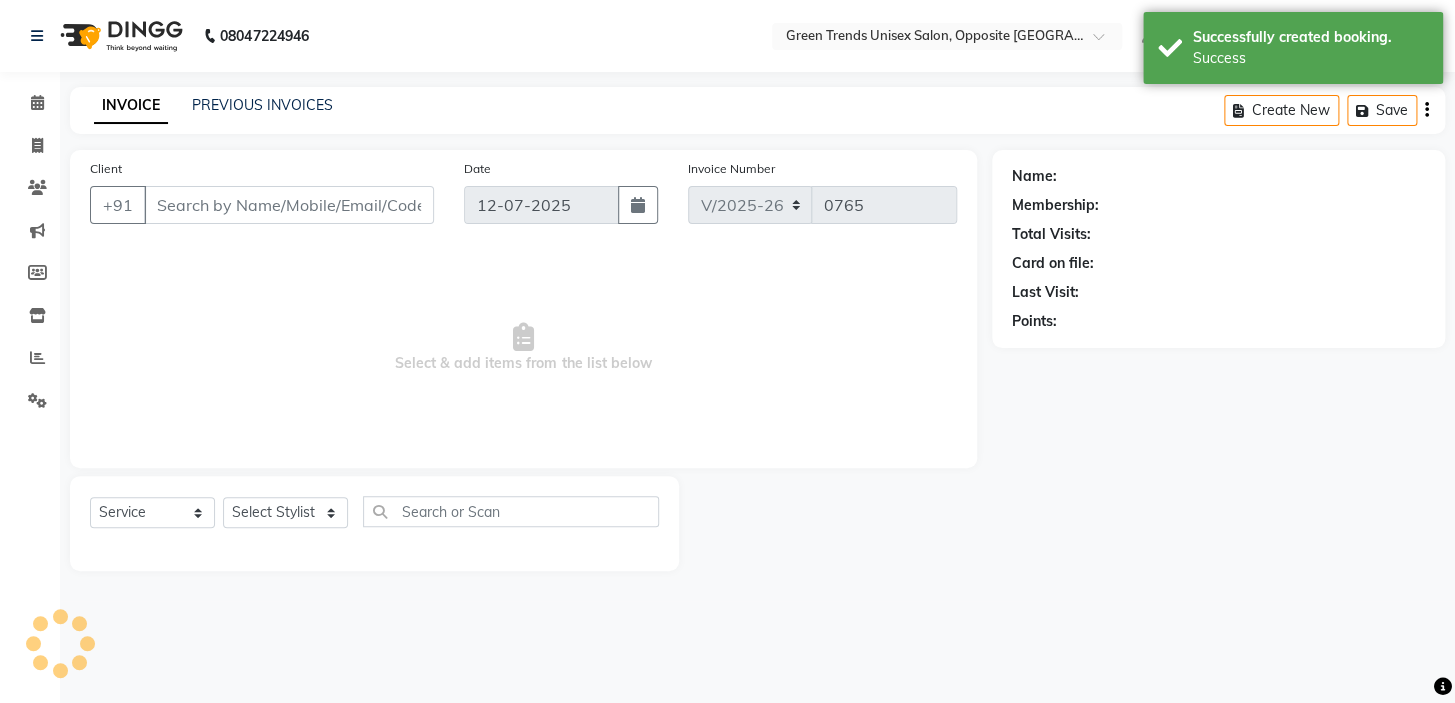 select on "75769" 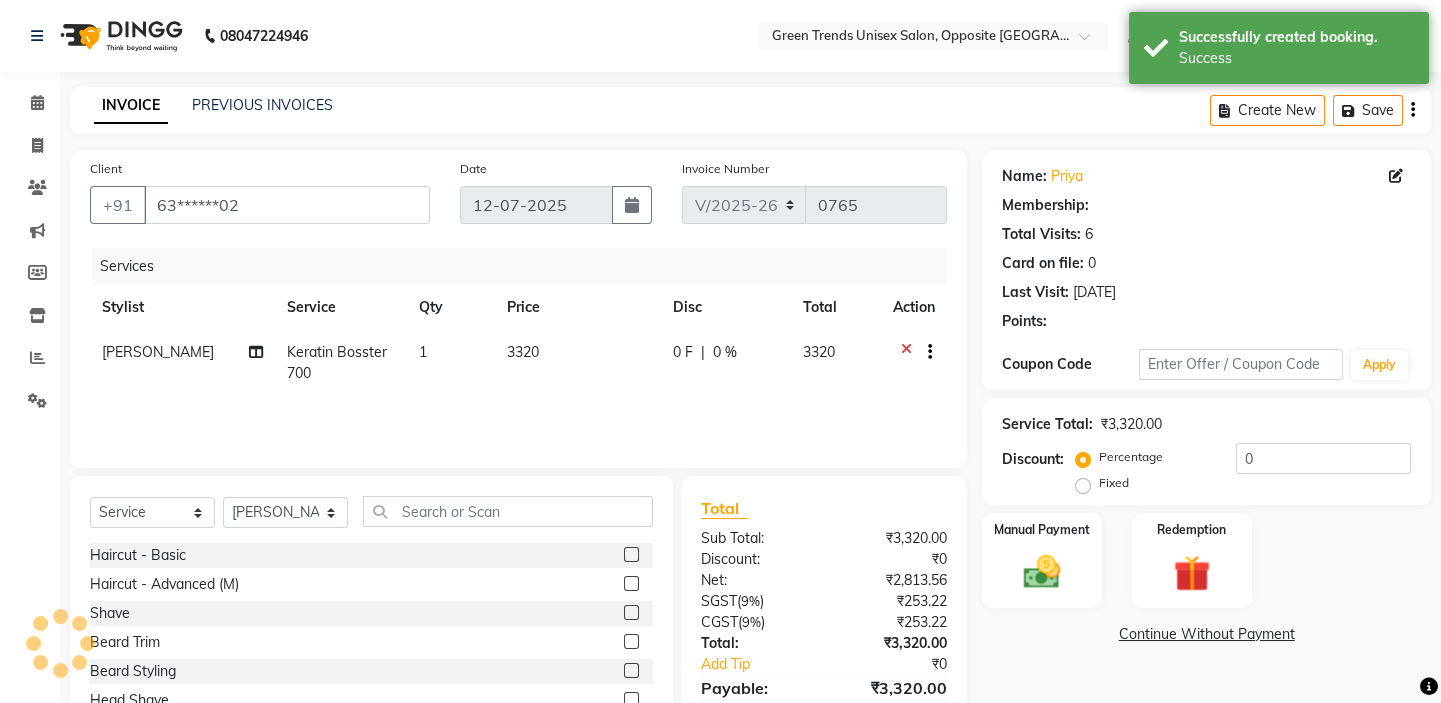 select on "1: Object" 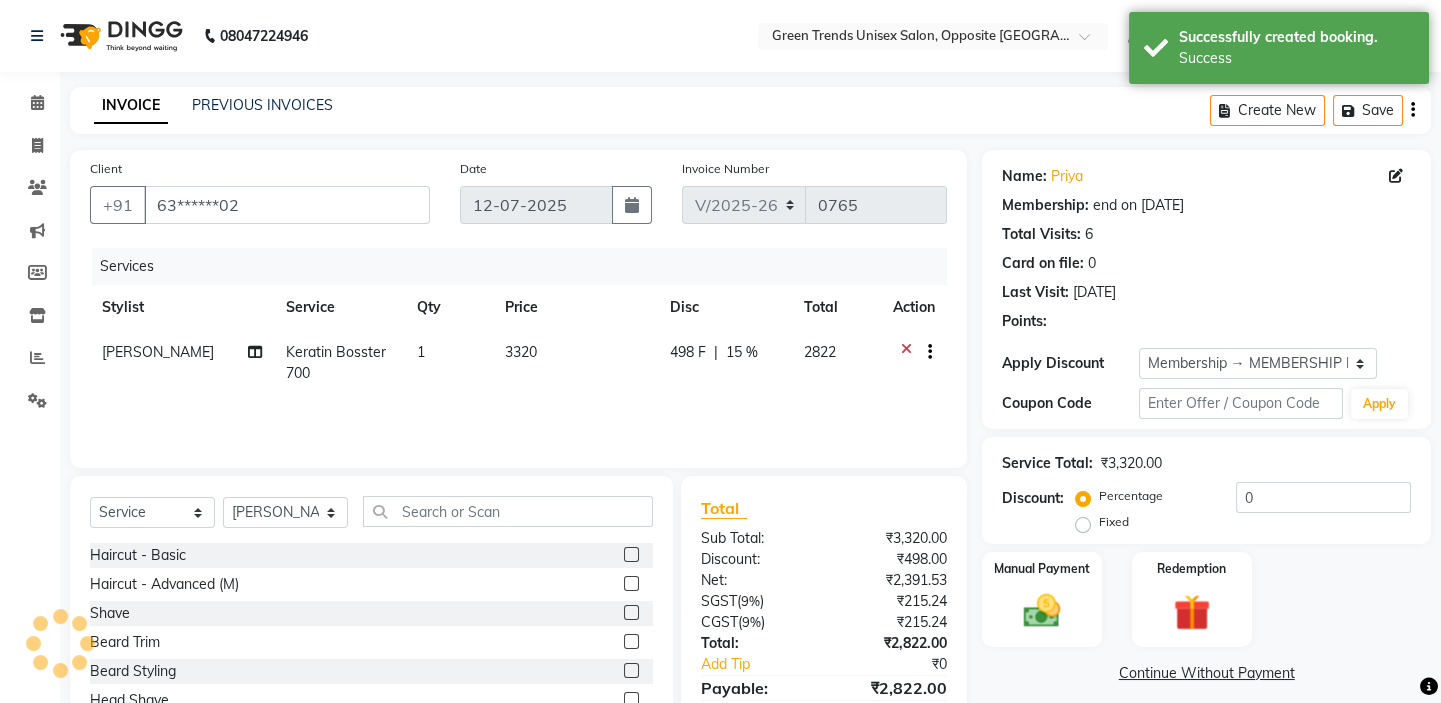 type on "15" 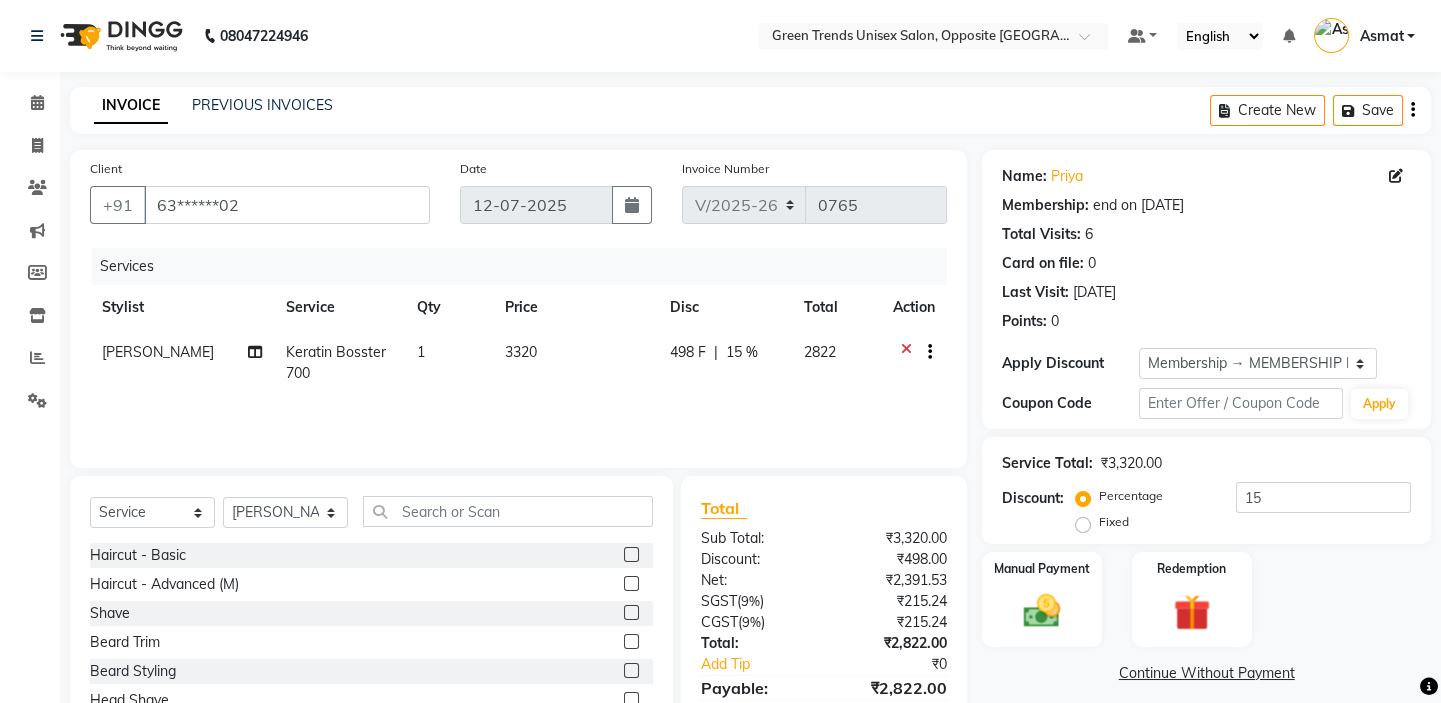 click on "3320" 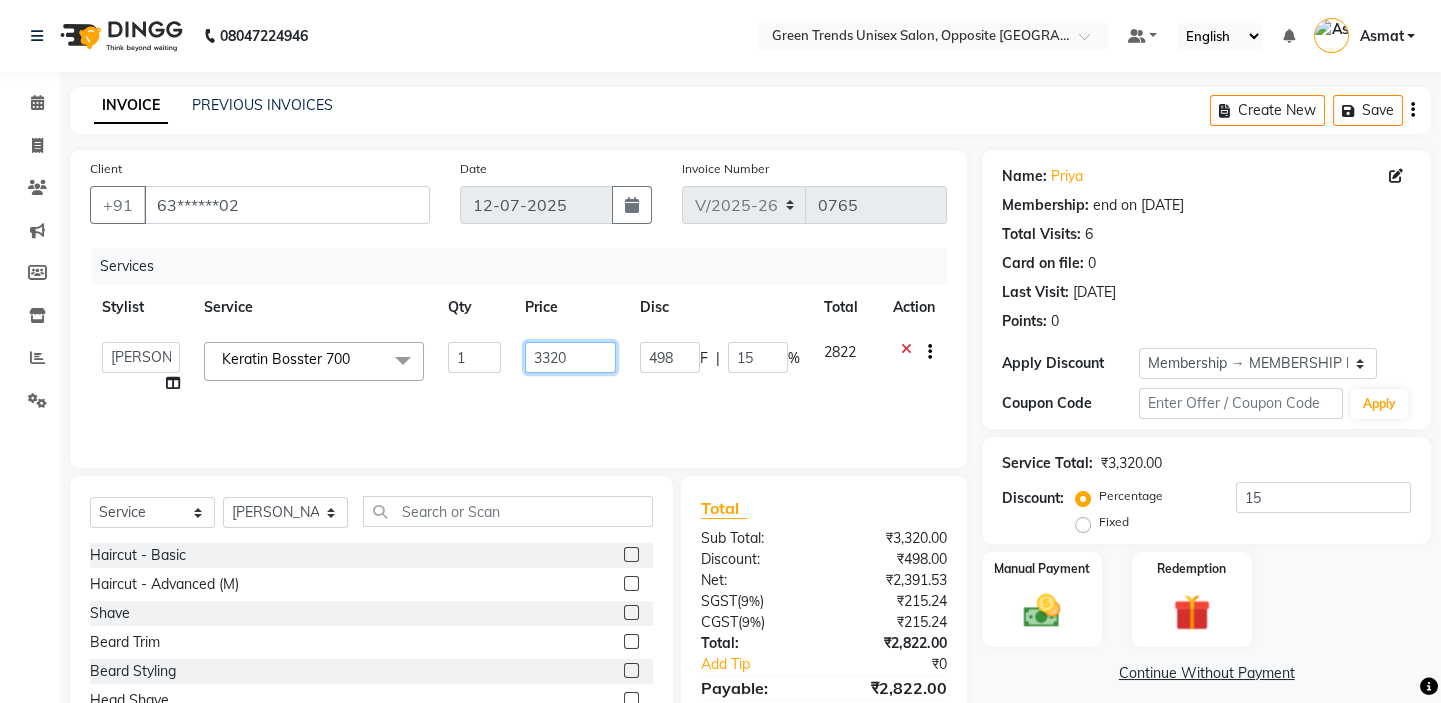 drag, startPoint x: 576, startPoint y: 346, endPoint x: 499, endPoint y: 372, distance: 81.27115 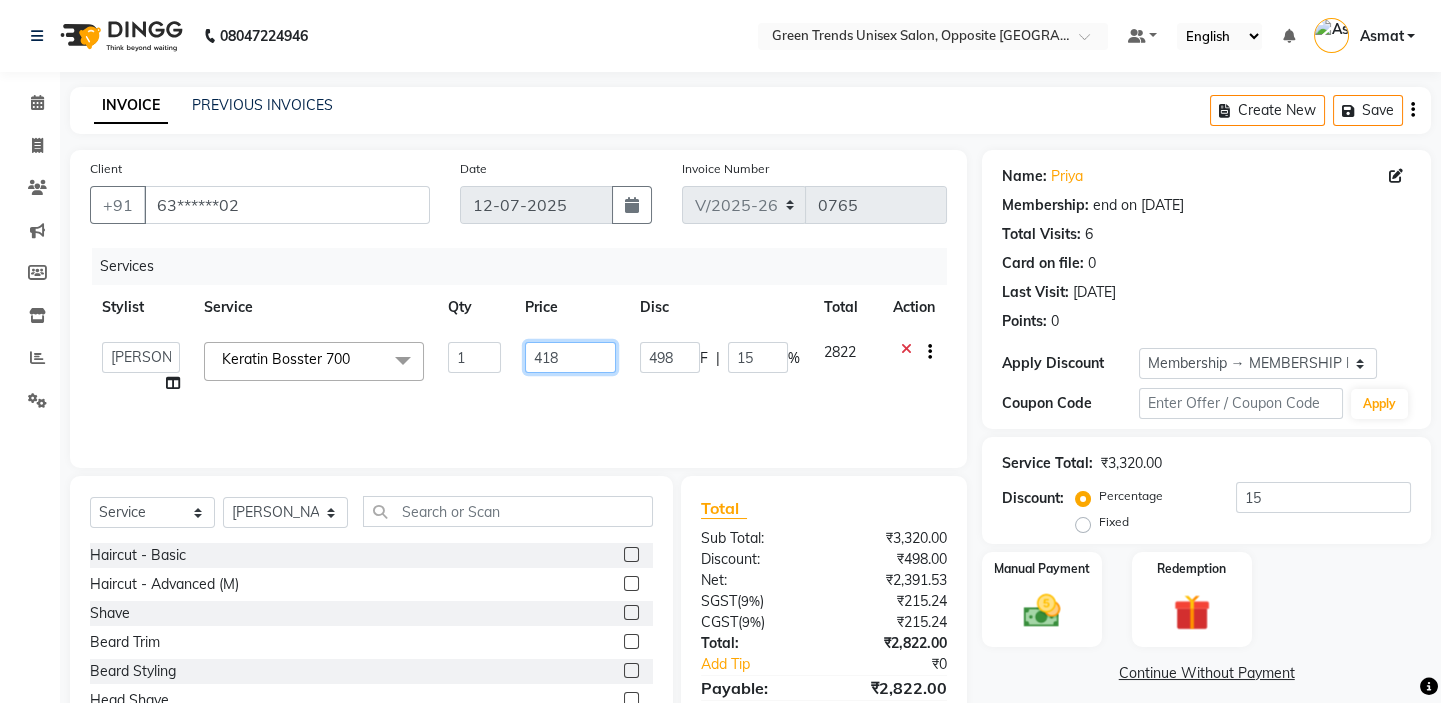 type on "4180" 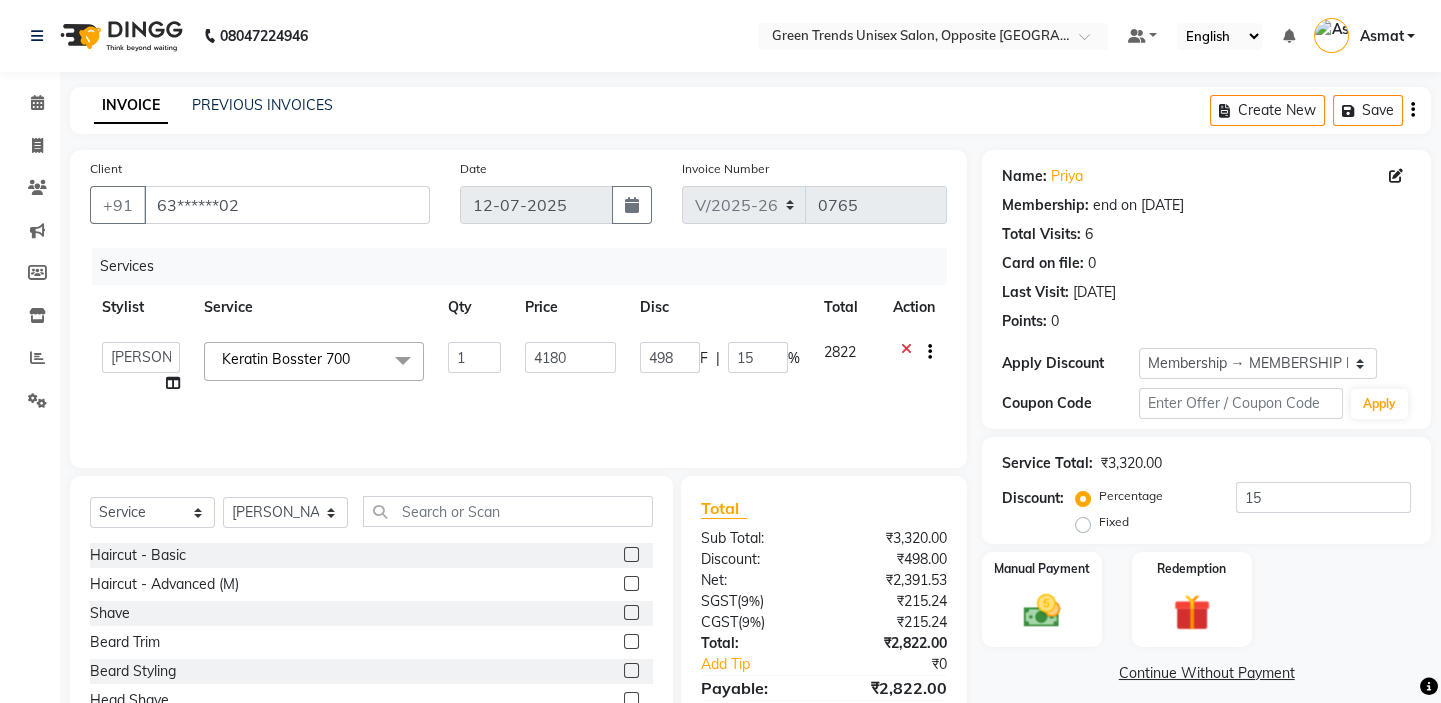 click on "Services Stylist Service Qty Price Disc Total Action  [PERSON_NAME]   [PERSON_NAME] [PERSON_NAME]   [PERSON_NAME]   [PERSON_NAME]  Keratin Bosster 700  x Haircut - Basic Haircut - Advanced (M) Shave [PERSON_NAME] Trim [PERSON_NAME] Styling Head Shave Trimming (F) Styling Haircut (F) Creative Haircut (F) Nano plastia  Head Massage - [MEDICAL_DATA] Chiller Head Massage - Pure Coconut Nourisher Head Massage - Almond Indulgence Head Massage - [PERSON_NAME] Regular Hair Spa Hair Spas - Mentho Burst Spa Keratin Bosster 700 Scalp Treatment - Anti-[MEDICAL_DATA] Treatment Hair Fall Treatment Repair Rescue Spa Bond Repair Regimine Bond Reapir Ritual with Volumize Booster Bond Reapir Ritual with Fortify Booster Bond Reapir Ritual with Vibrancy Booster Bond Reapir Ritual with Hydrate Booster Bond Reapir Ritual with Tame Booster [PERSON_NAME] Butter Treatment [PERSON_NAME] Collagen Therapy Scalp Sense Treatment Moroccan Oil Treatment Regular Moustache Colouring Regular [PERSON_NAME] Colouring Regular Global Hair Colouring Streaks - Per Streak Regular Clean Up 1" 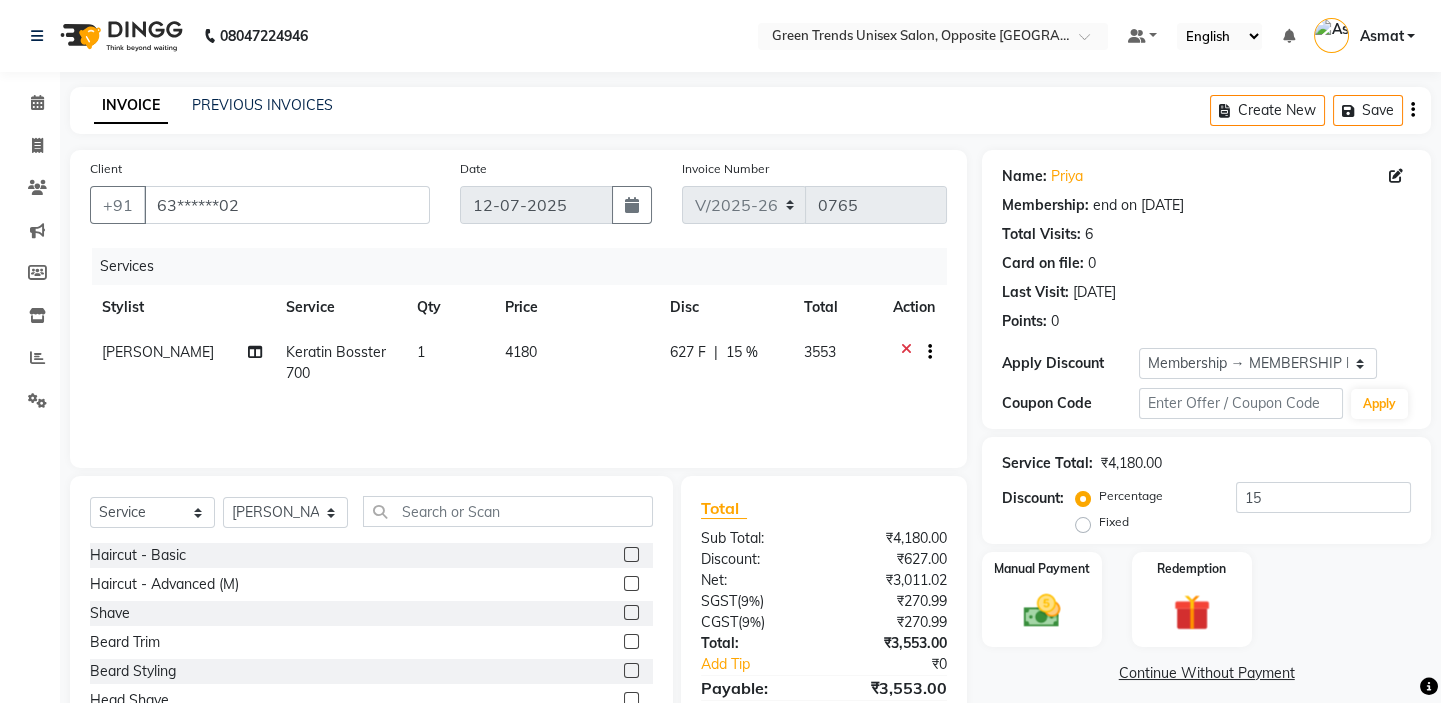 click on "627 F | 15 %" 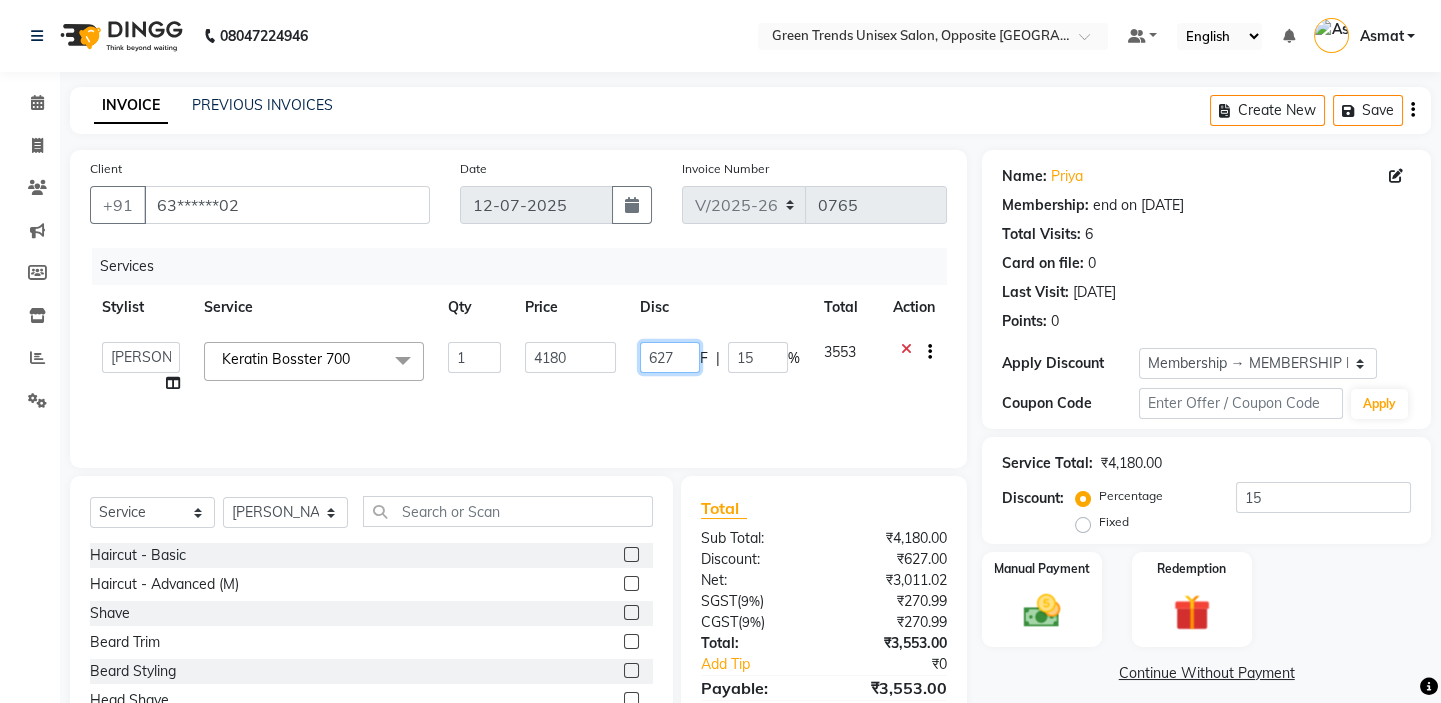 drag, startPoint x: 678, startPoint y: 370, endPoint x: 591, endPoint y: 370, distance: 87 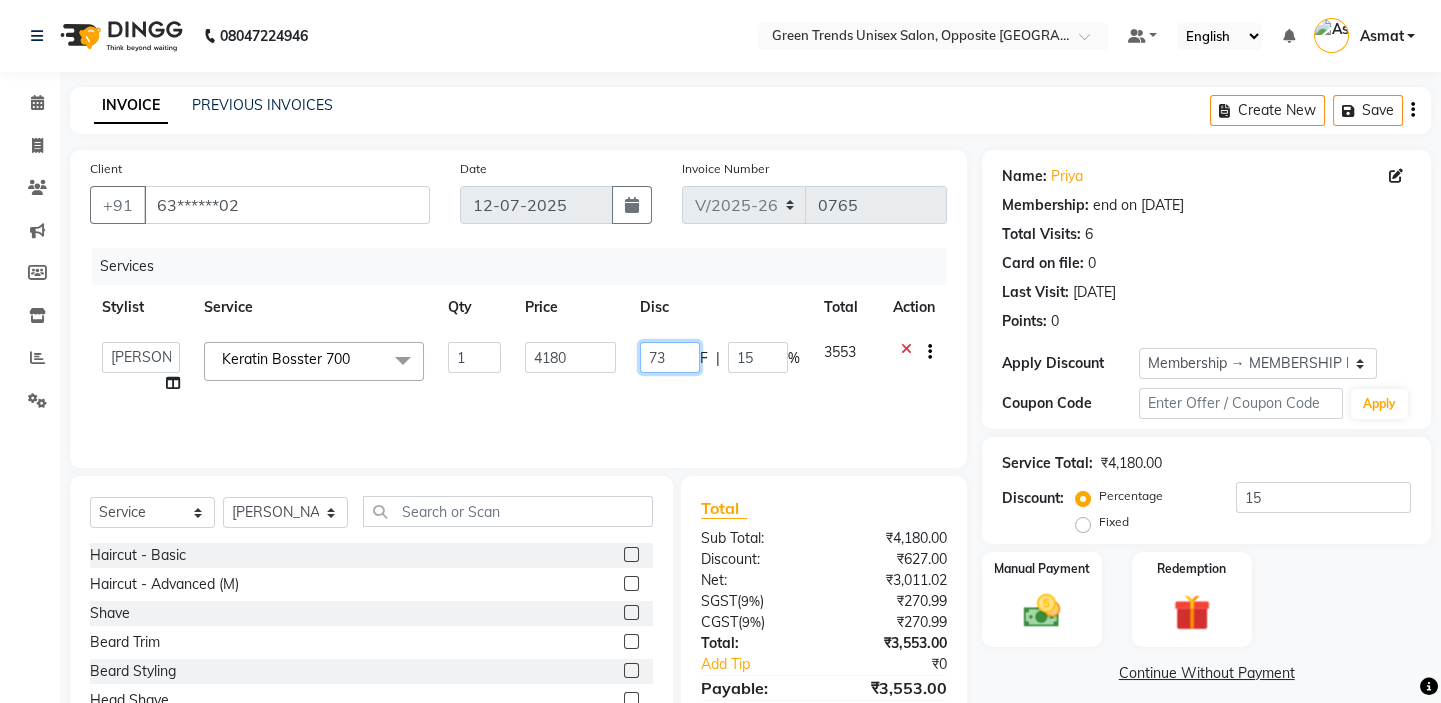 type on "730" 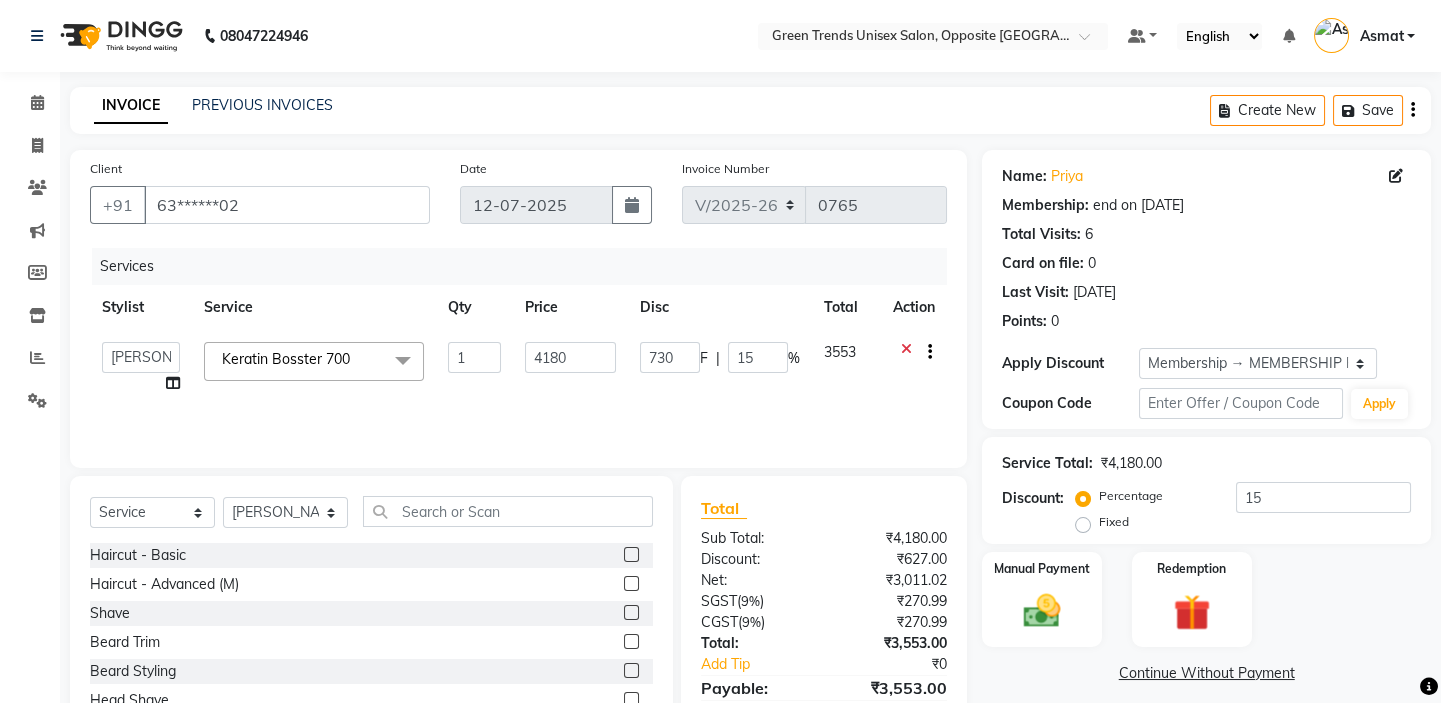 click on "Services Stylist Service Qty Price Disc Total Action  [PERSON_NAME]   [PERSON_NAME] [PERSON_NAME]   [PERSON_NAME]   [PERSON_NAME]  Keratin Bosster 700  x Haircut - Basic Haircut - Advanced (M) Shave [PERSON_NAME] Trim [PERSON_NAME] Styling Head Shave Trimming (F) Styling Haircut (F) Creative Haircut (F) Nano plastia  Head Massage - [MEDICAL_DATA] Chiller Head Massage - Pure Coconut Nourisher Head Massage - Almond Indulgence Head Massage - [PERSON_NAME] Regular Hair Spa Hair Spas - Mentho Burst Spa Keratin Bosster 700 Scalp Treatment - Anti-[MEDICAL_DATA] Treatment Hair Fall Treatment Repair Rescue Spa Bond Repair Regimine Bond Reapir Ritual with Volumize Booster Bond Reapir Ritual with Fortify Booster Bond Reapir Ritual with Vibrancy Booster Bond Reapir Ritual with Hydrate Booster Bond Reapir Ritual with Tame Booster [PERSON_NAME] Butter Treatment [PERSON_NAME] Collagen Therapy Scalp Sense Treatment Moroccan Oil Treatment Regular Moustache Colouring Regular [PERSON_NAME] Colouring Regular Global Hair Colouring Streaks - Per Streak Regular Clean Up 1" 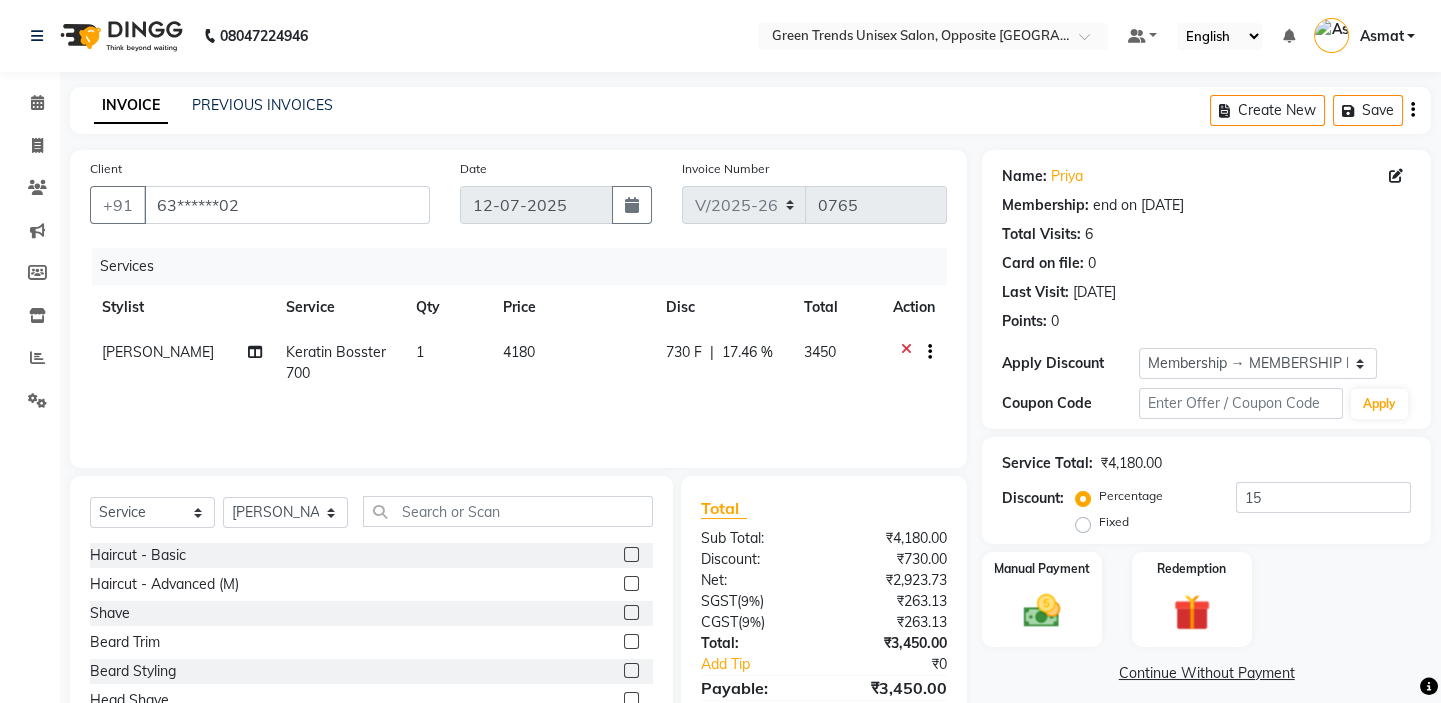 click on "730 F" 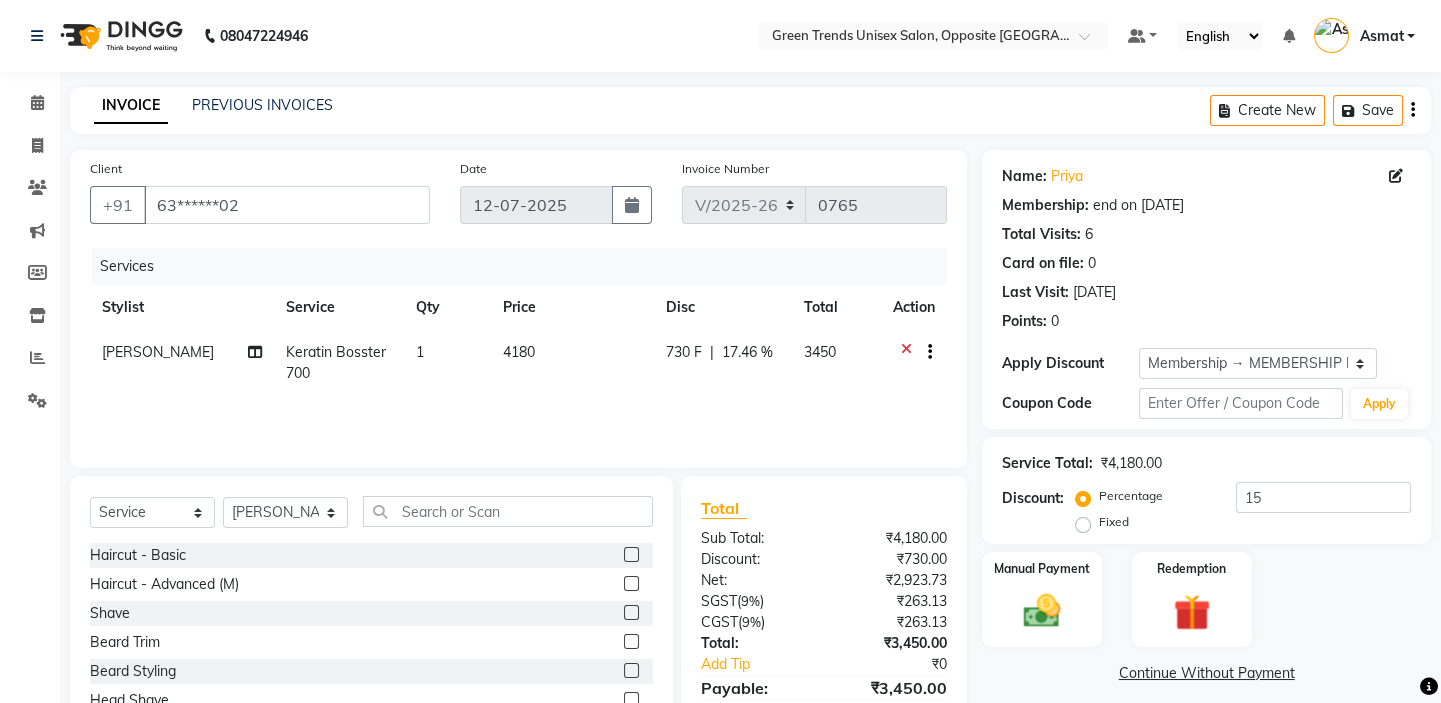 select on "75769" 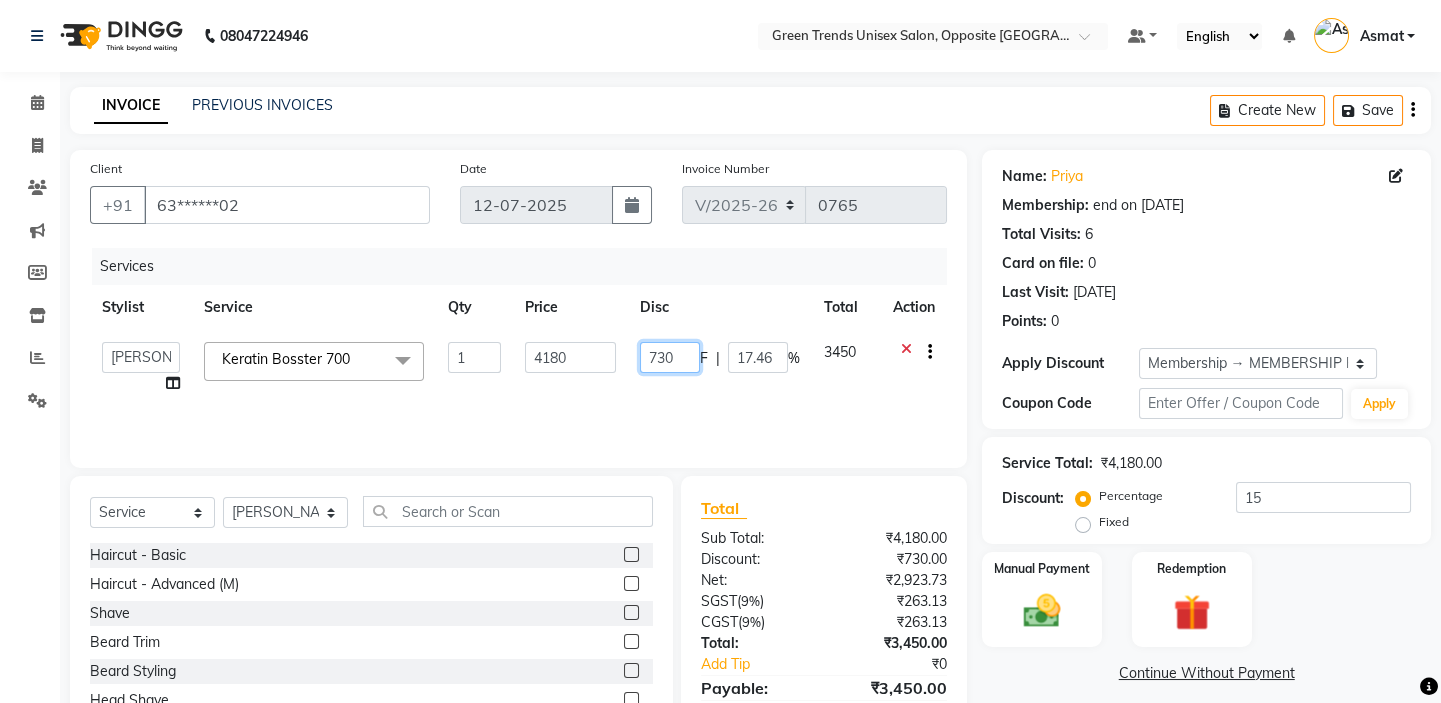 drag, startPoint x: 672, startPoint y: 350, endPoint x: 593, endPoint y: 358, distance: 79.40403 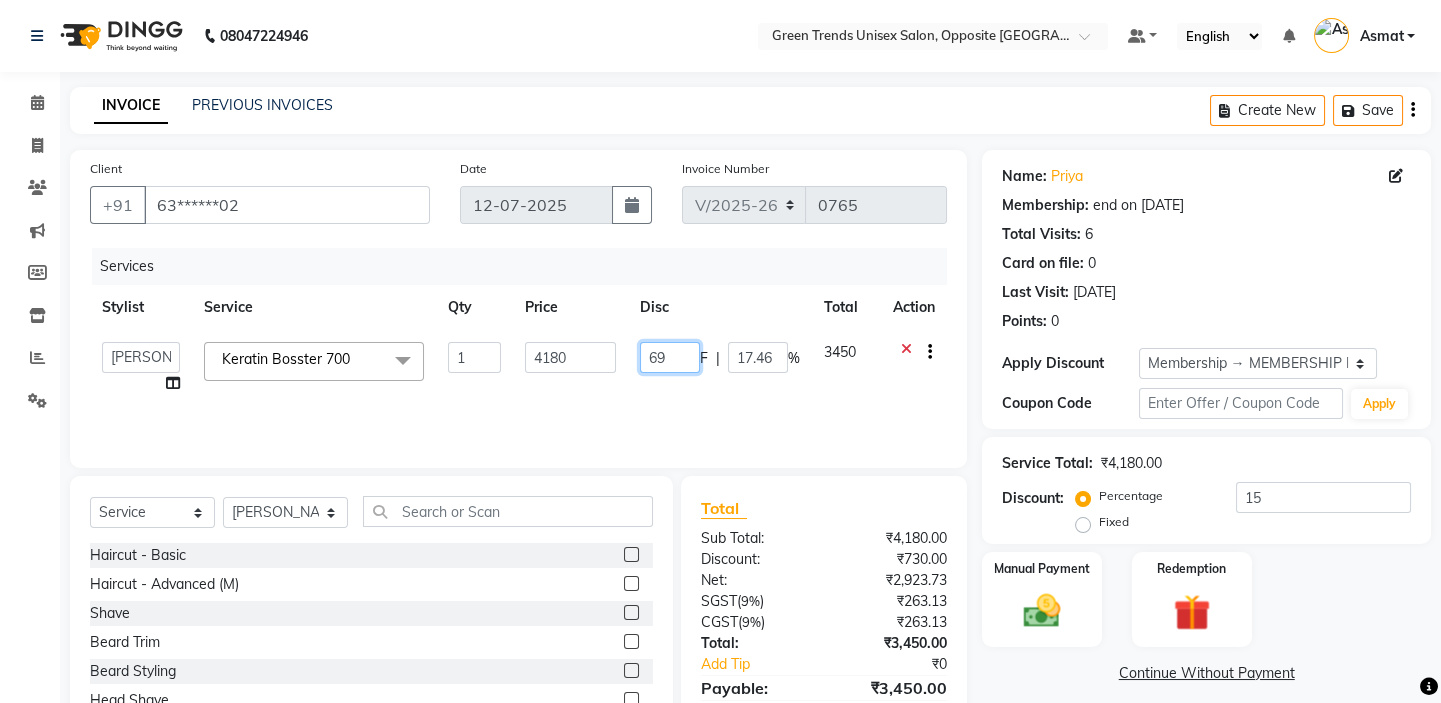 type on "690" 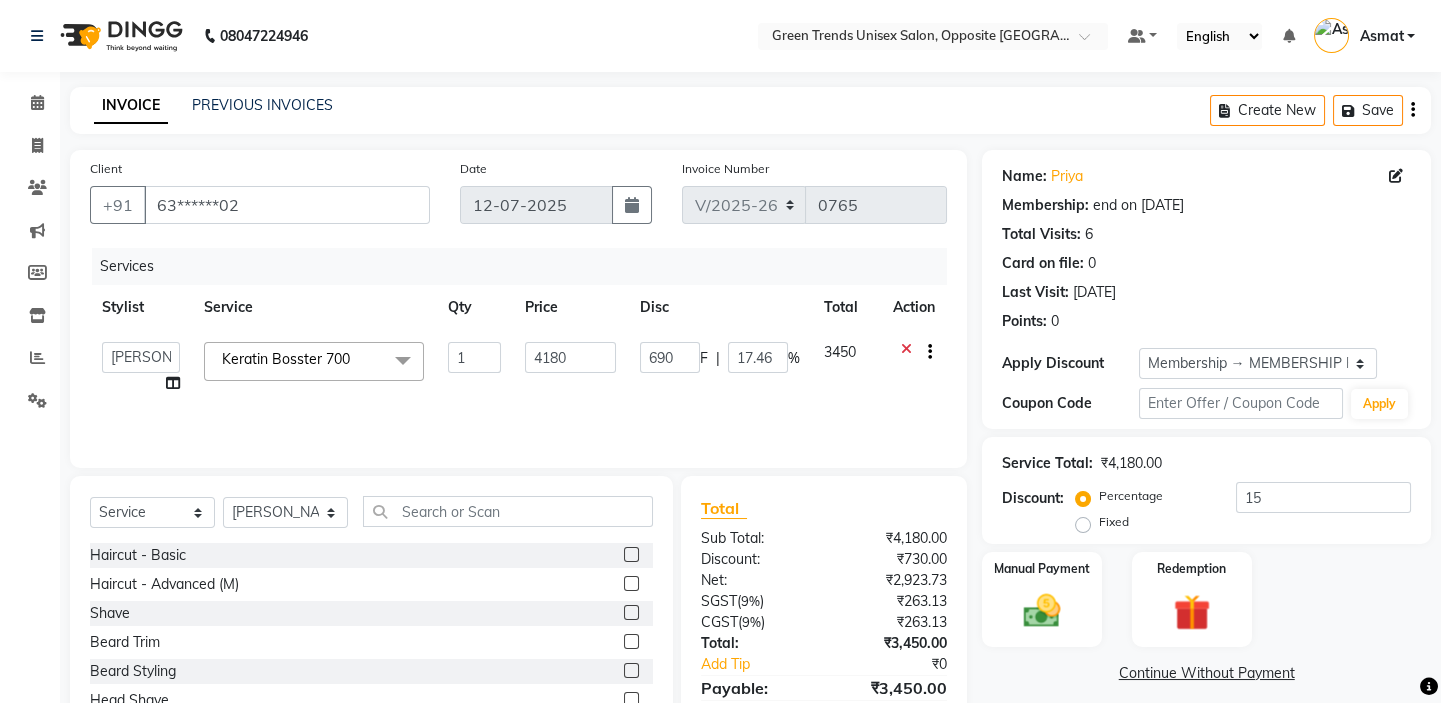 click on "690 F | 17.46 %" 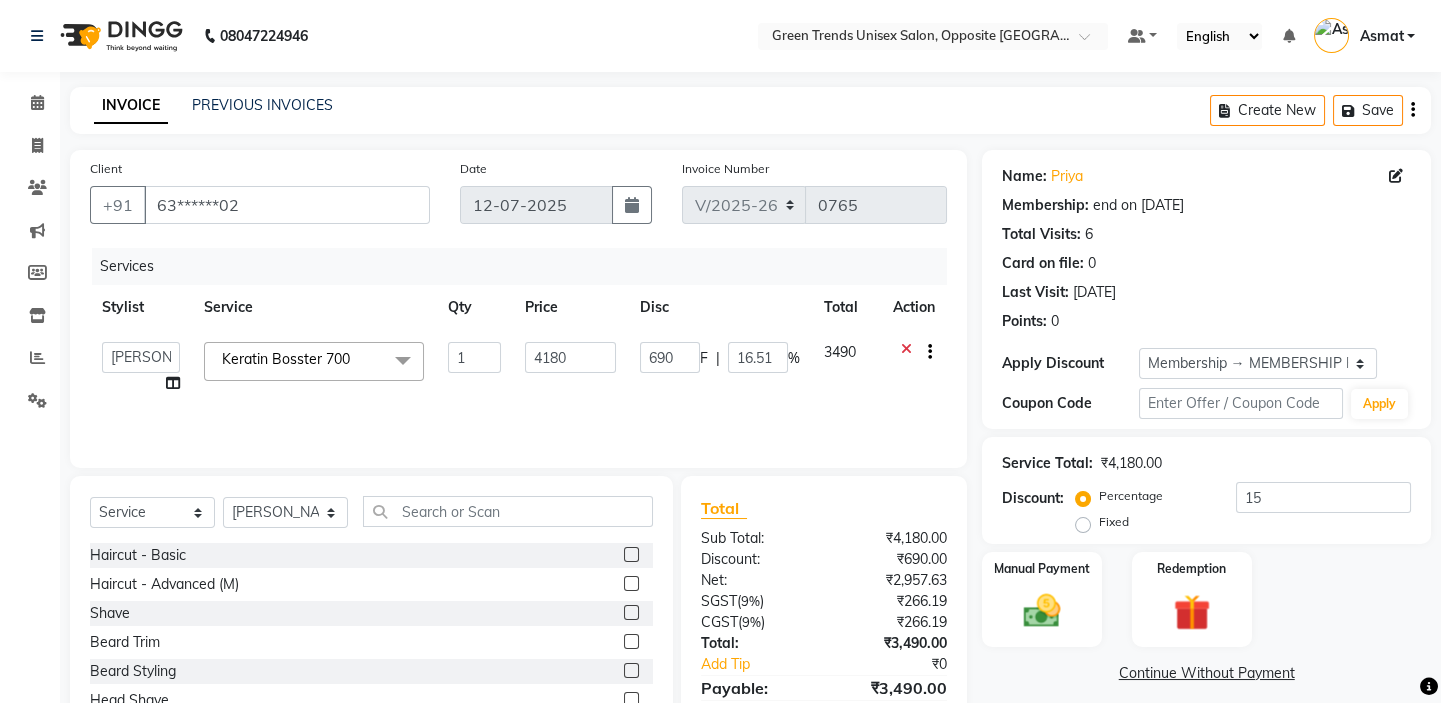 scroll, scrollTop: 99, scrollLeft: 0, axis: vertical 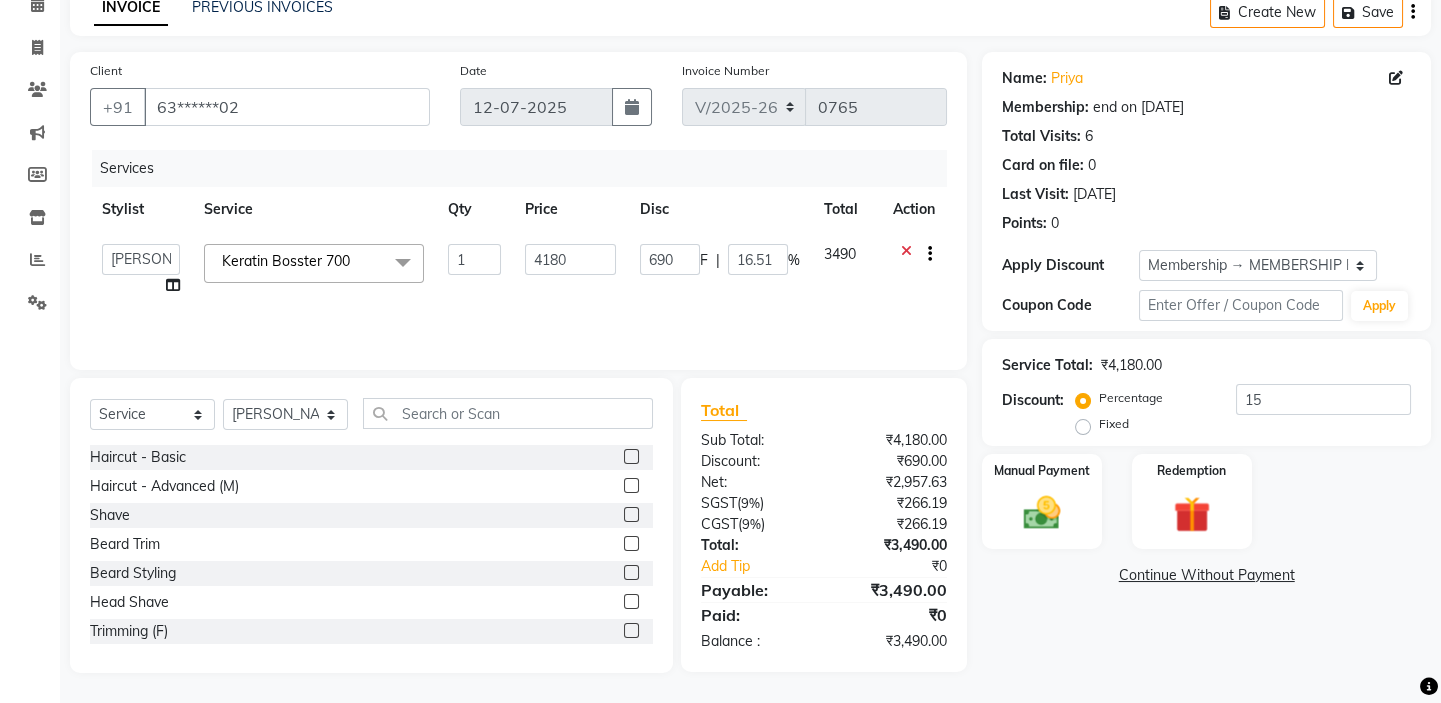 click on "Keratin Bosster 700" 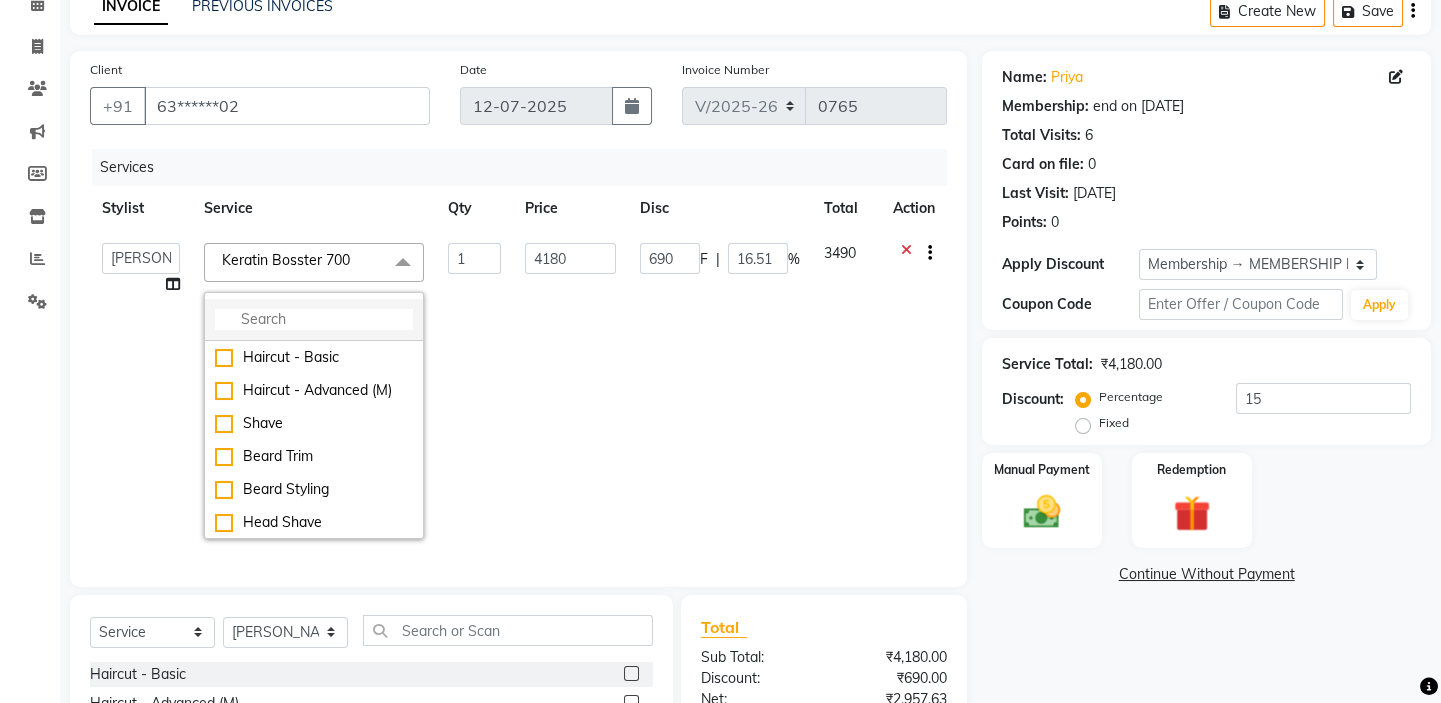 click 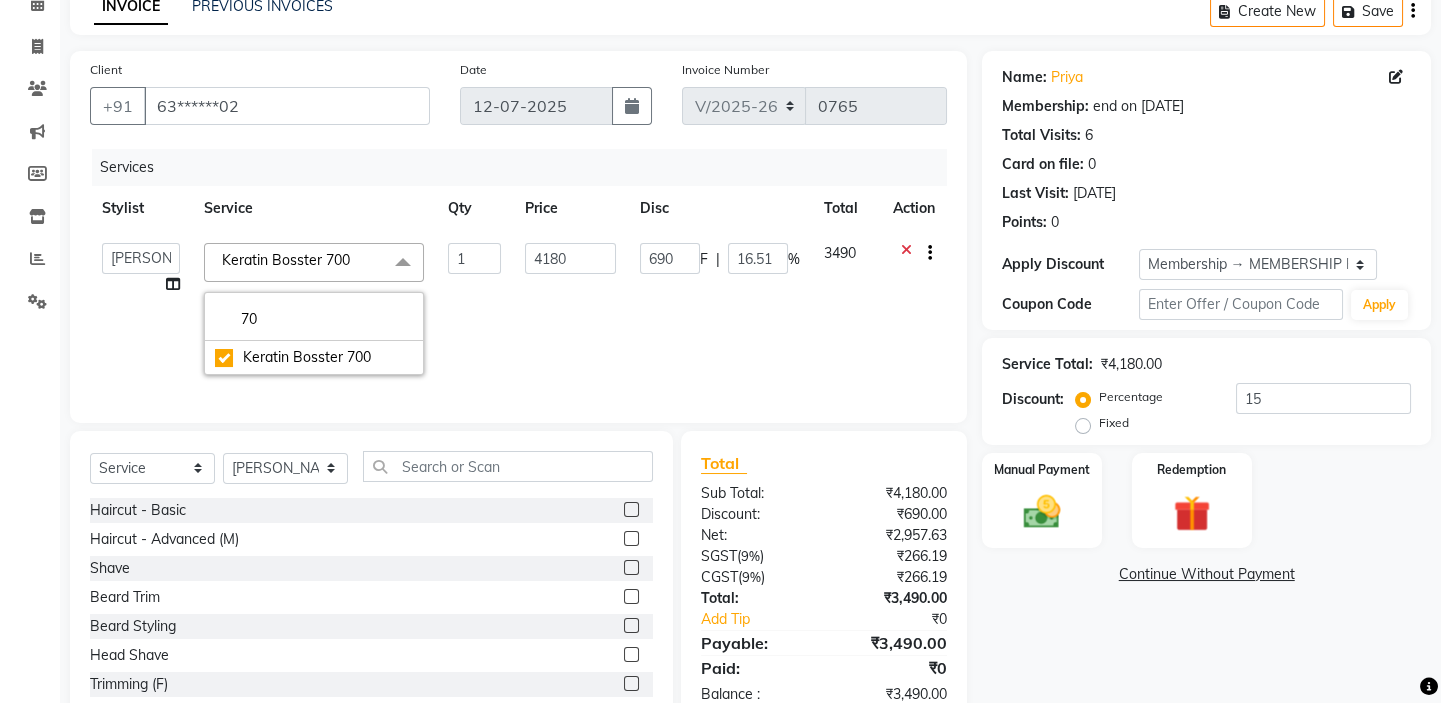 type on "7" 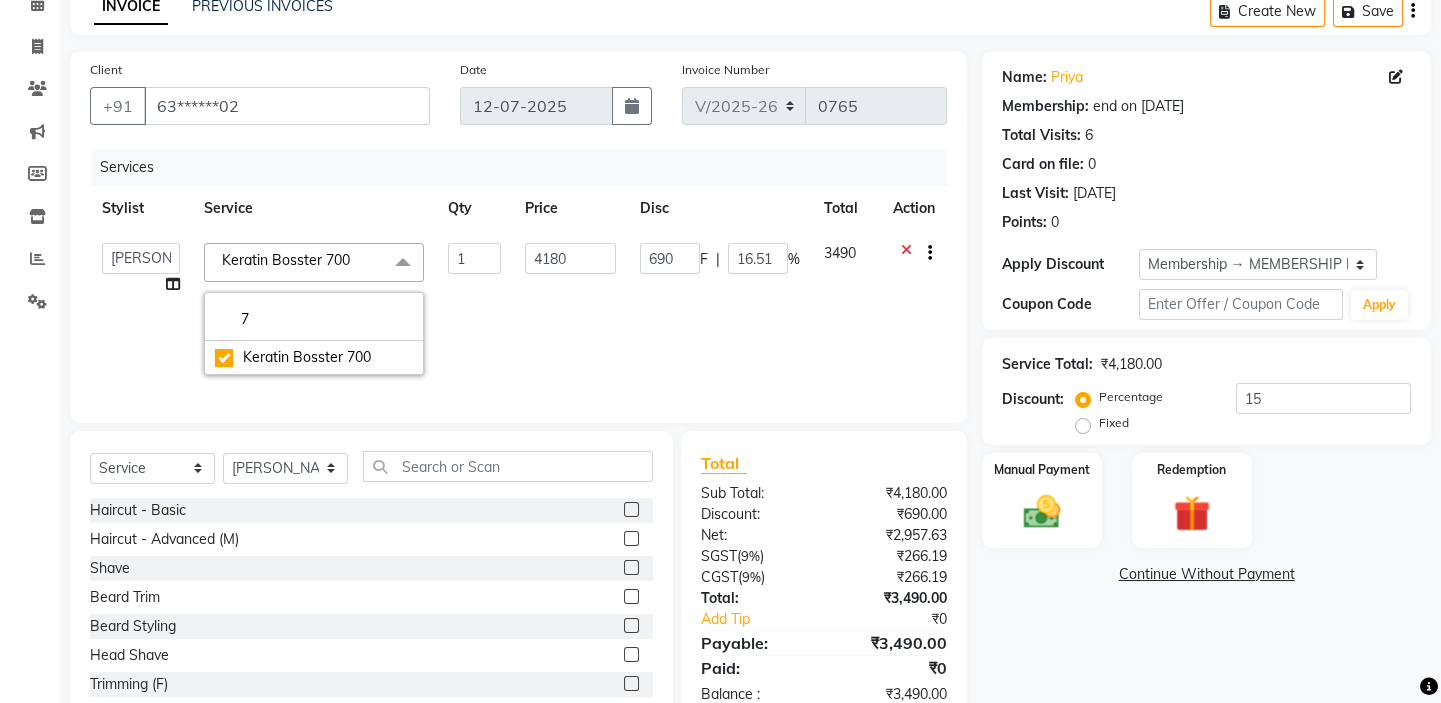 type 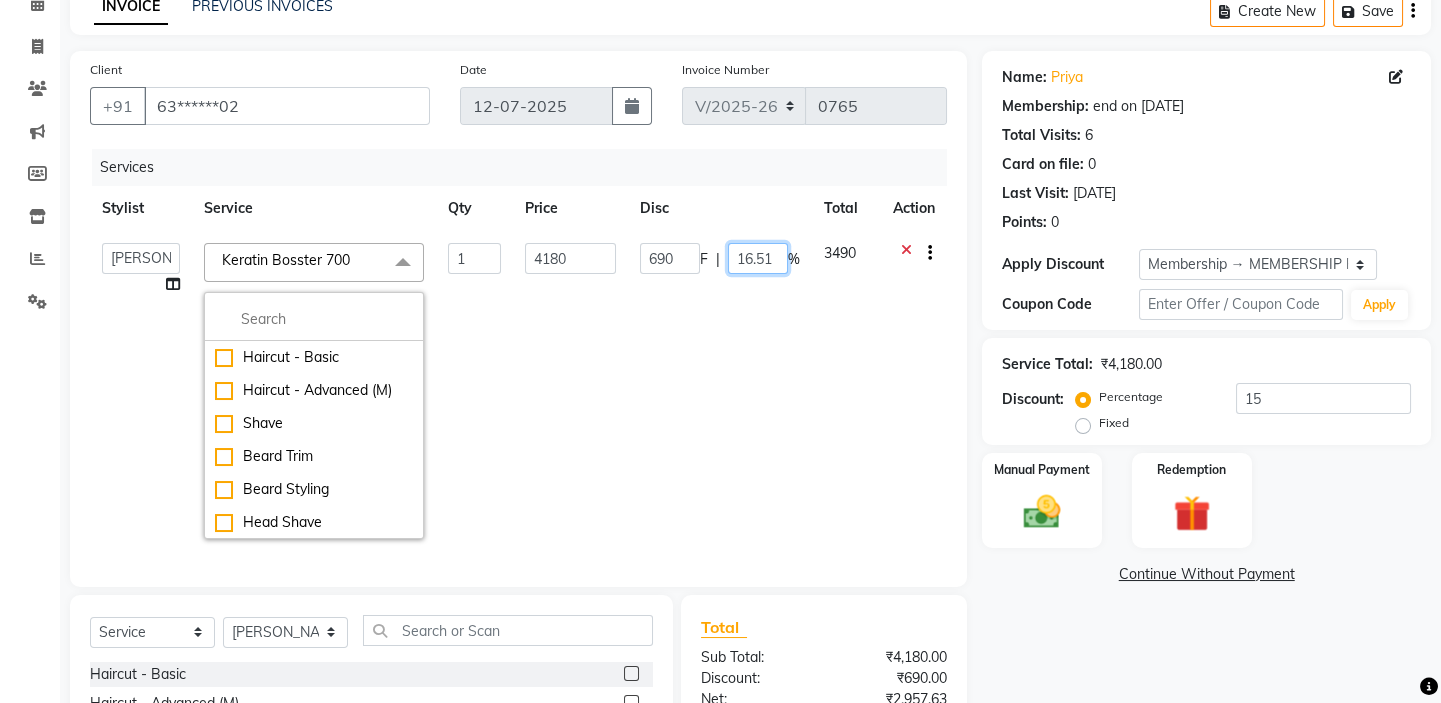 click on "690 F | 16.51 %" 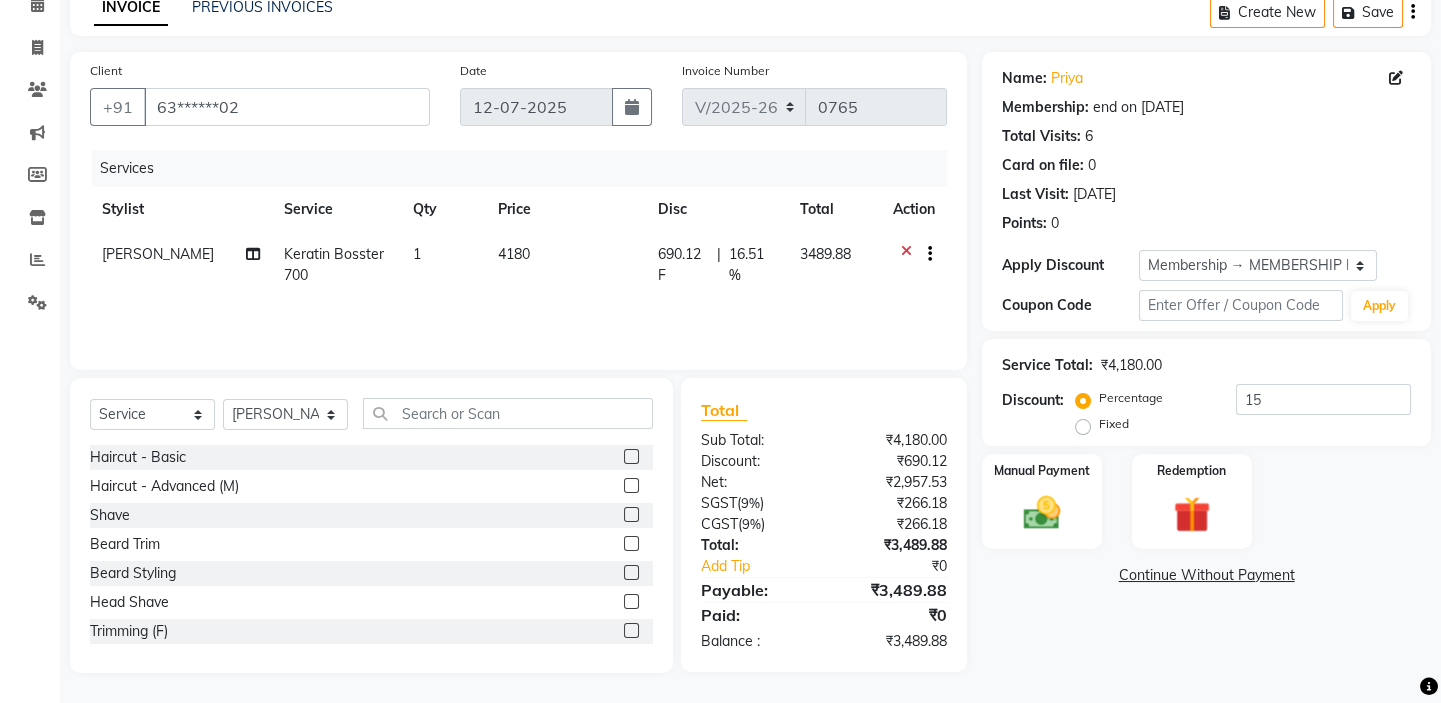 click on "Services Stylist Service Qty Price Disc Total Action [PERSON_NAME] Keratin Bosster 700 1 4180 690.12 F | 16.51 % 3489.88" 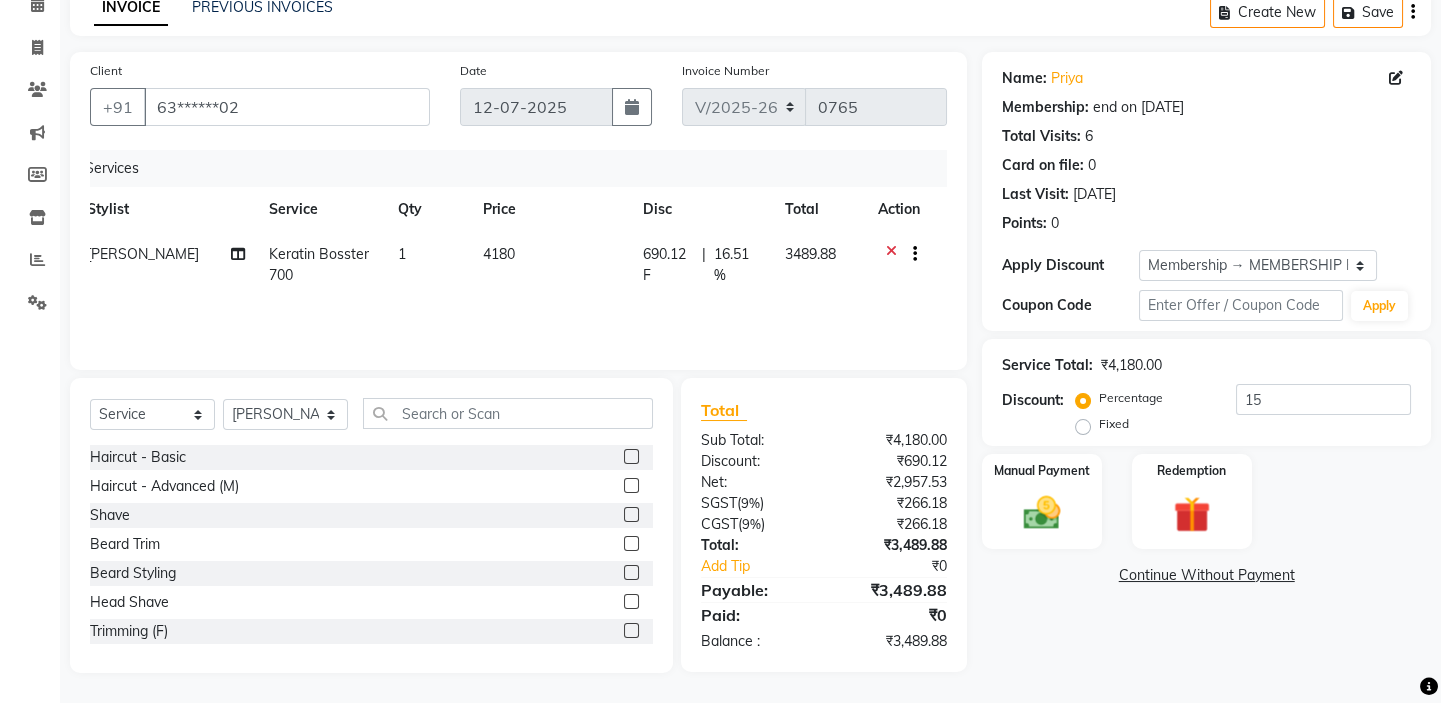 click on "Client +91 63******02 Date [DATE] Invoice Number V/2025 V/[PHONE_NUMBER] Services Stylist Service Qty Price Disc Total Action [PERSON_NAME] Keratin Bosster 700 1 4180 690.12 F | 16.51 % 3489.88" 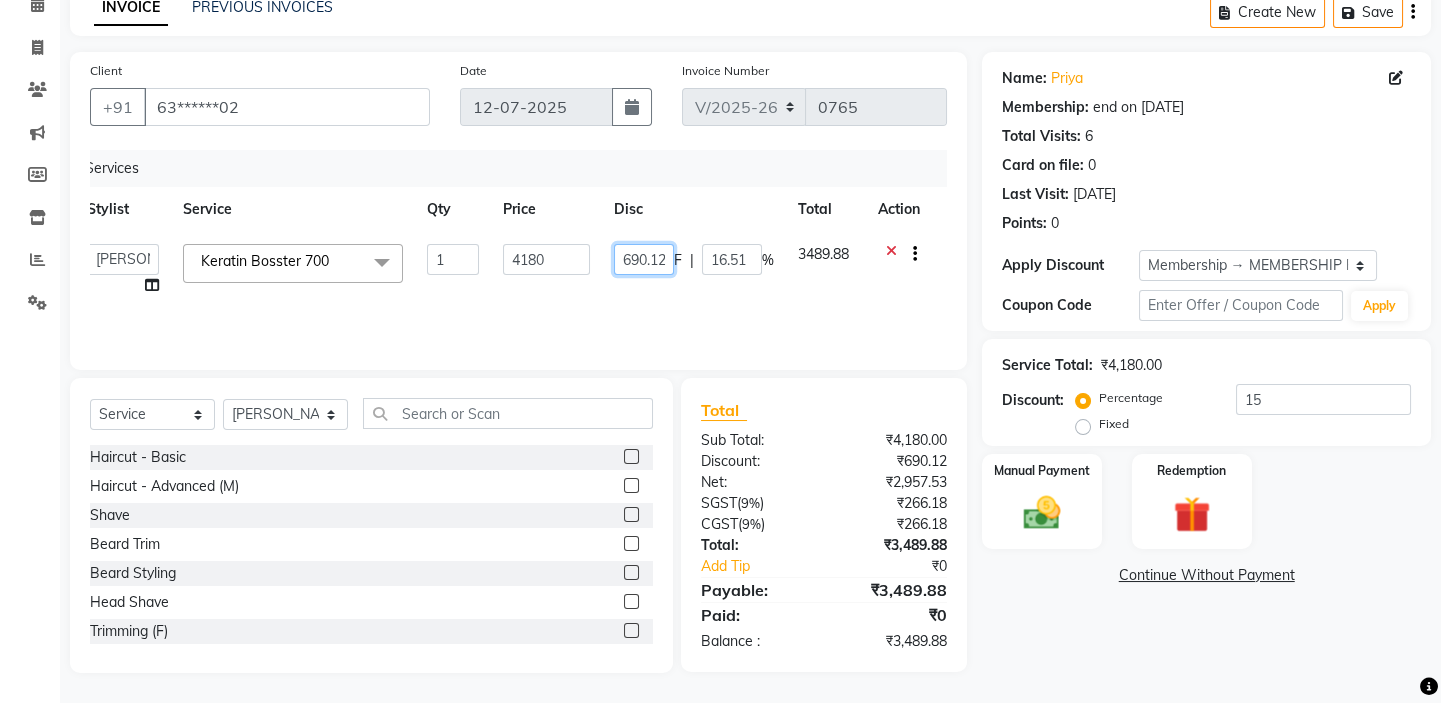 scroll, scrollTop: 0, scrollLeft: 3, axis: horizontal 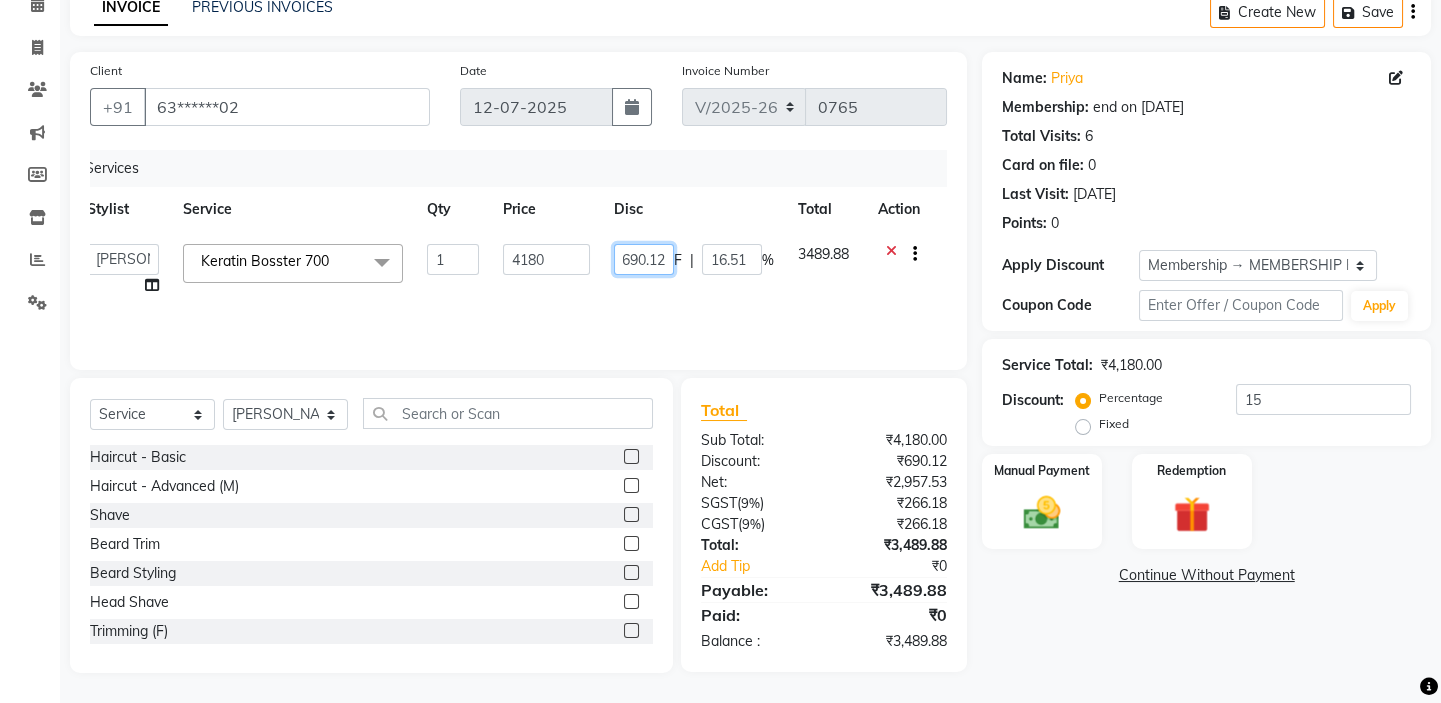 drag, startPoint x: 619, startPoint y: 260, endPoint x: 681, endPoint y: 262, distance: 62.03225 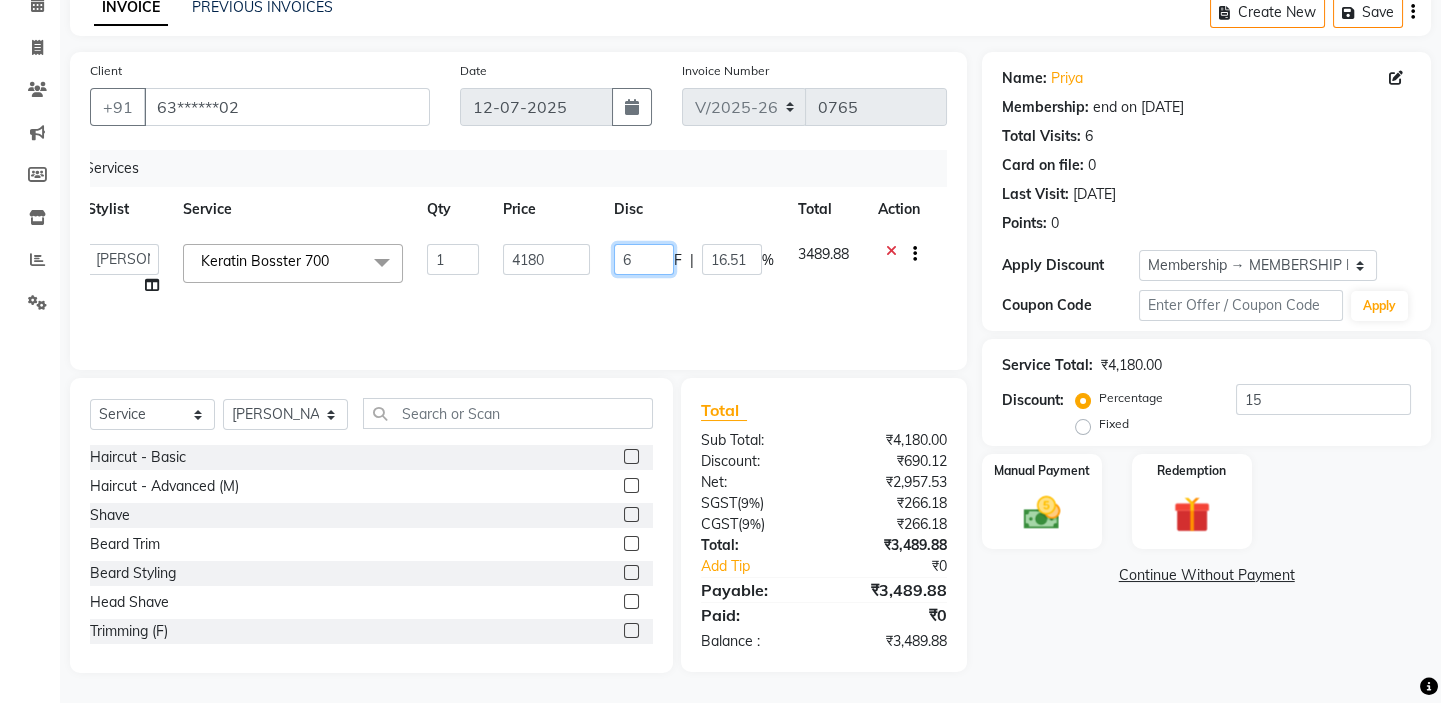 scroll, scrollTop: 0, scrollLeft: 0, axis: both 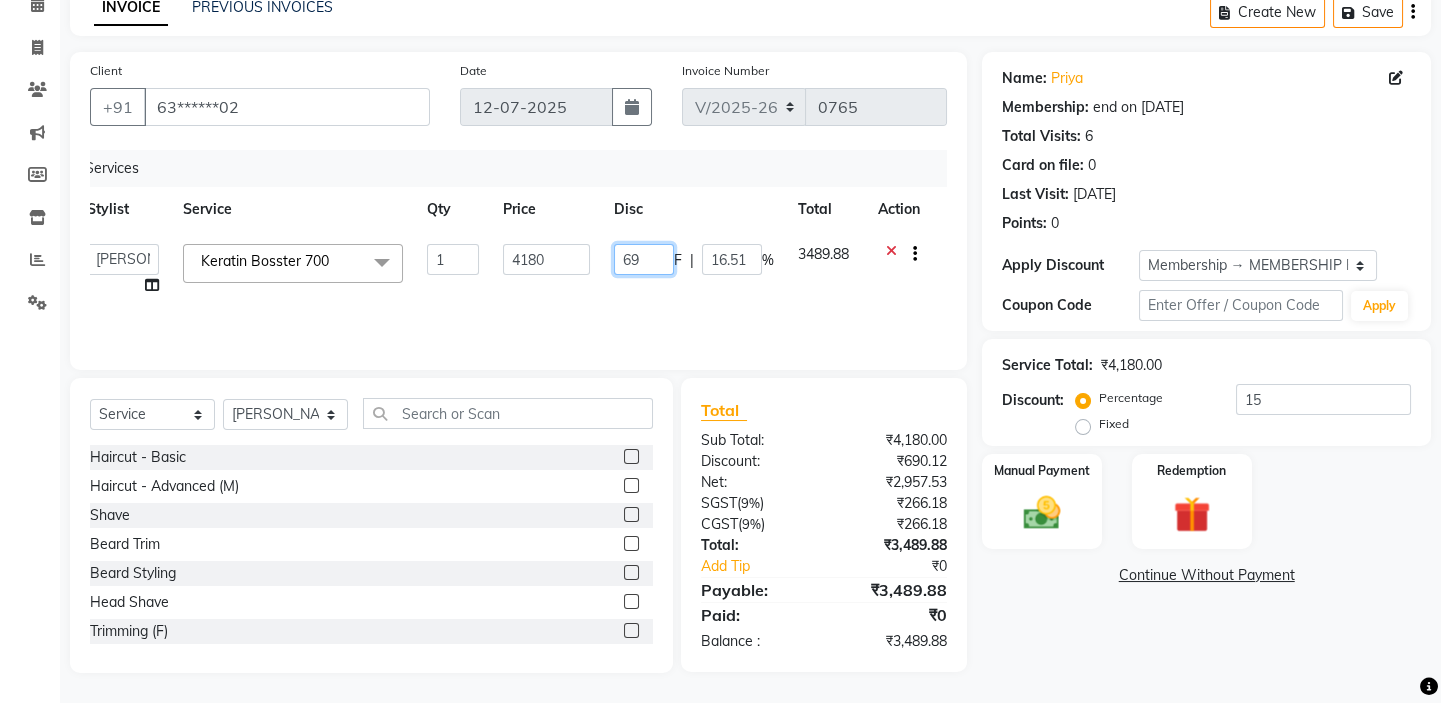 type on "690" 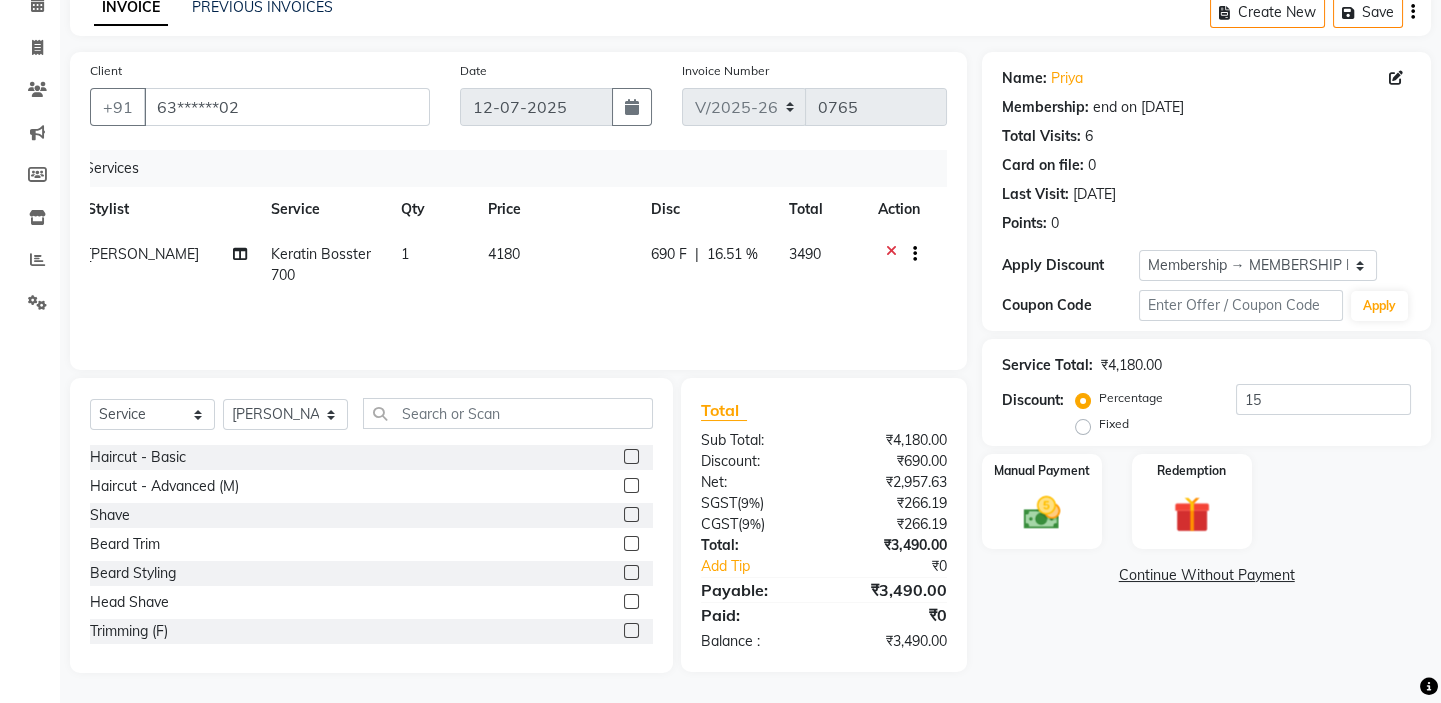 click on "690 F | 16.51 %" 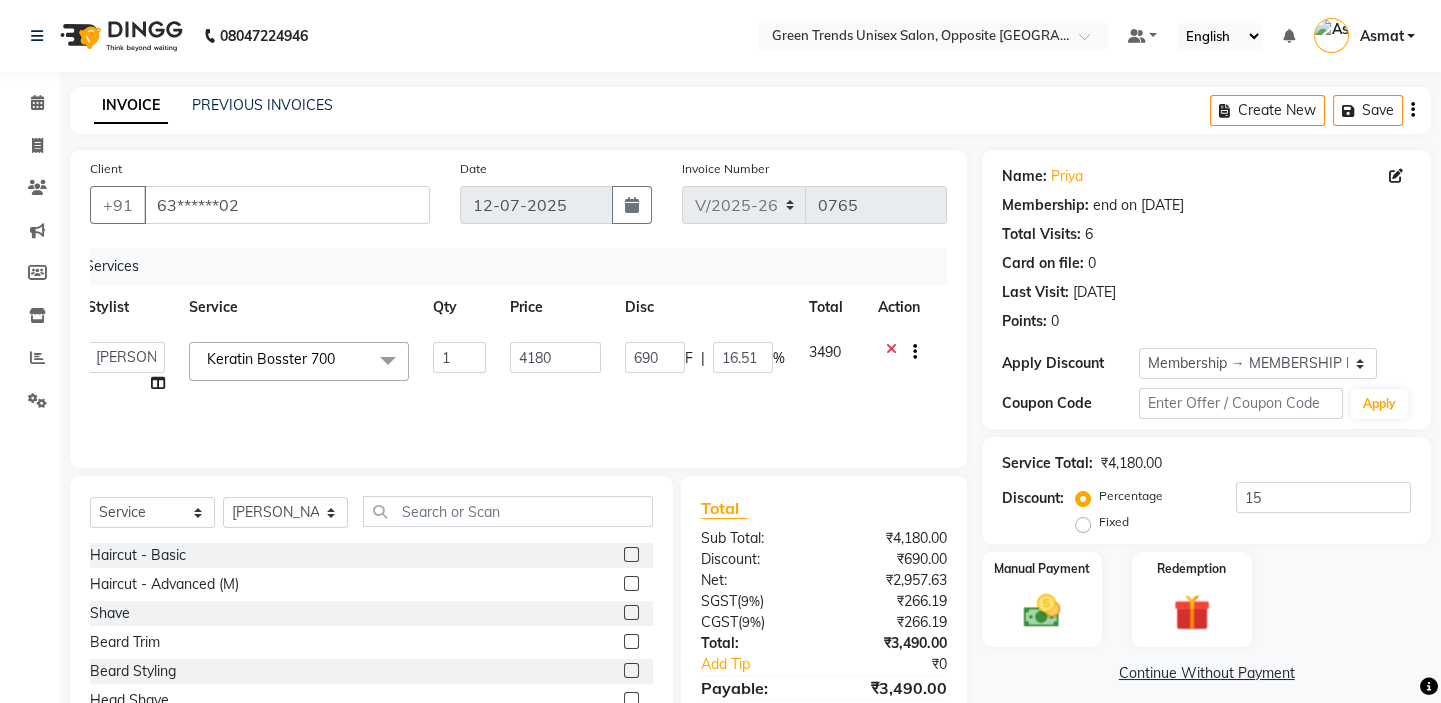 scroll, scrollTop: 99, scrollLeft: 0, axis: vertical 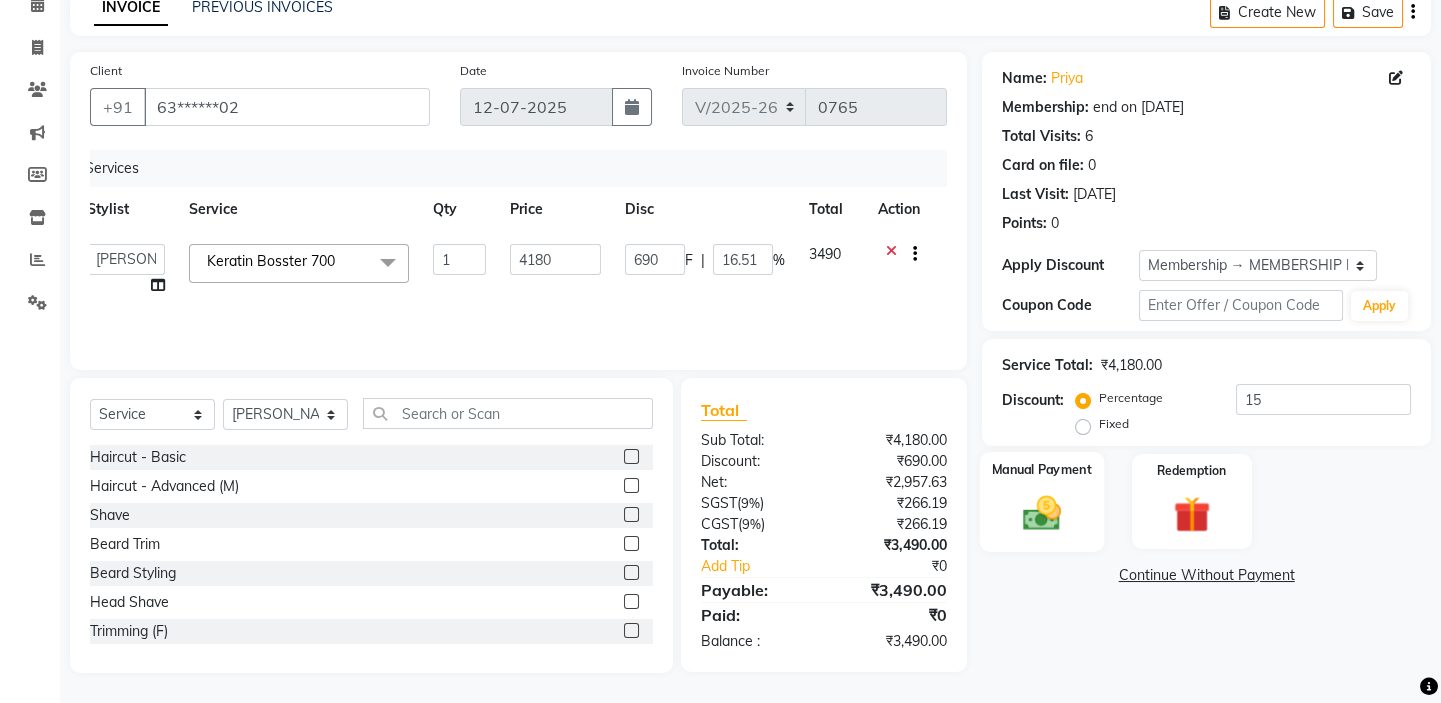 click 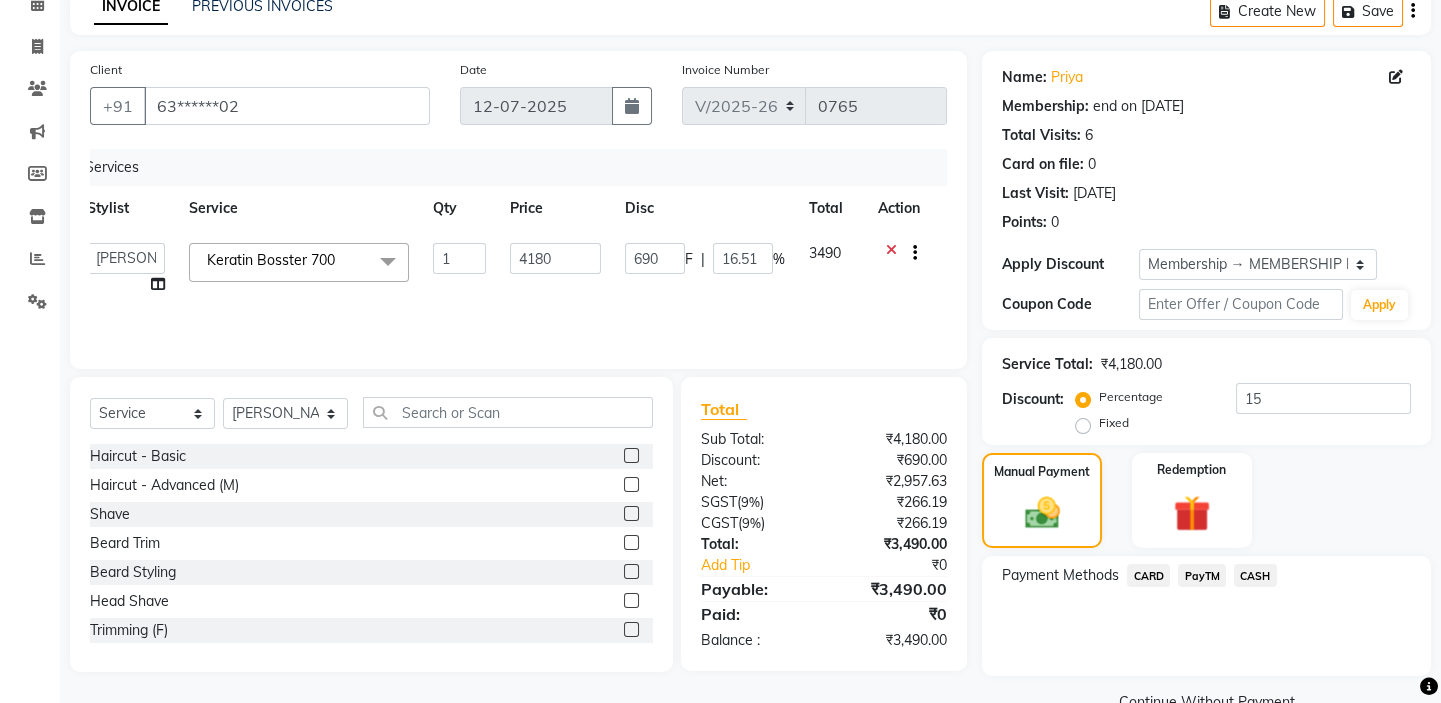 click on "PayTM" 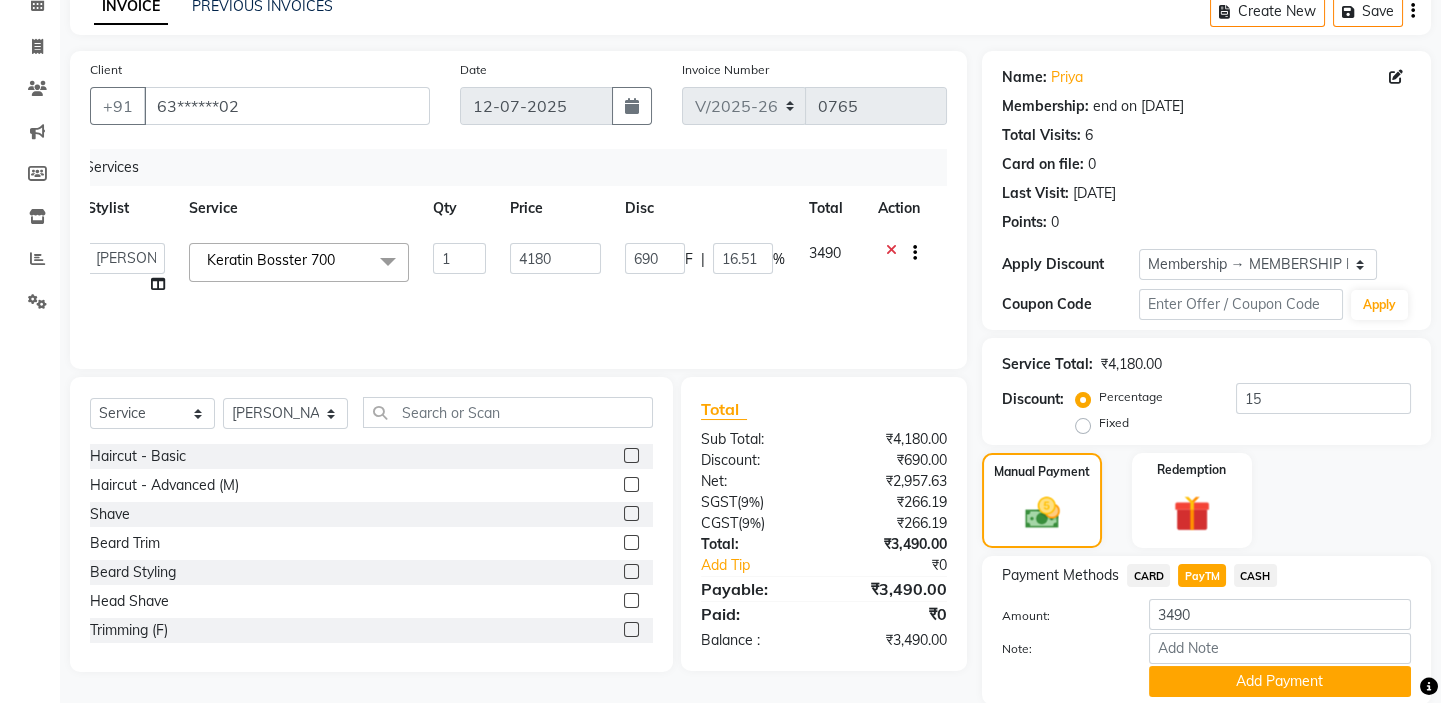 click on "PayTM" 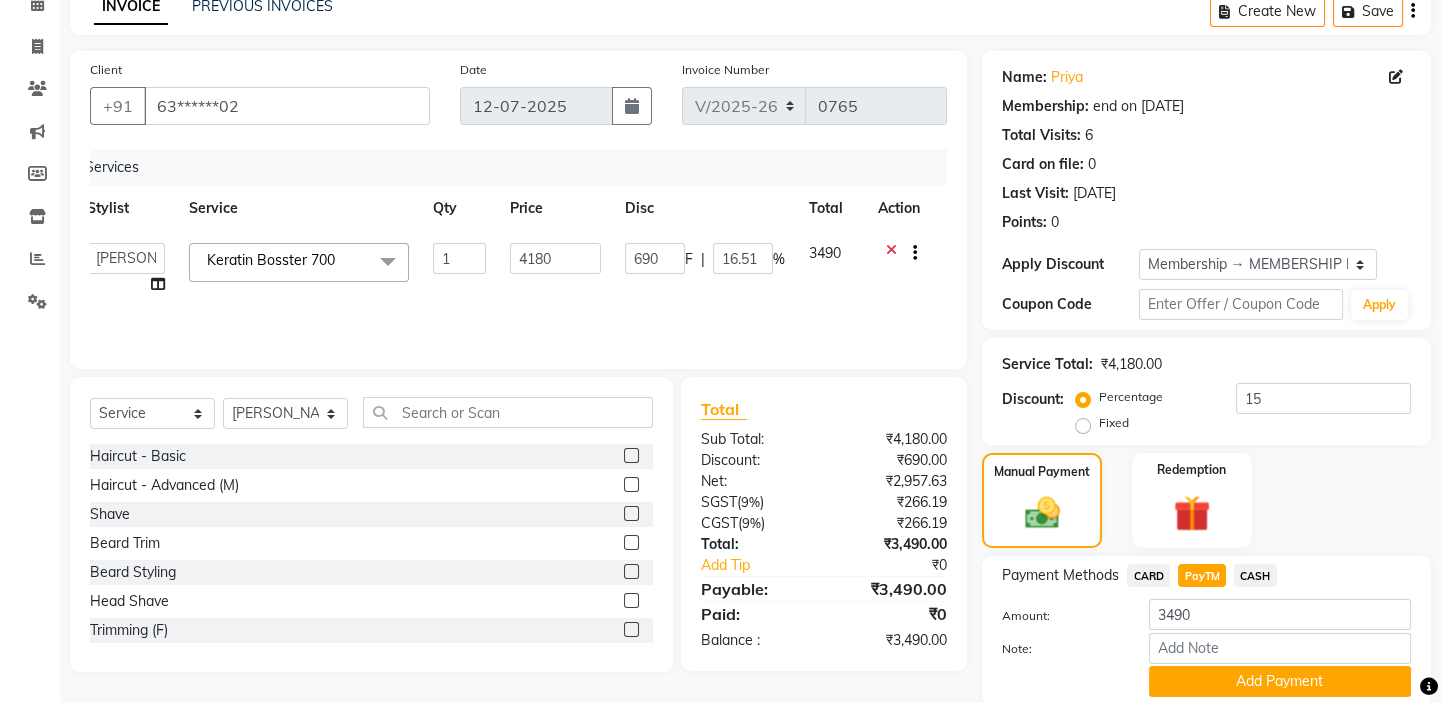 scroll, scrollTop: 172, scrollLeft: 0, axis: vertical 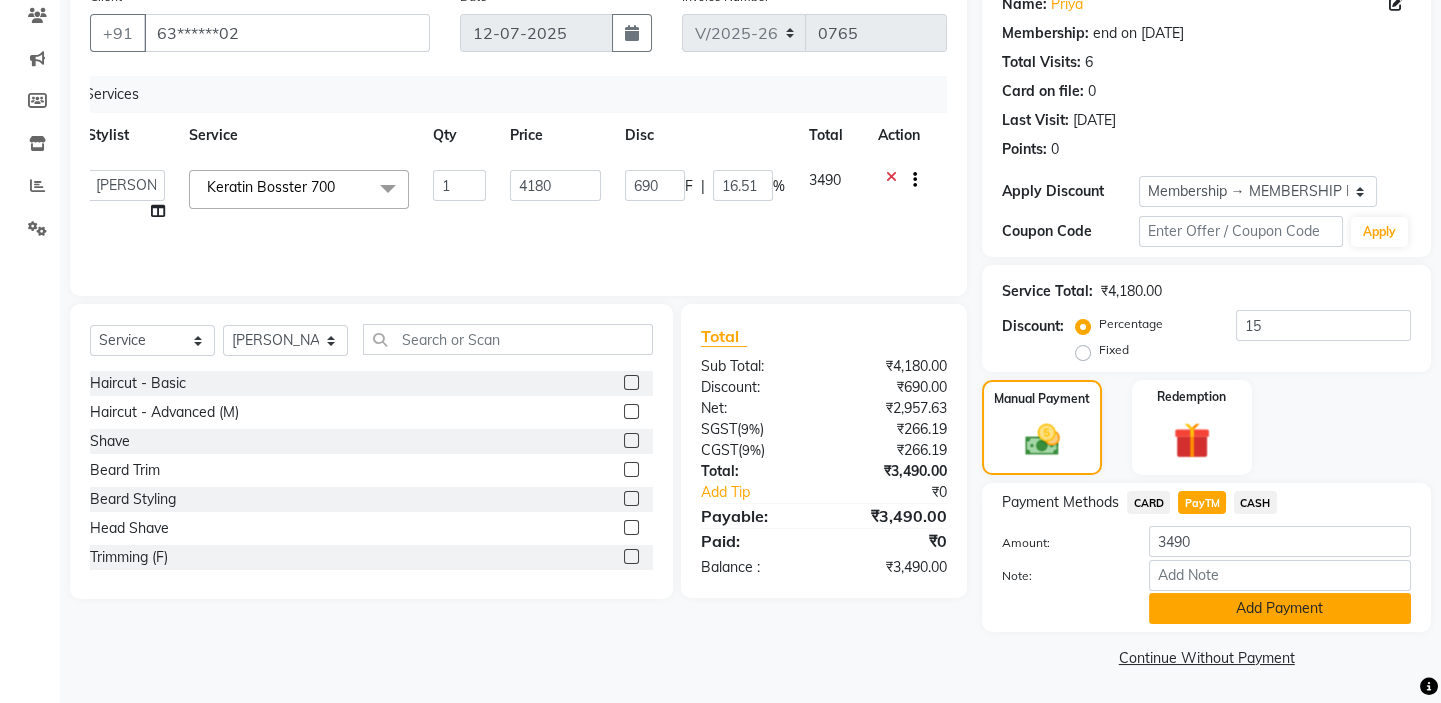 click on "Add Payment" 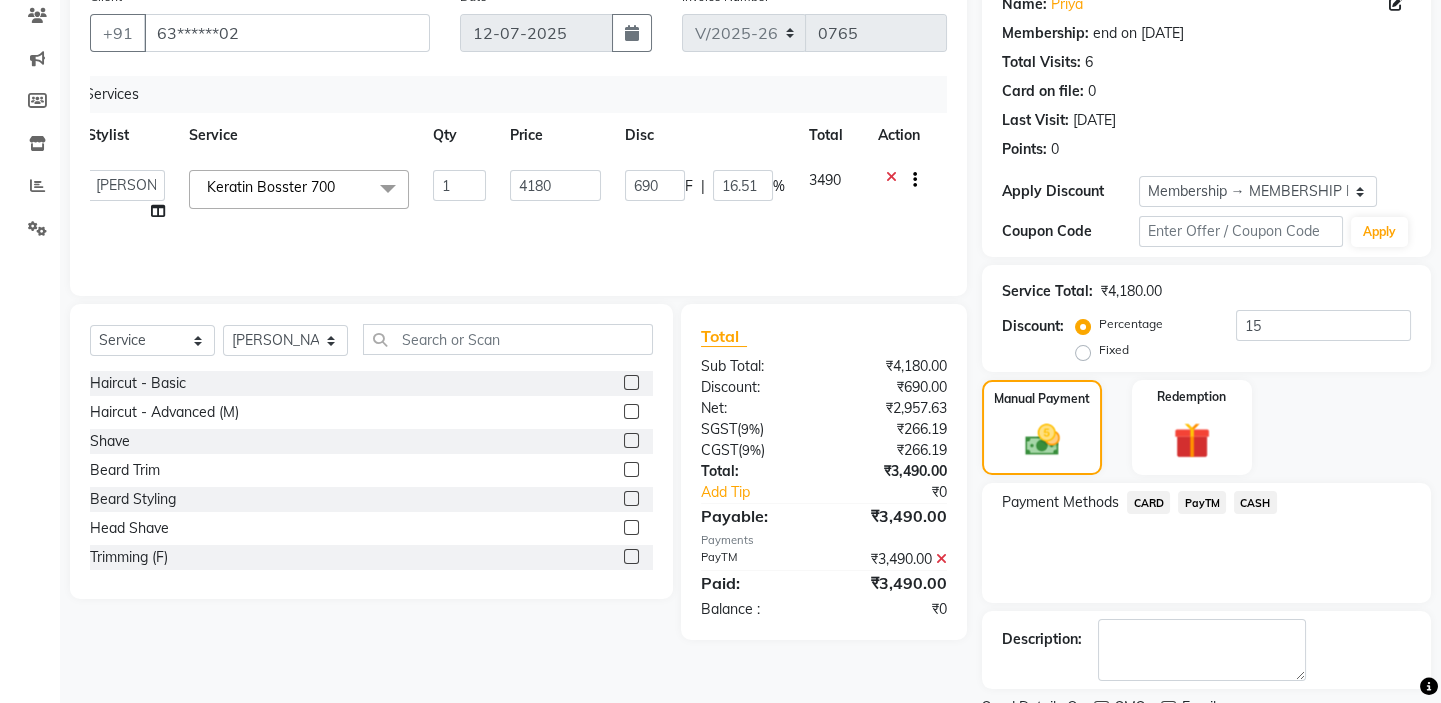 scroll, scrollTop: 255, scrollLeft: 0, axis: vertical 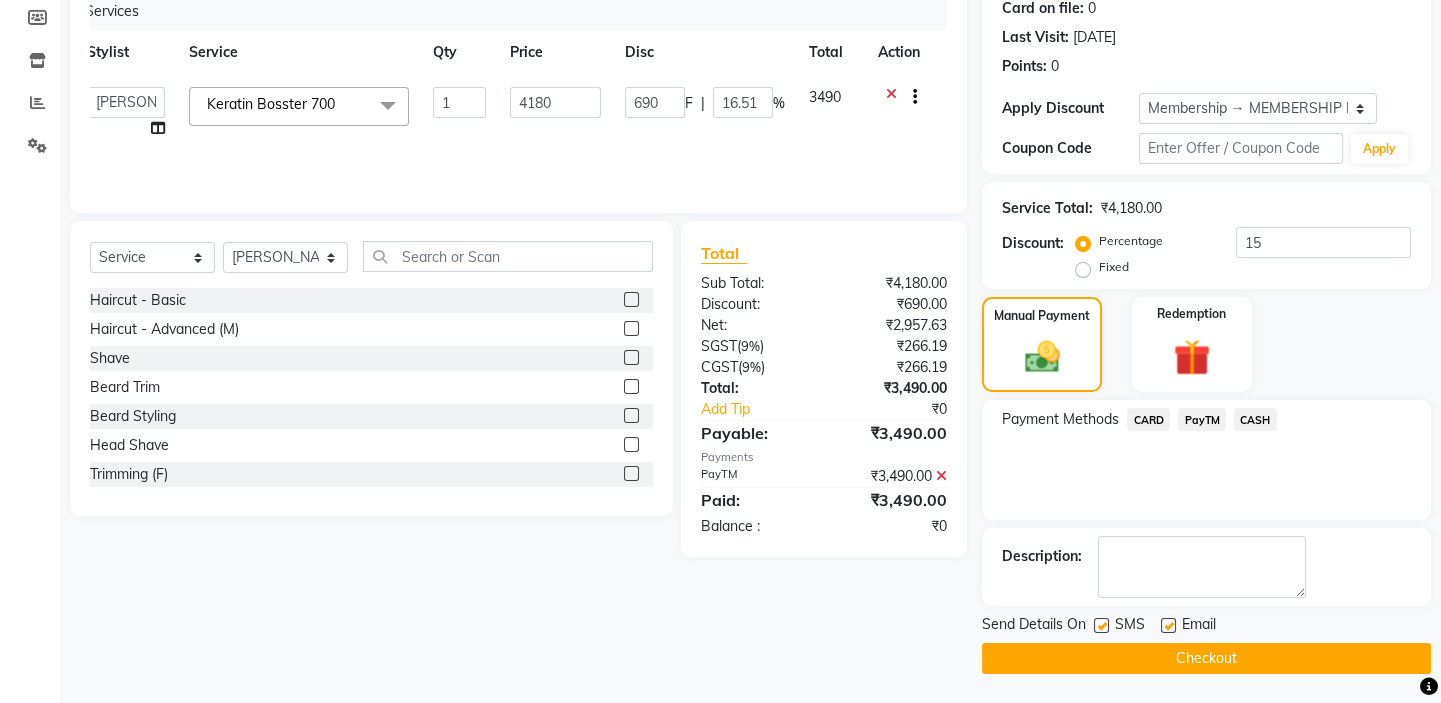 click on "Checkout" 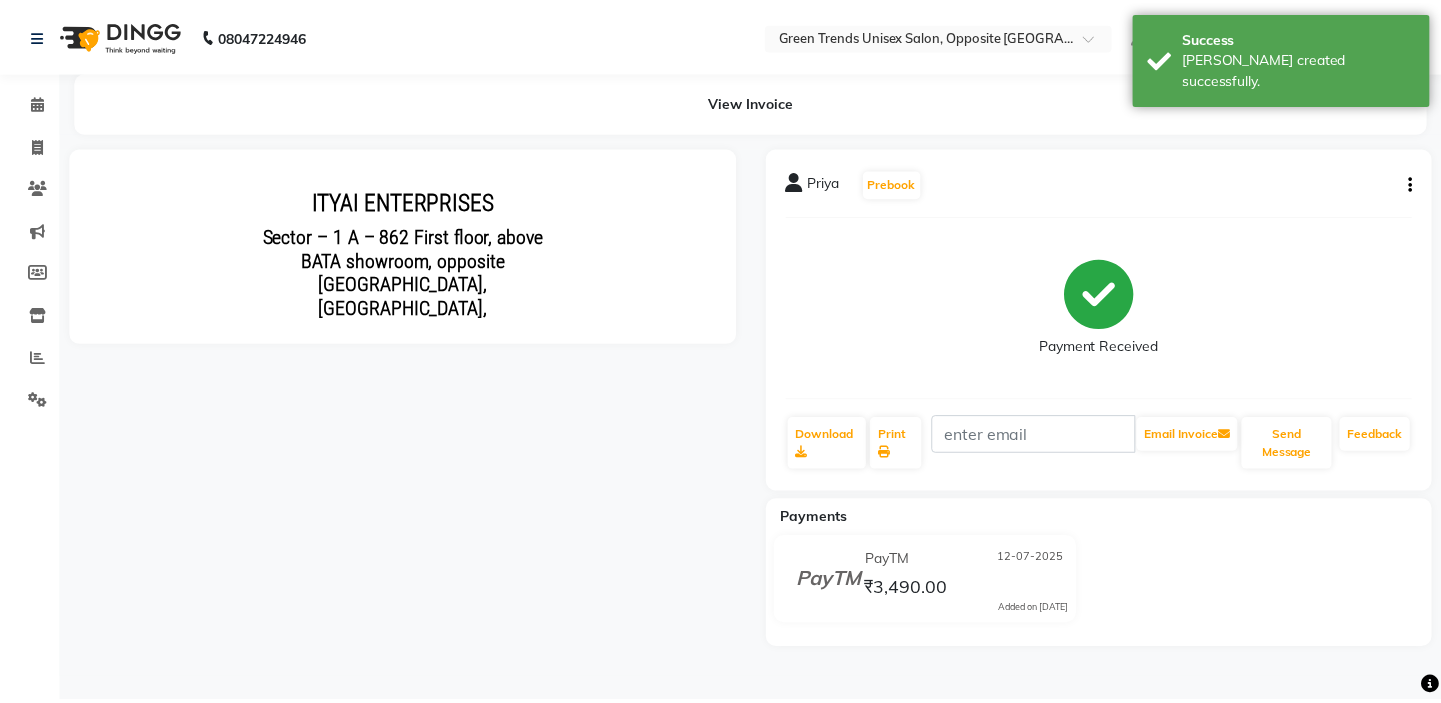 scroll, scrollTop: 0, scrollLeft: 0, axis: both 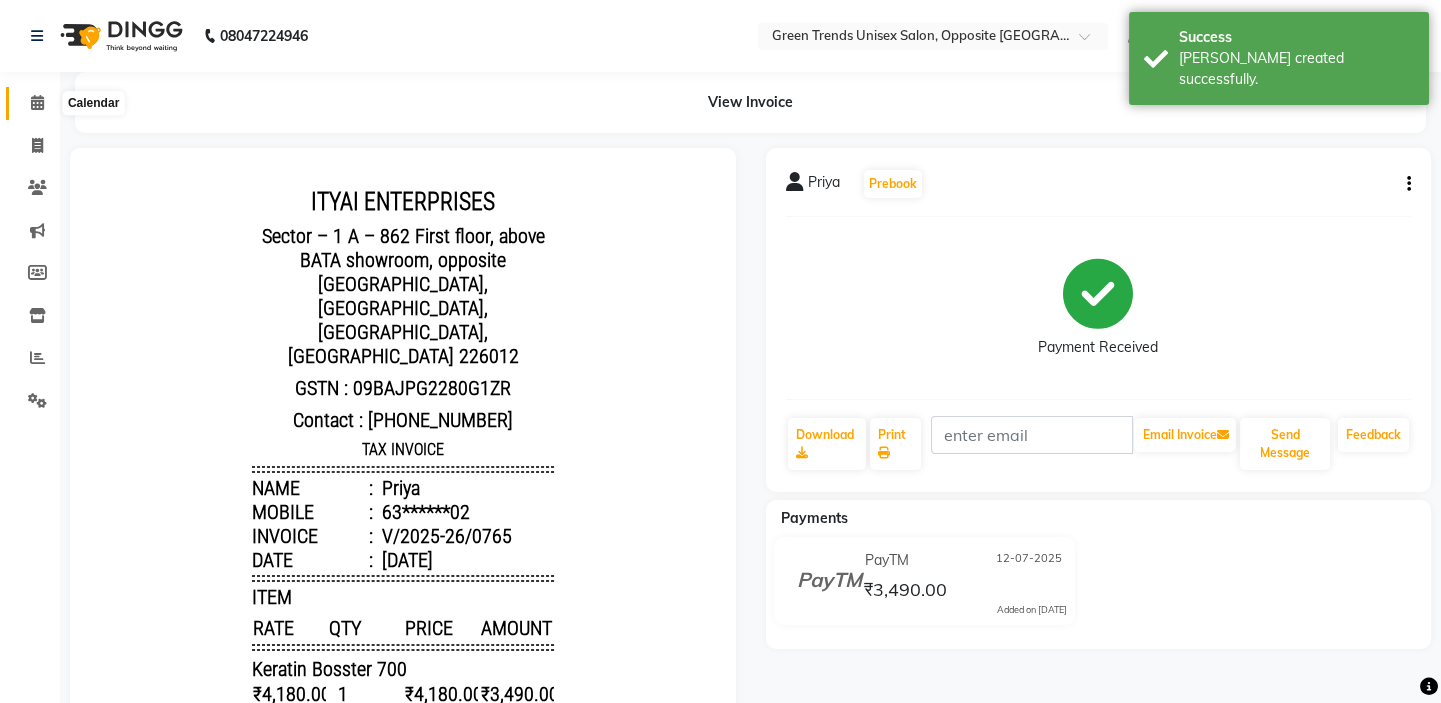 click 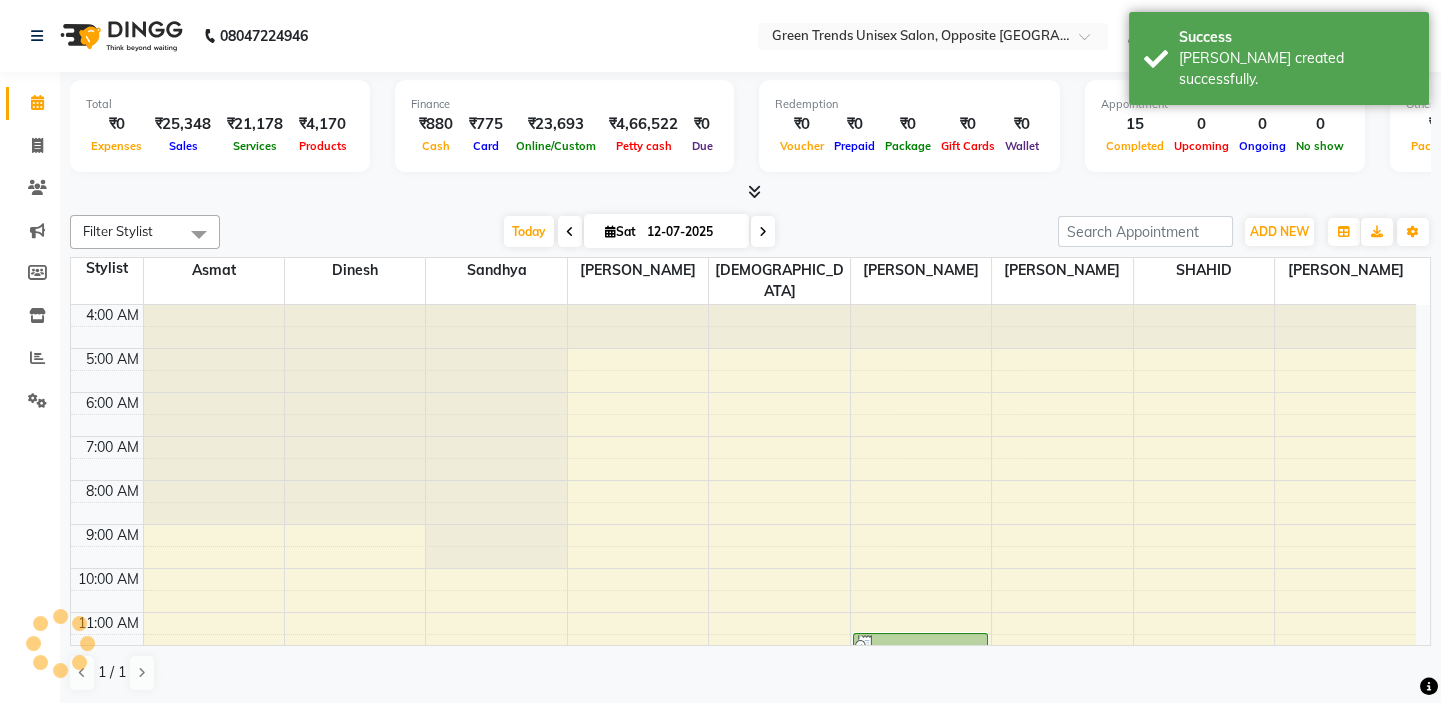 scroll, scrollTop: 89, scrollLeft: 0, axis: vertical 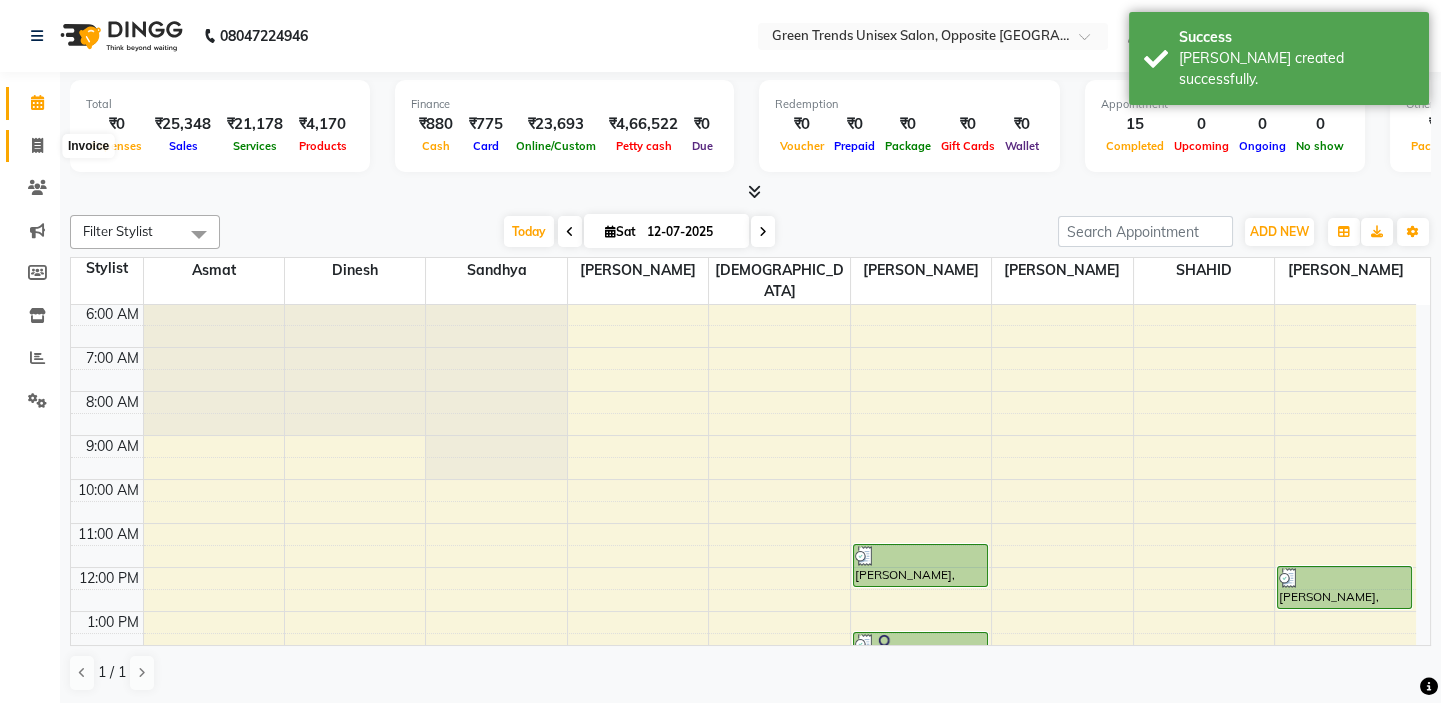 click 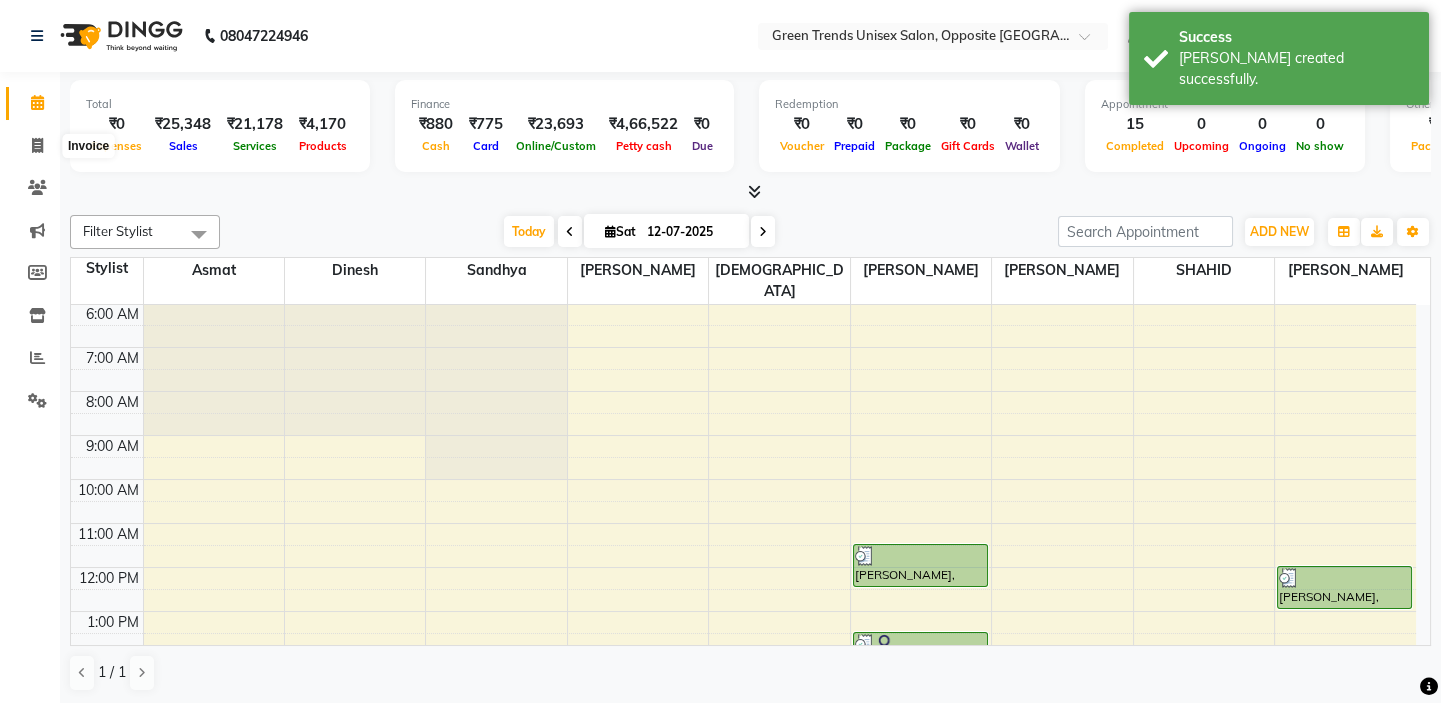 select on "service" 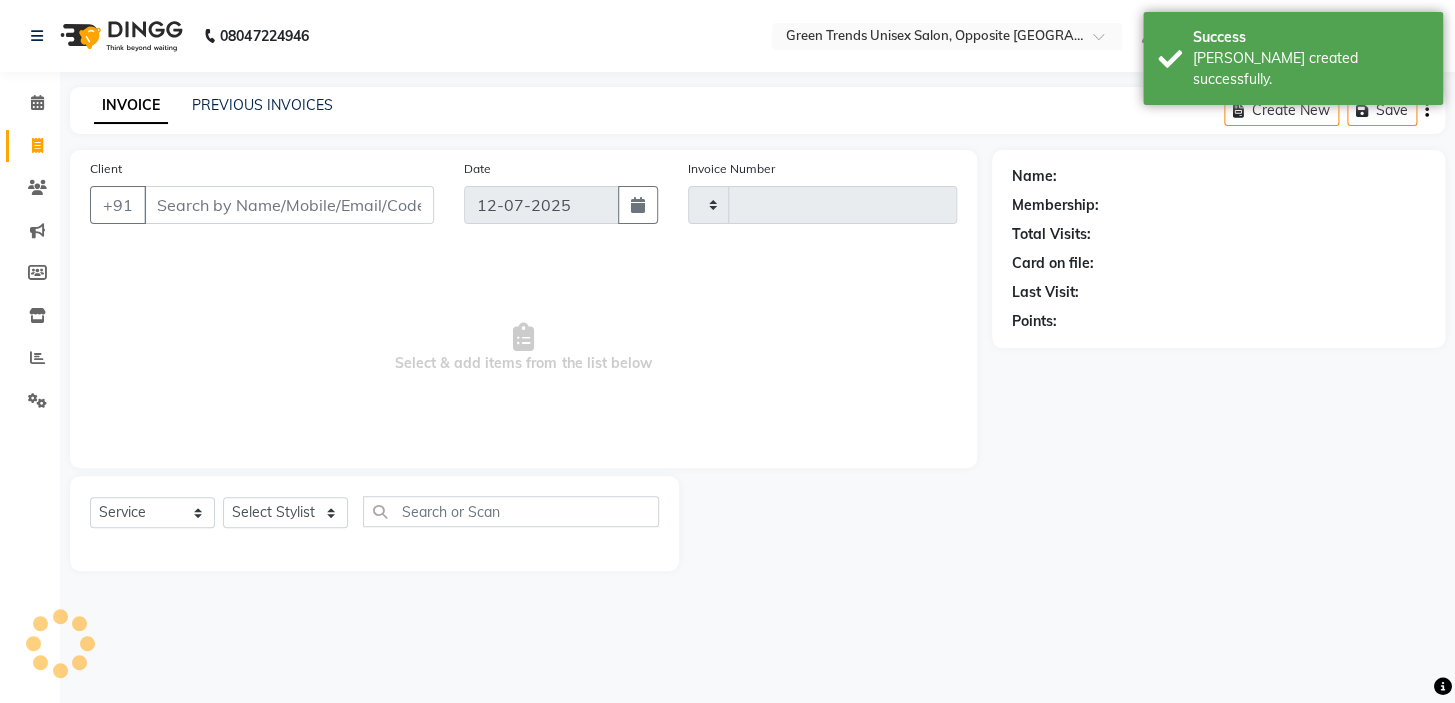 type on "0766" 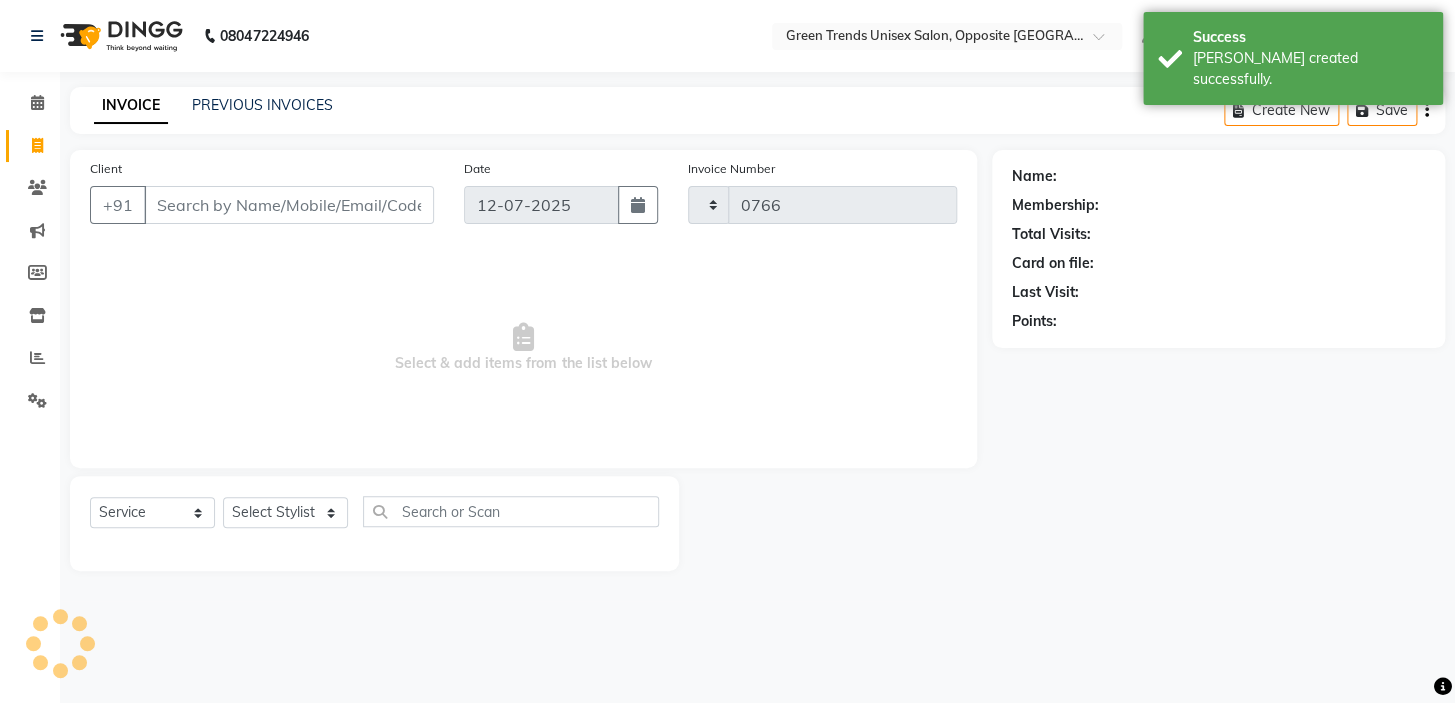 select on "5225" 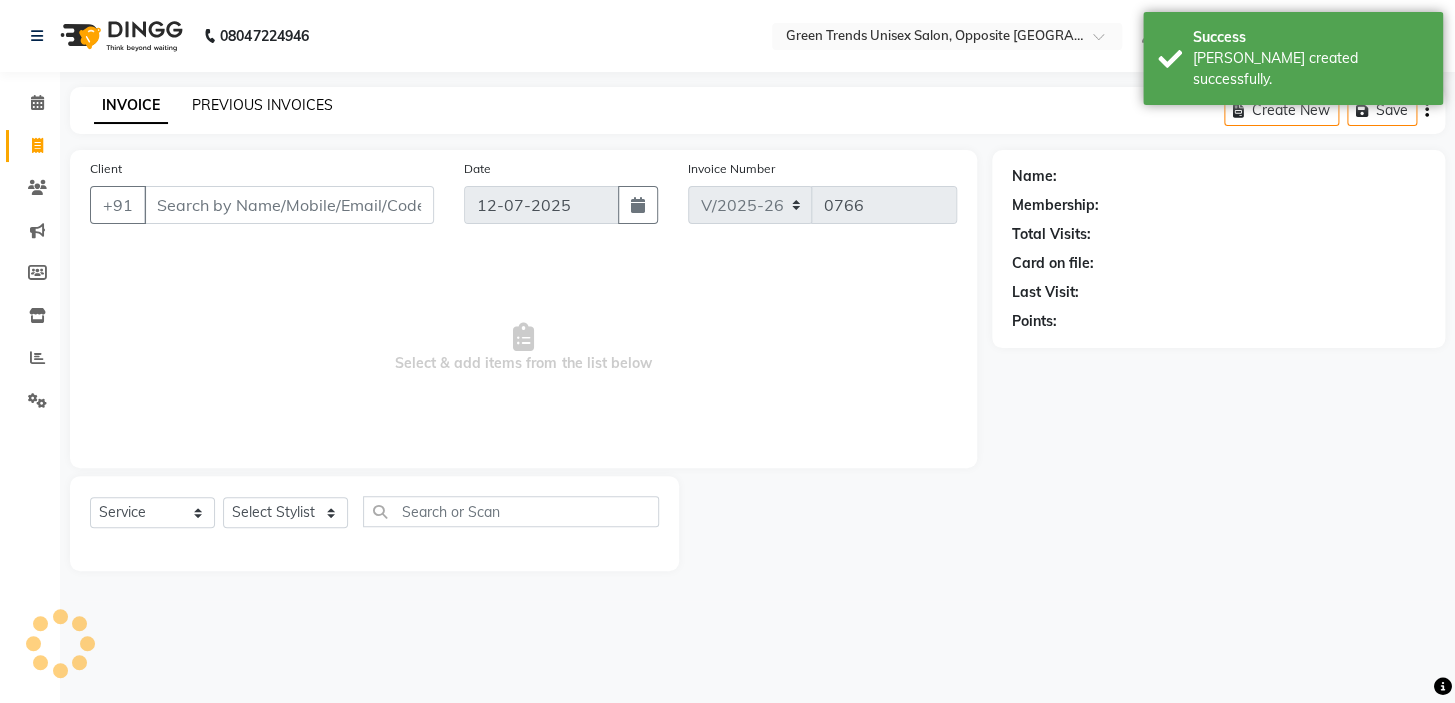 click on "PREVIOUS INVOICES" 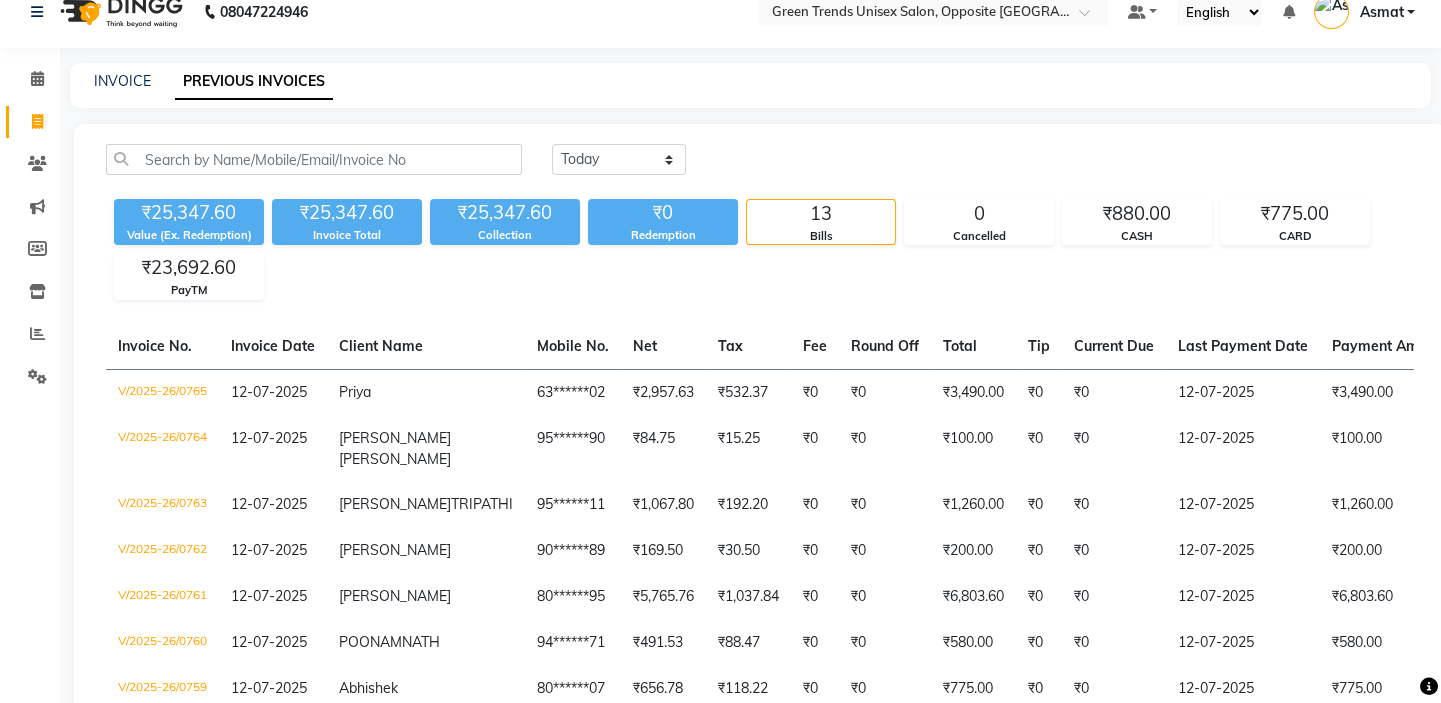scroll, scrollTop: 66, scrollLeft: 0, axis: vertical 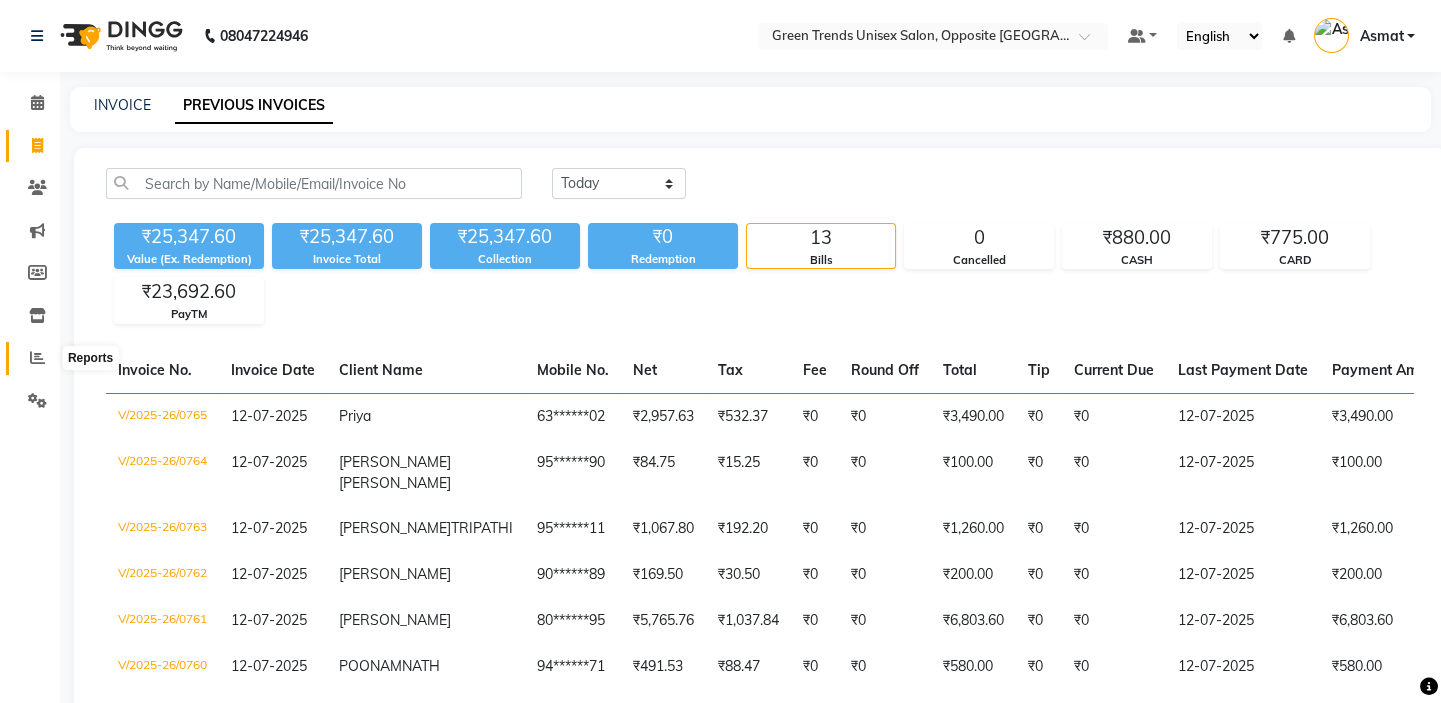 click 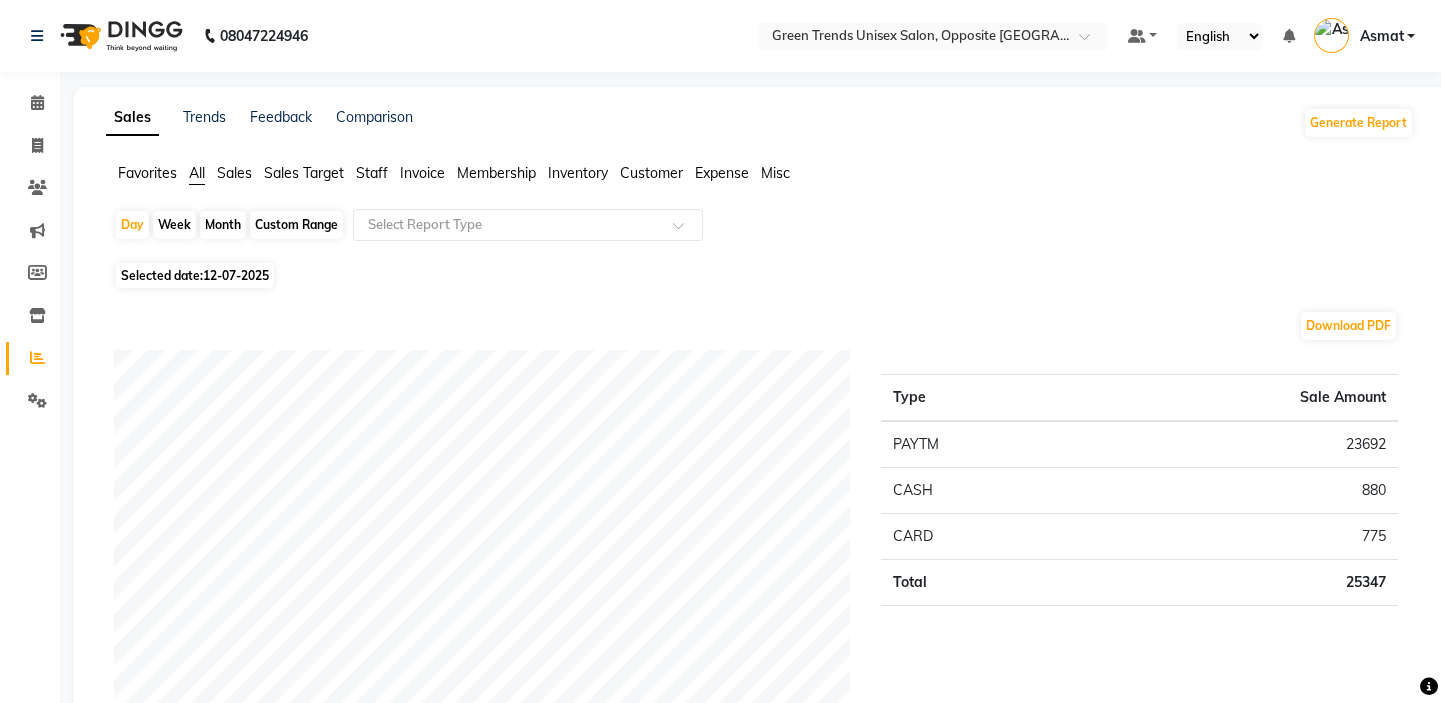 click on "Sales" 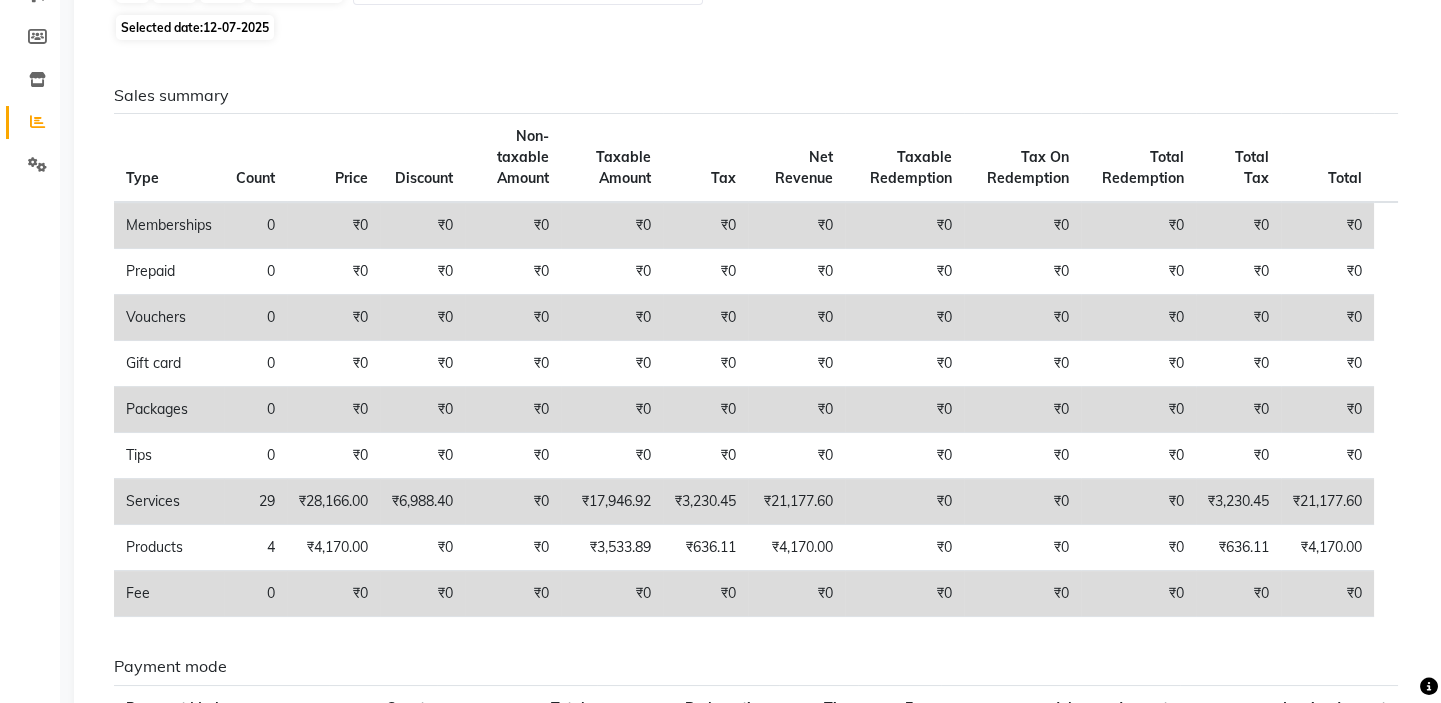 scroll, scrollTop: 256, scrollLeft: 0, axis: vertical 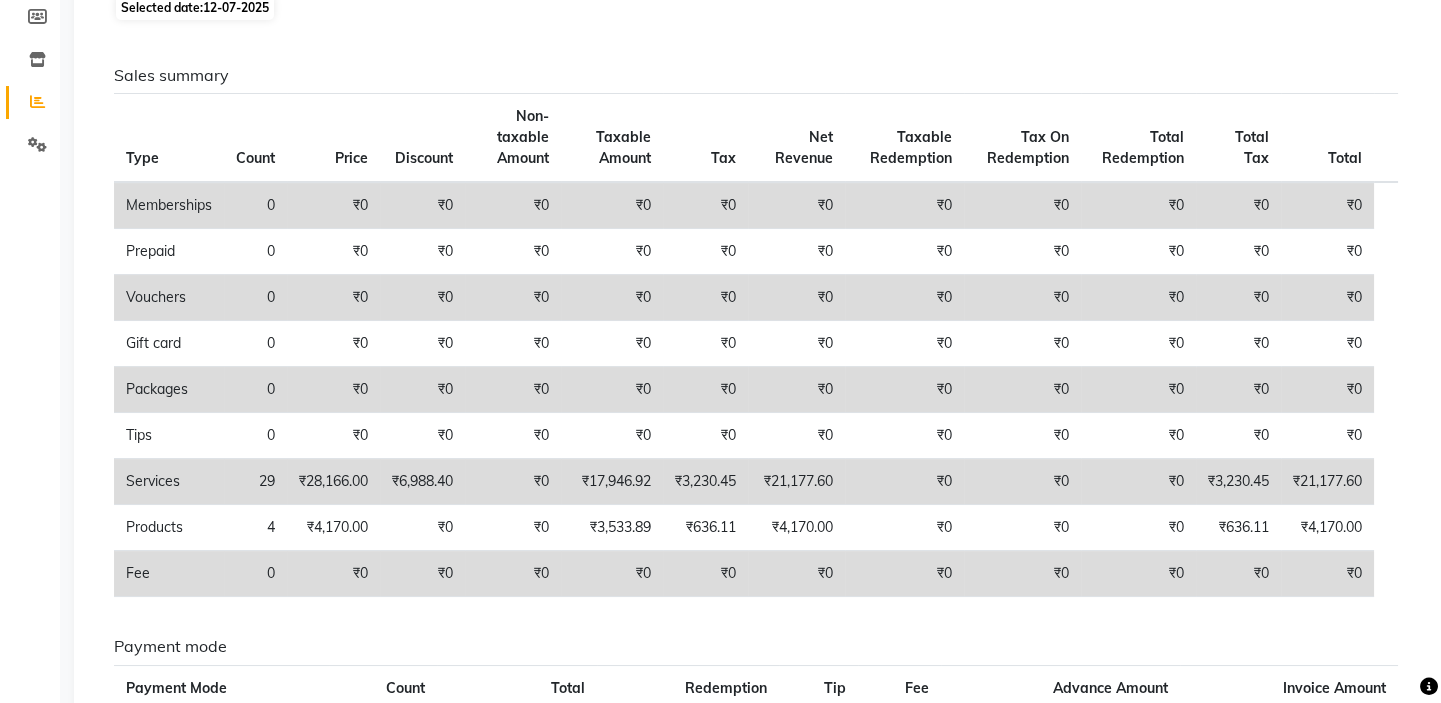 drag, startPoint x: 1440, startPoint y: 483, endPoint x: 1453, endPoint y: 248, distance: 235.3593 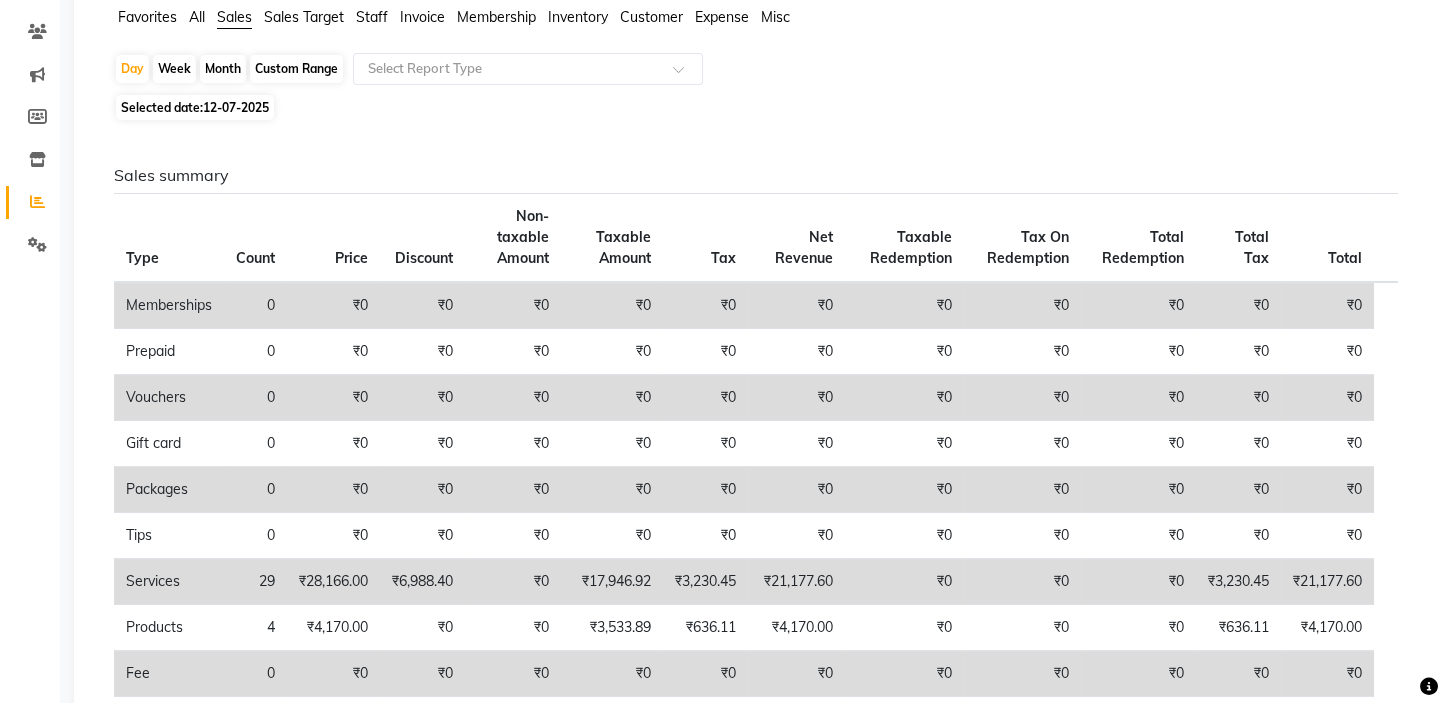 scroll, scrollTop: 0, scrollLeft: 0, axis: both 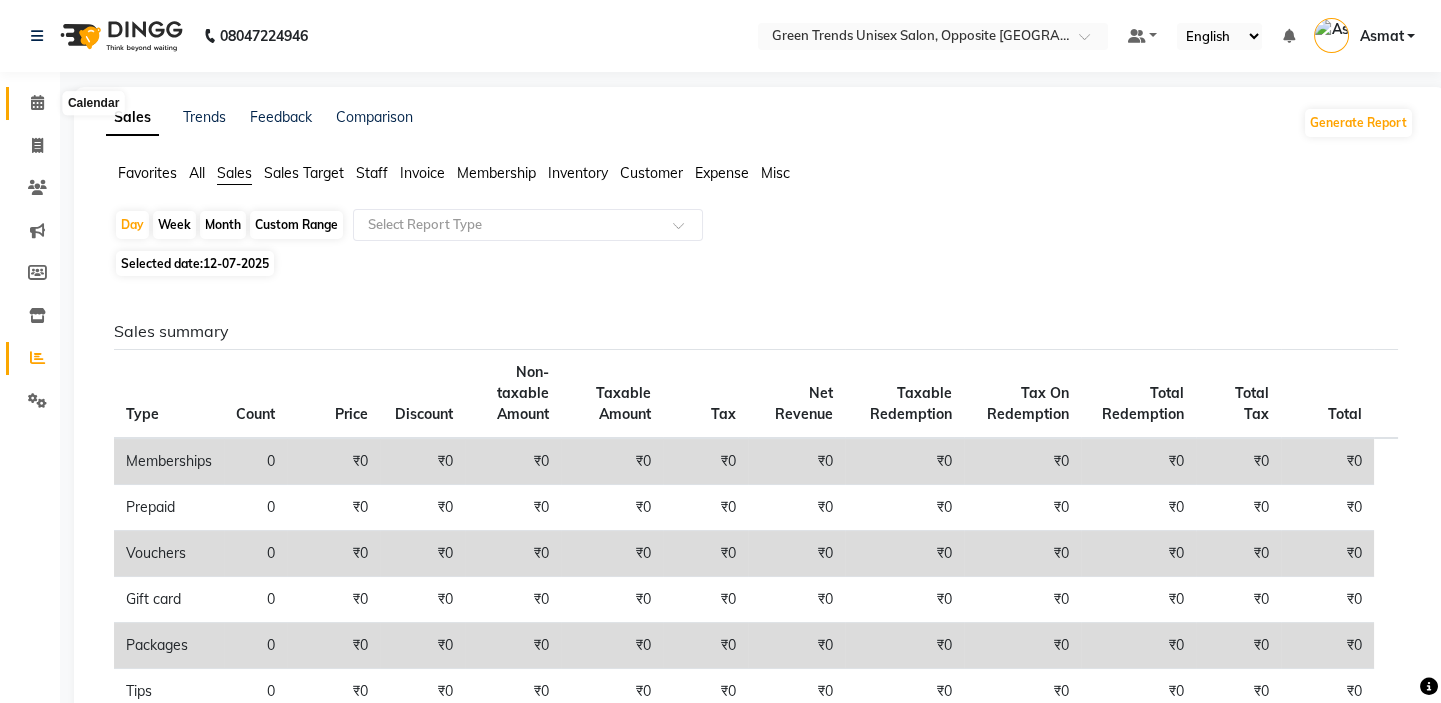 click 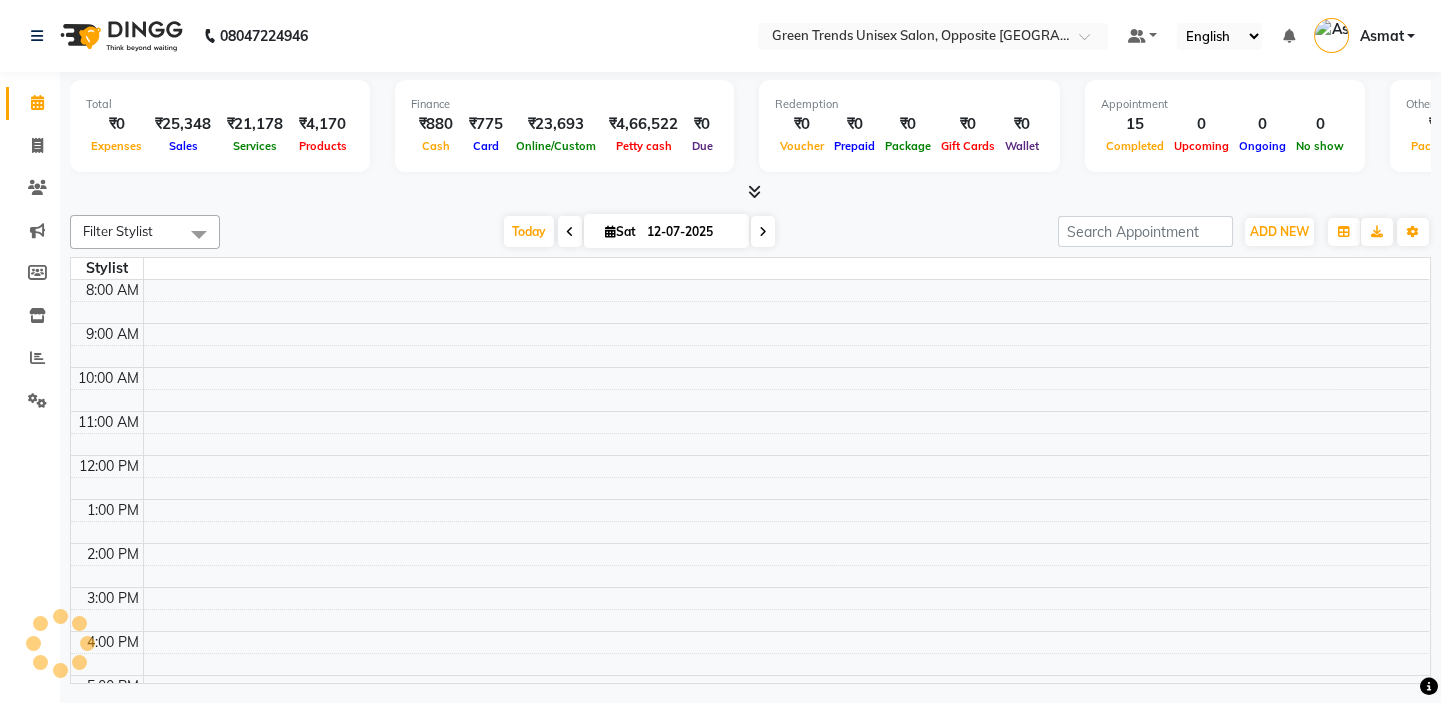 scroll, scrollTop: 89, scrollLeft: 0, axis: vertical 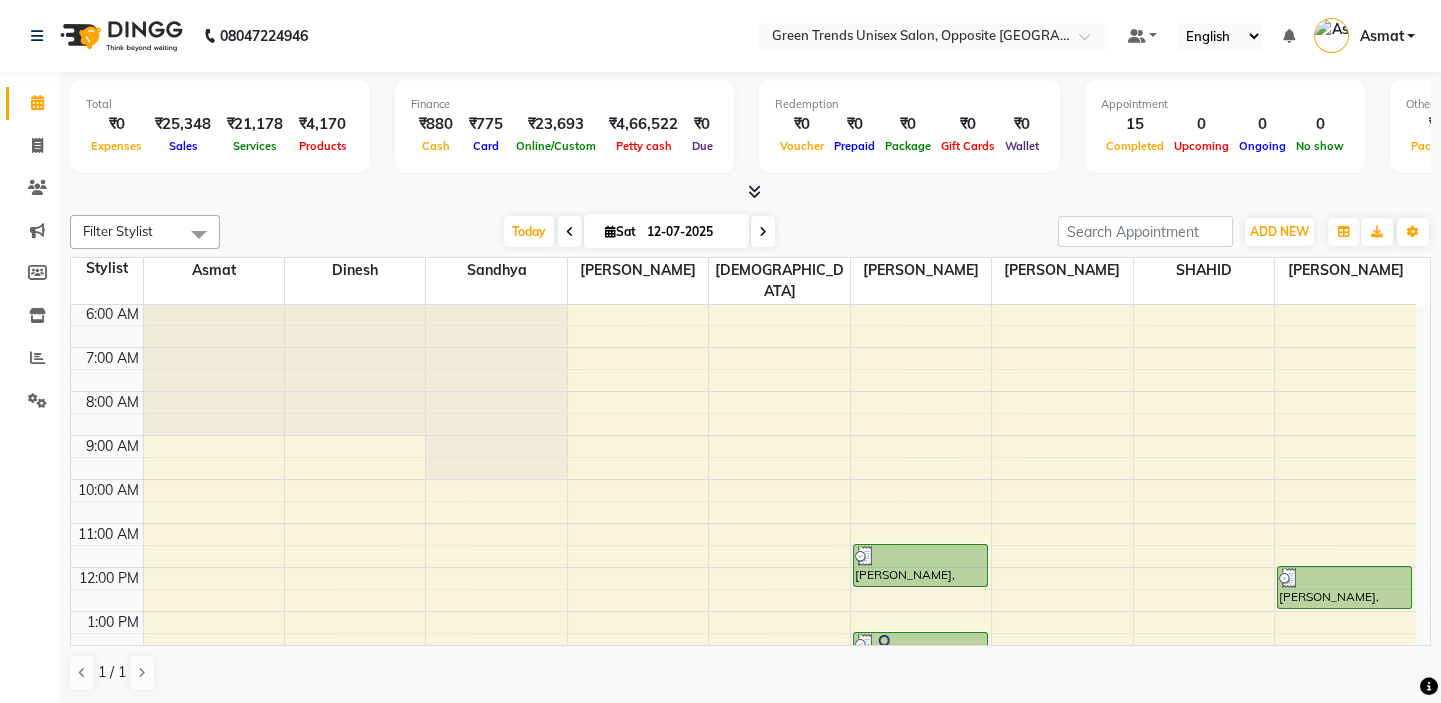 click at bounding box center (763, 232) 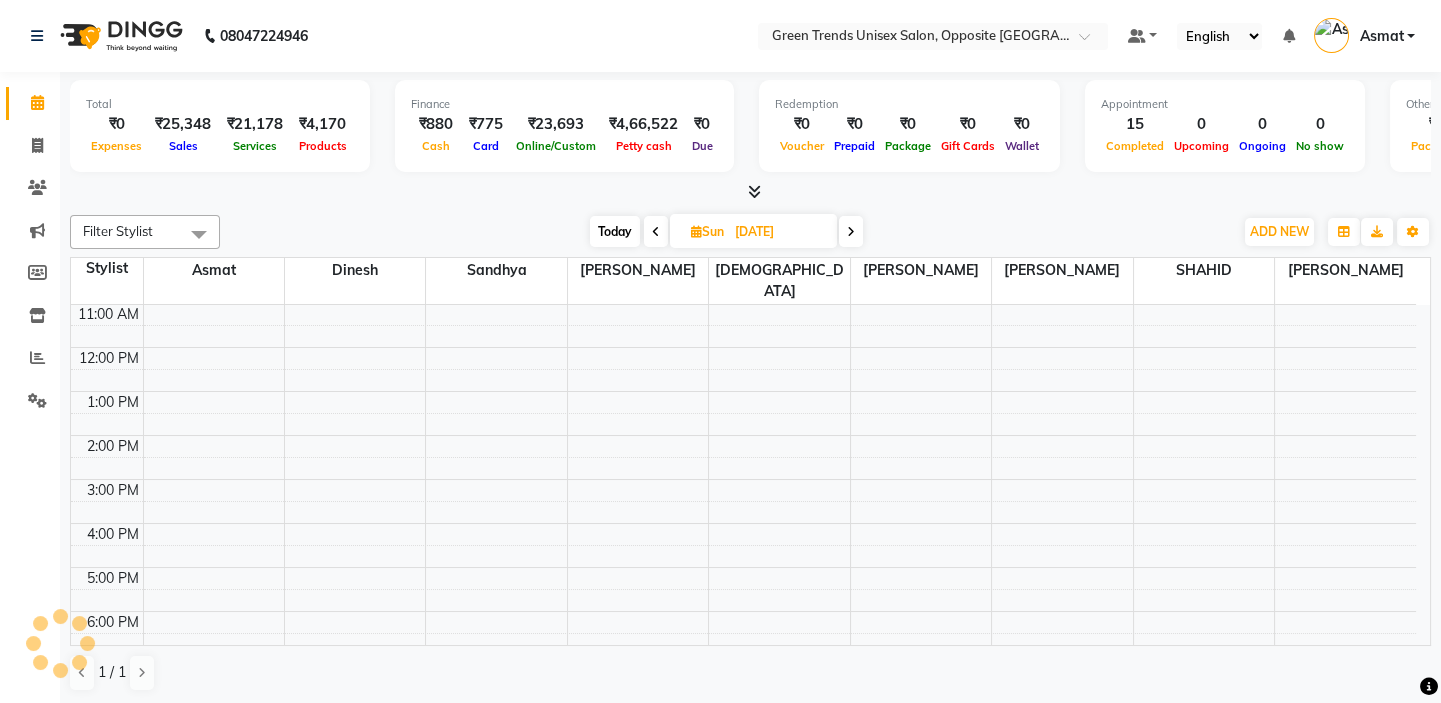 scroll, scrollTop: 208, scrollLeft: 0, axis: vertical 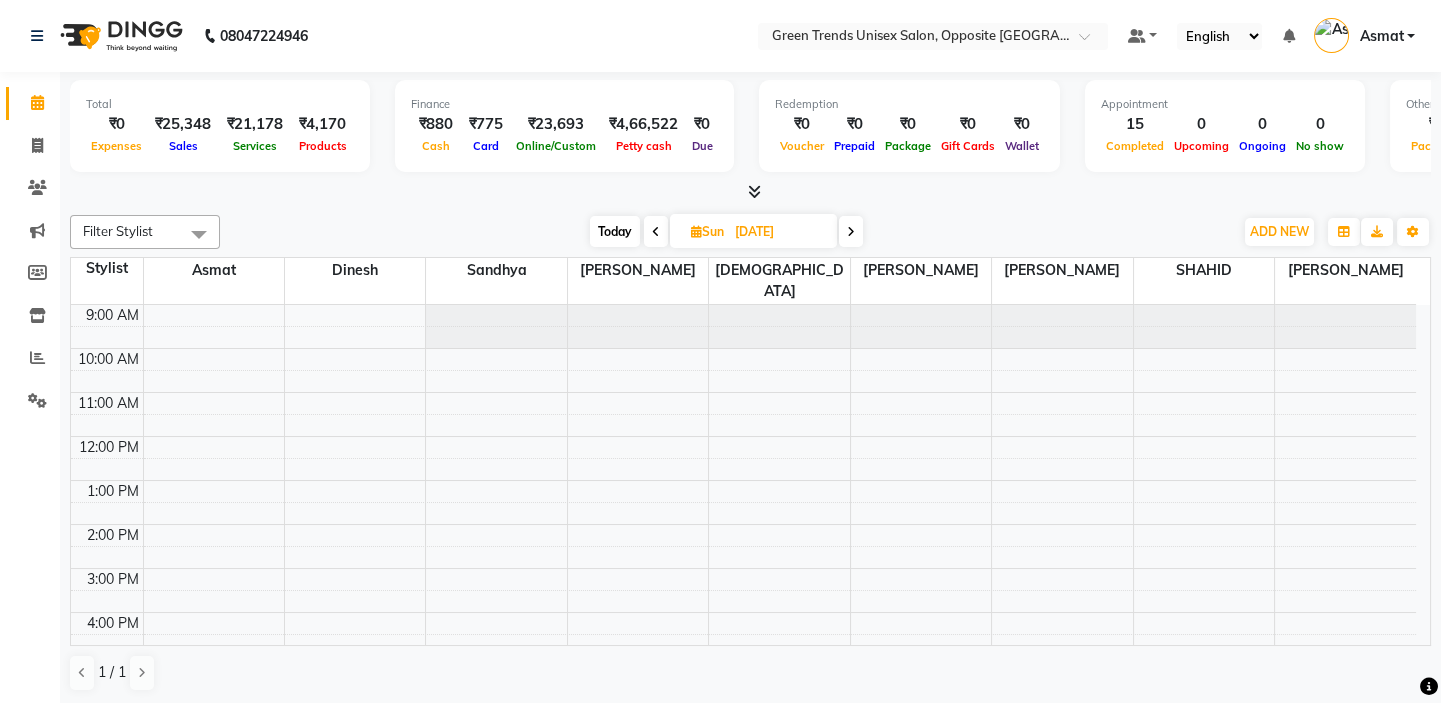 click on "9:00 AM 10:00 AM 11:00 AM 12:00 PM 1:00 PM 2:00 PM 3:00 PM 4:00 PM 5:00 PM 6:00 PM 7:00 PM 8:00 PM 9:00 PM" at bounding box center (743, 590) 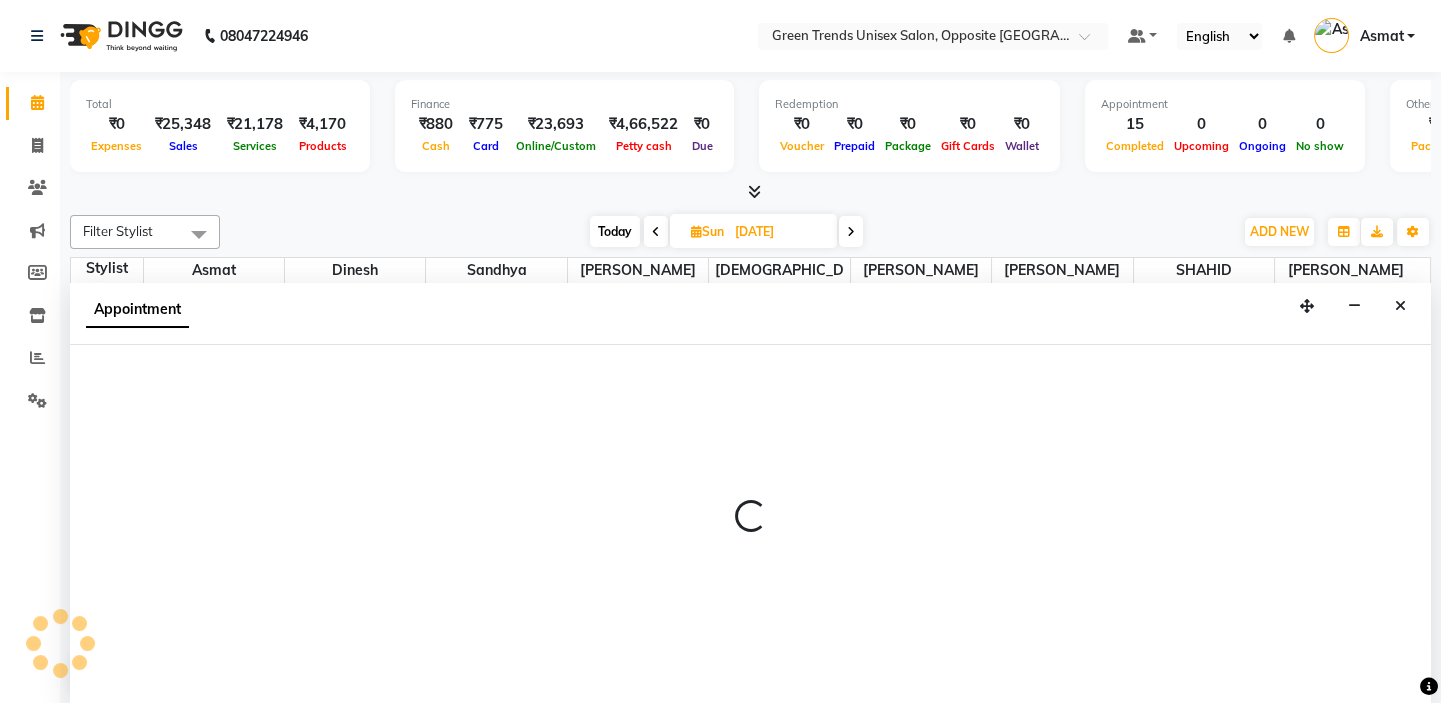 scroll, scrollTop: 0, scrollLeft: 0, axis: both 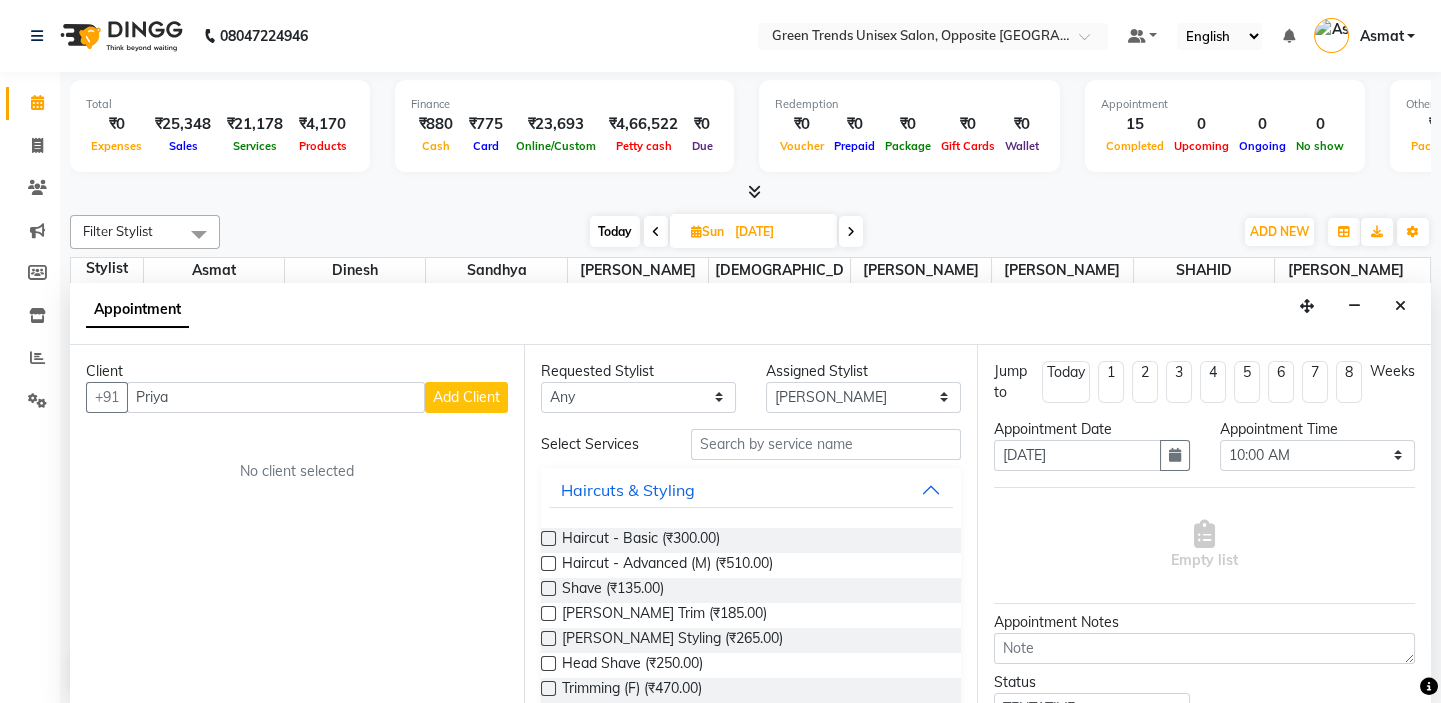 drag, startPoint x: 516, startPoint y: 422, endPoint x: 510, endPoint y: 469, distance: 47.38143 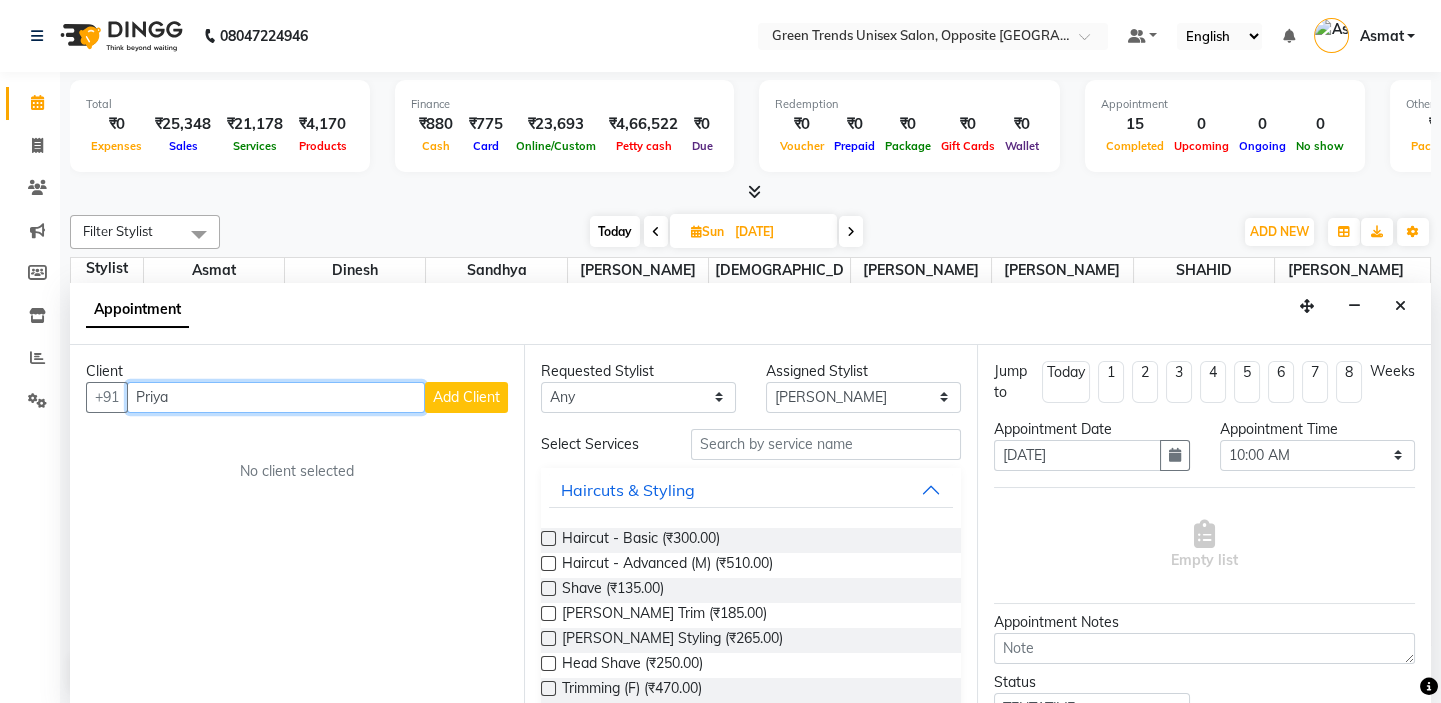 click on "Priya" at bounding box center [276, 397] 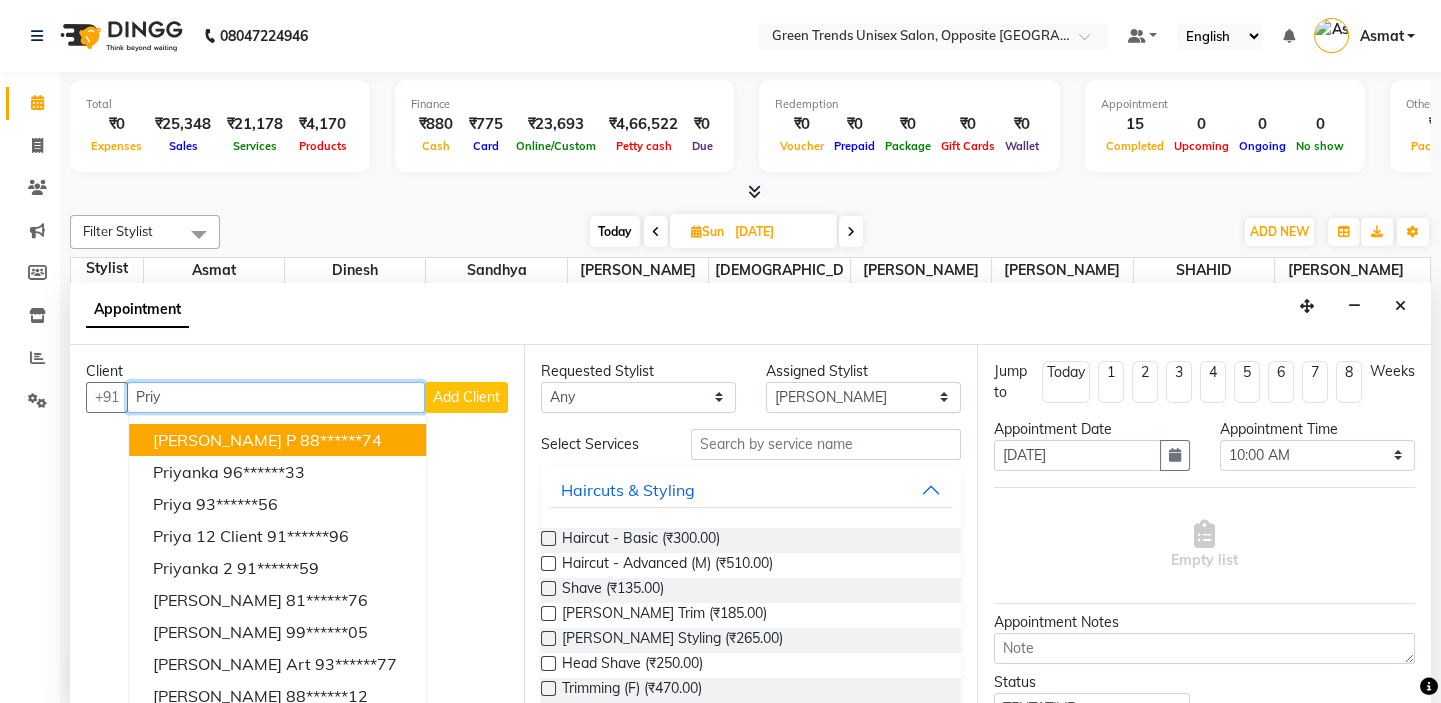 type on "Priya" 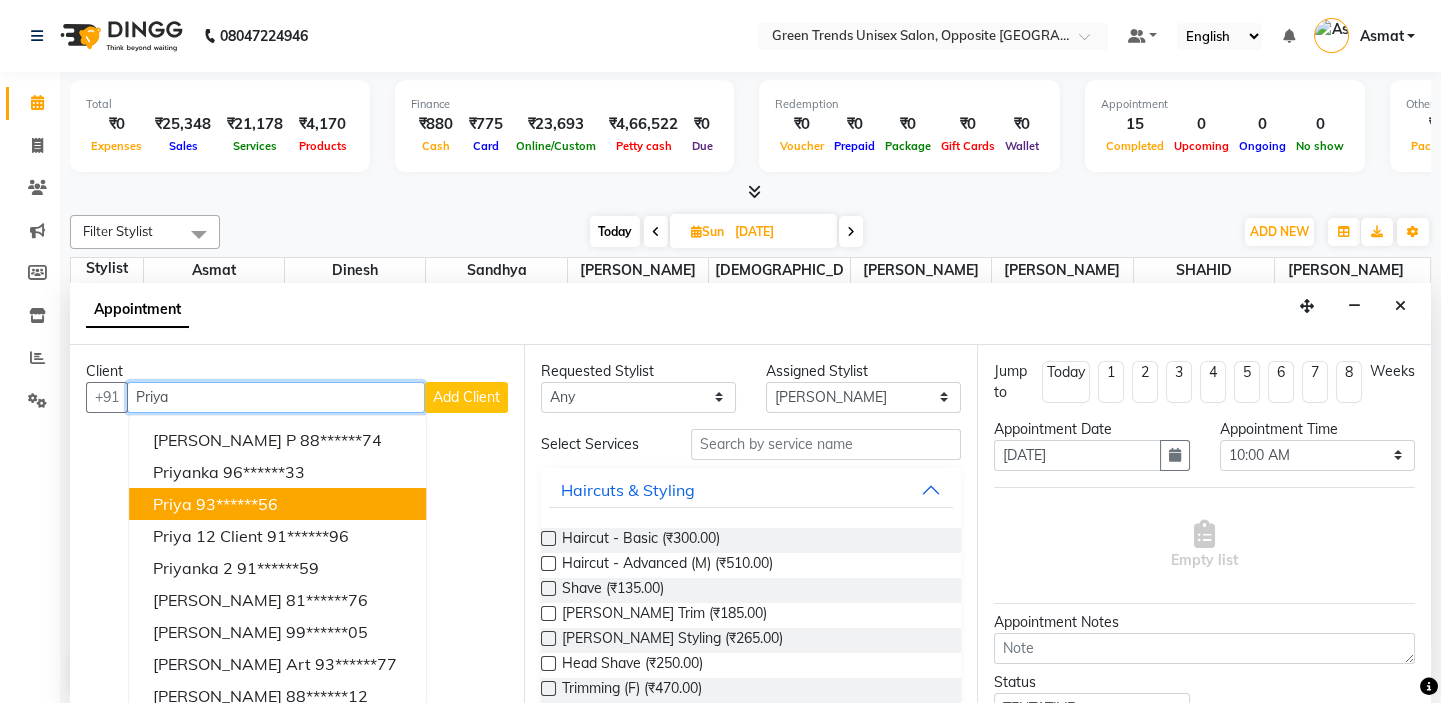scroll, scrollTop: 47, scrollLeft: 0, axis: vertical 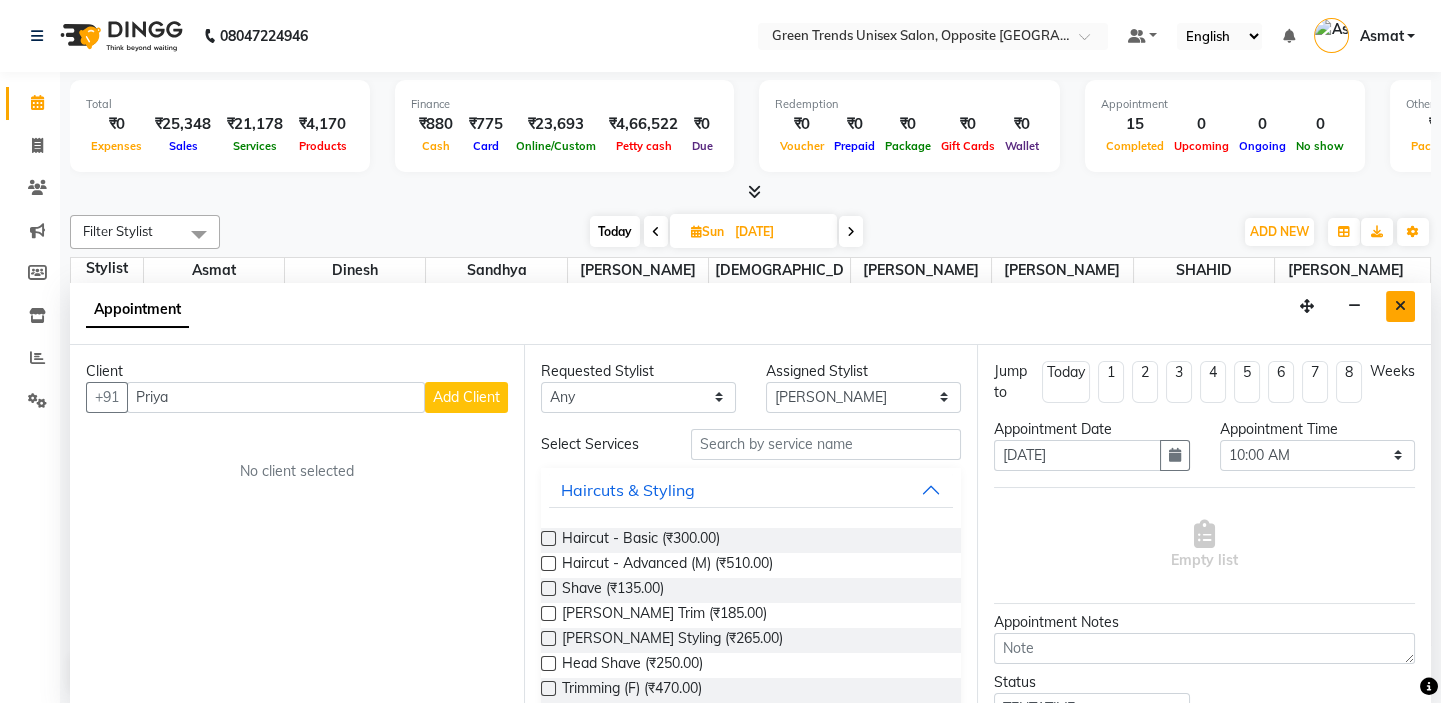 click at bounding box center (1400, 306) 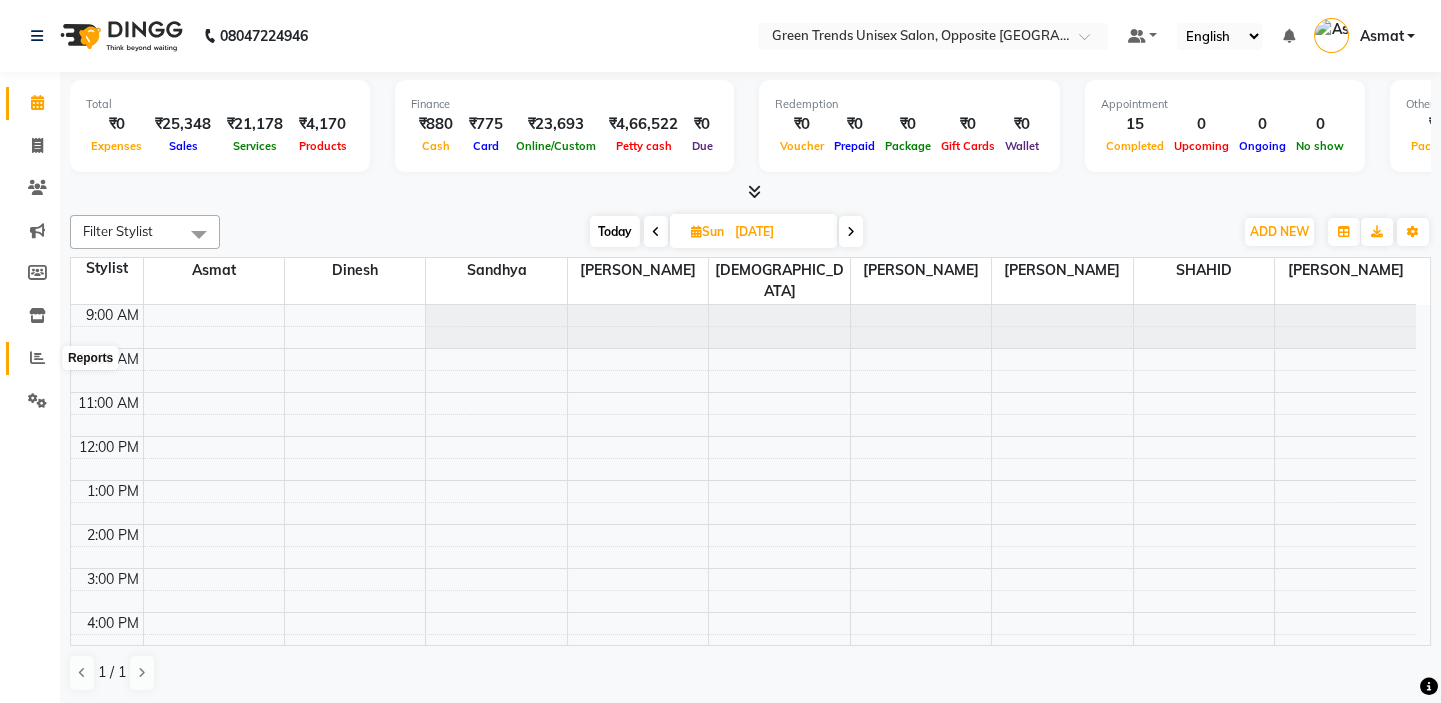 click 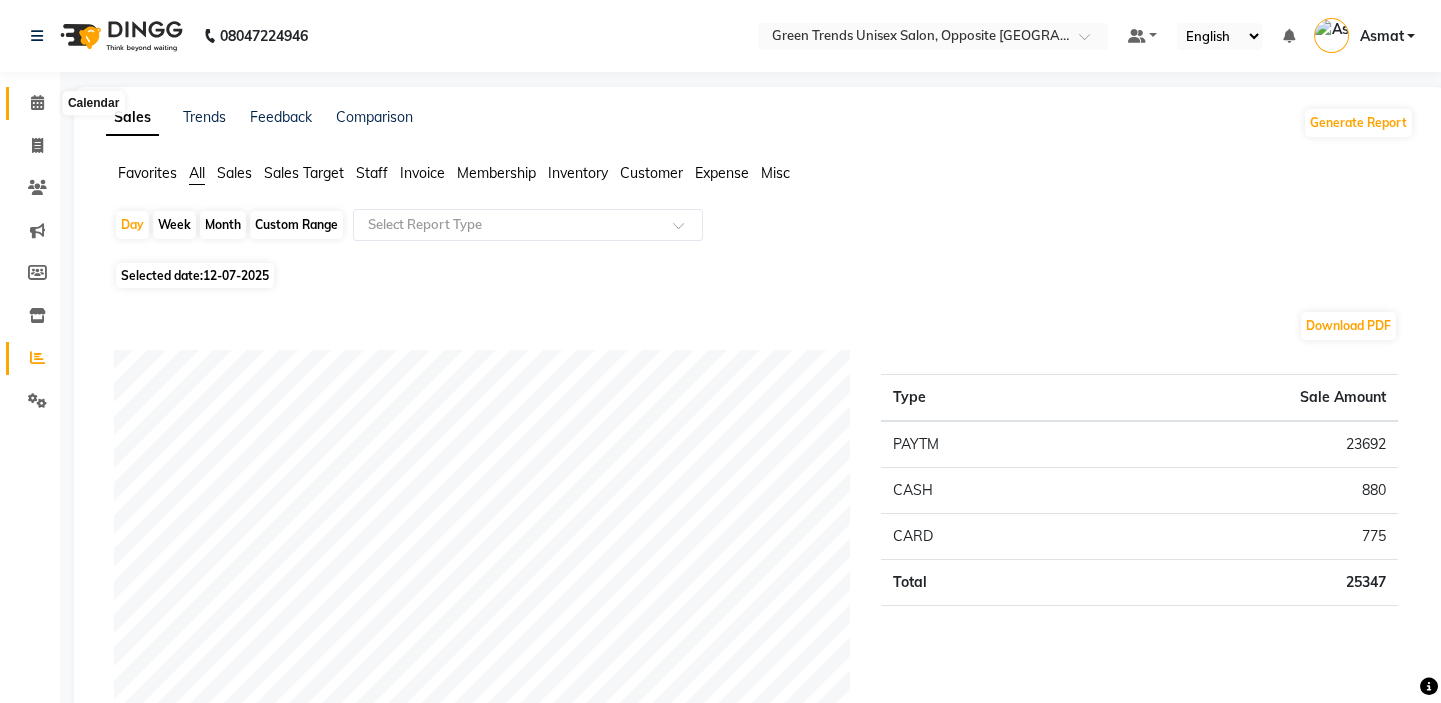 click 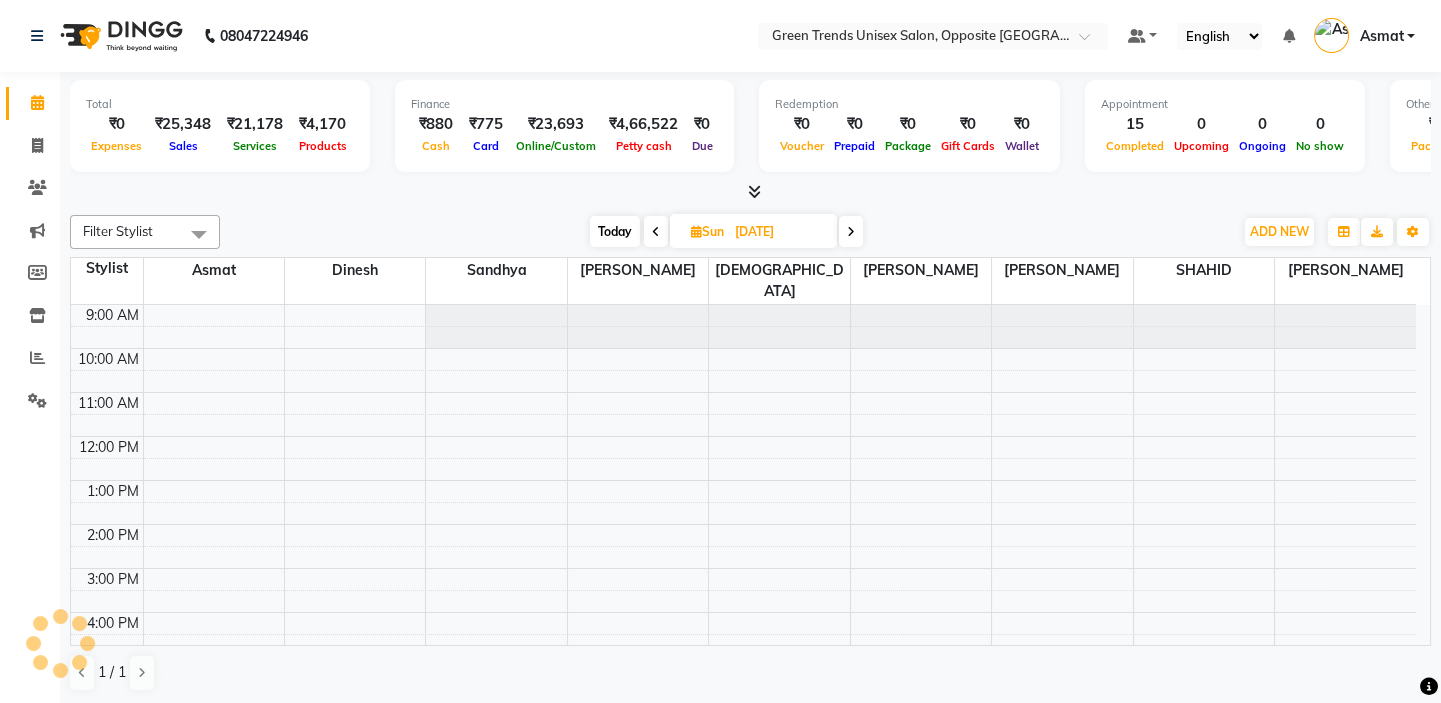 scroll, scrollTop: 0, scrollLeft: 0, axis: both 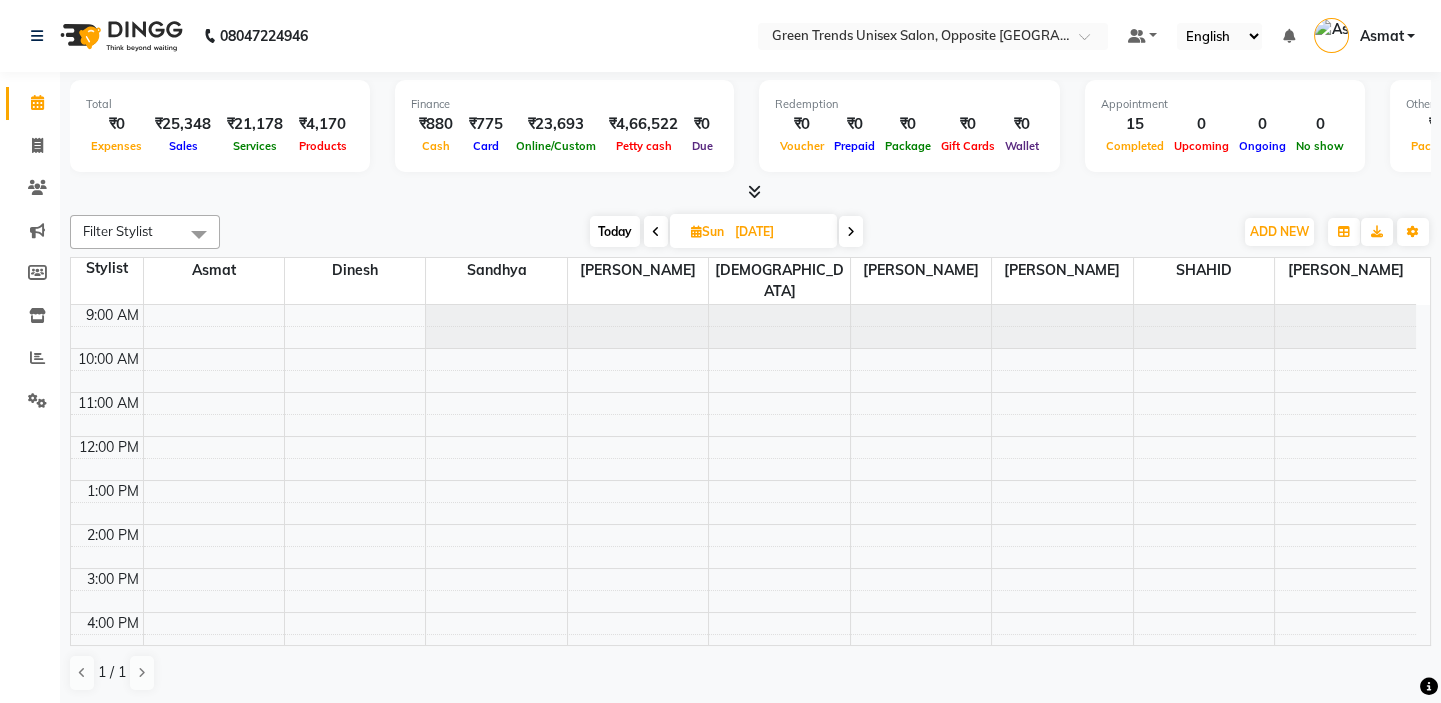 click on "Today" at bounding box center (615, 231) 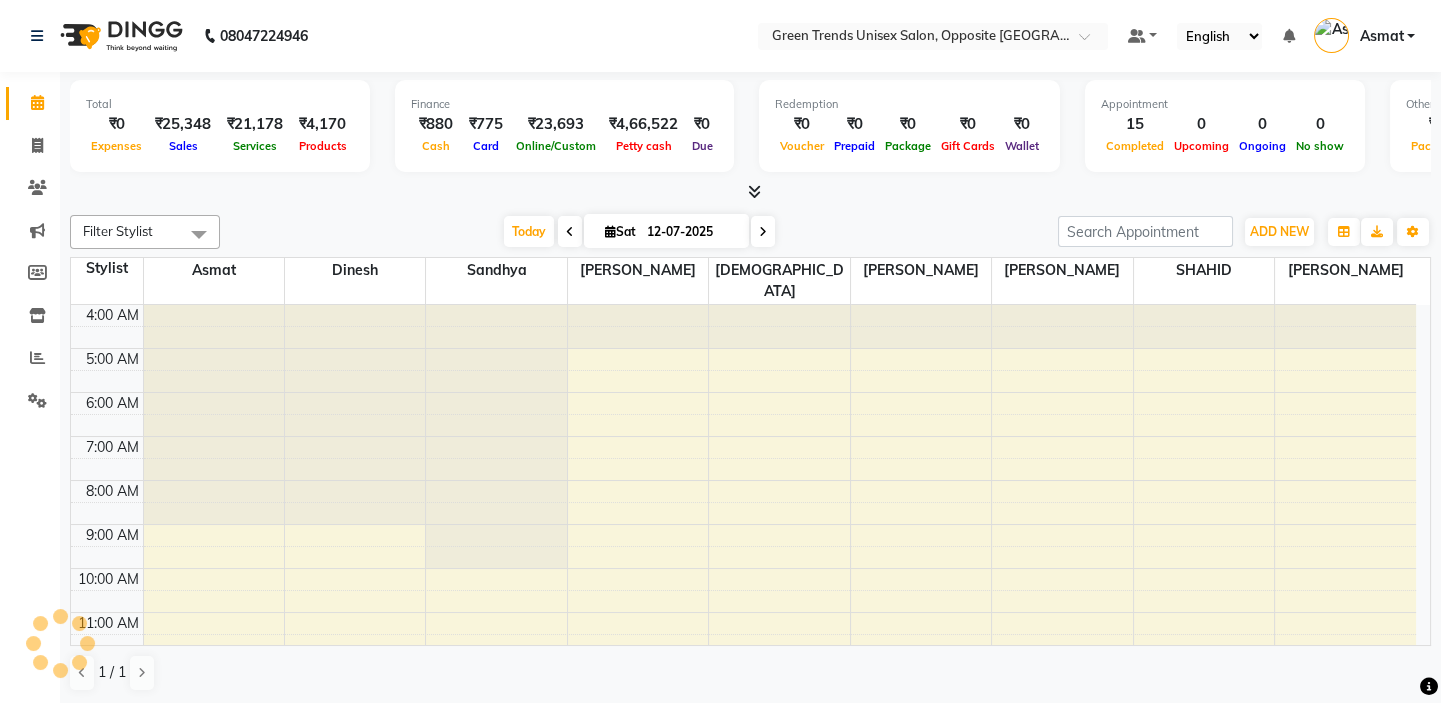 scroll, scrollTop: 427, scrollLeft: 0, axis: vertical 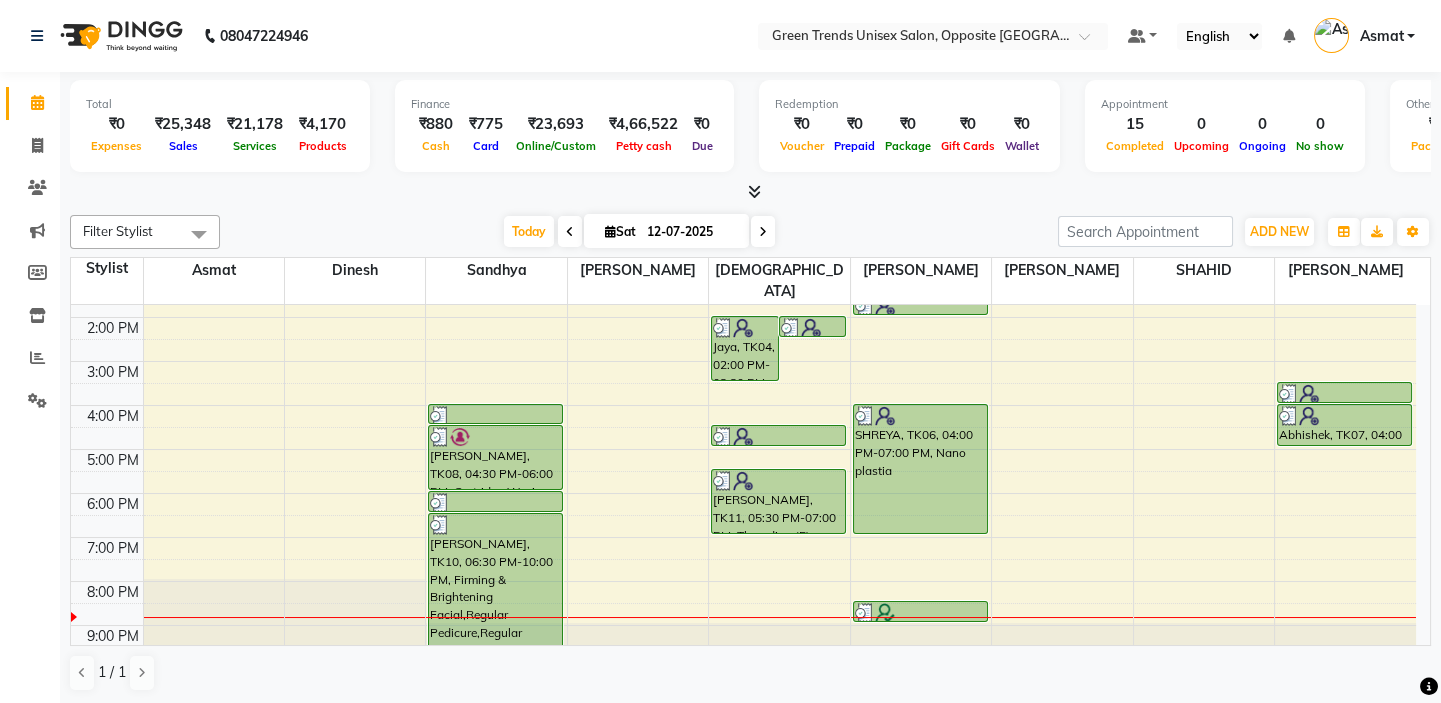click at bounding box center (763, 232) 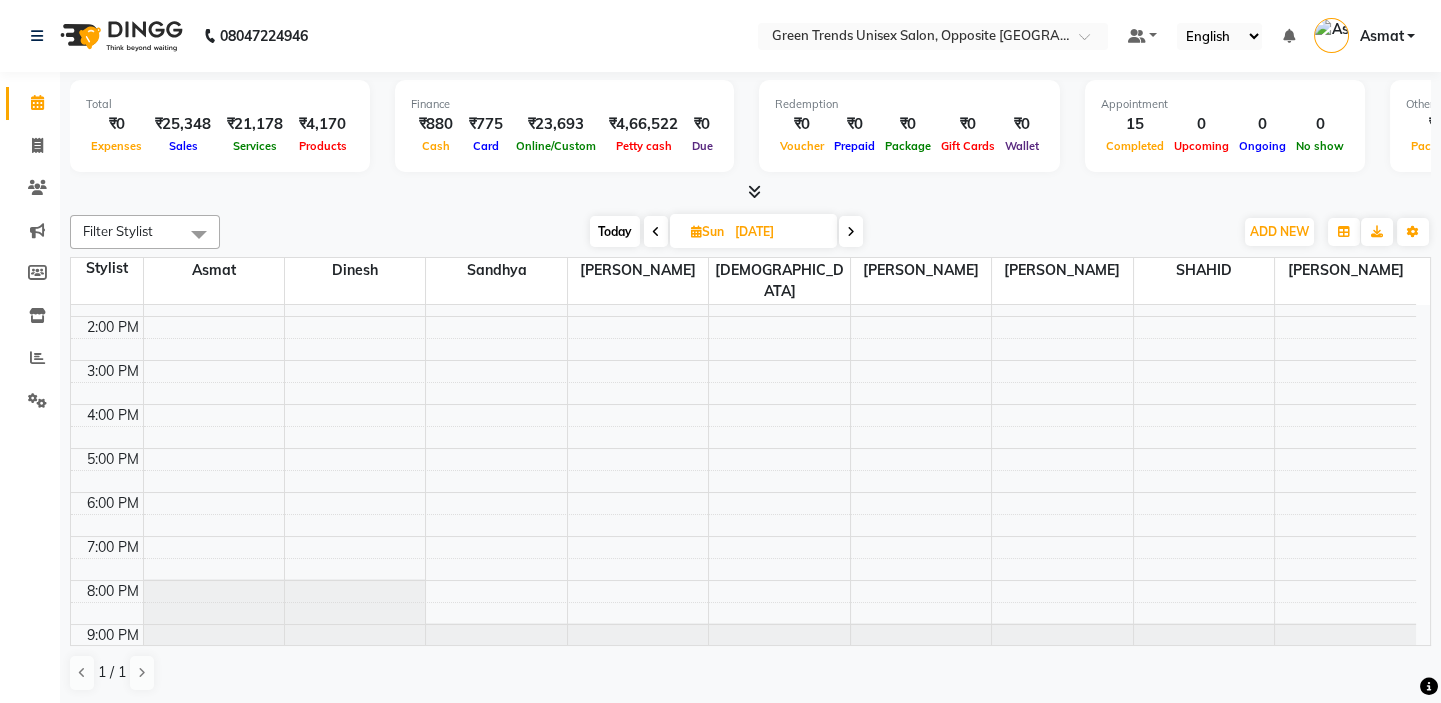 scroll, scrollTop: 0, scrollLeft: 0, axis: both 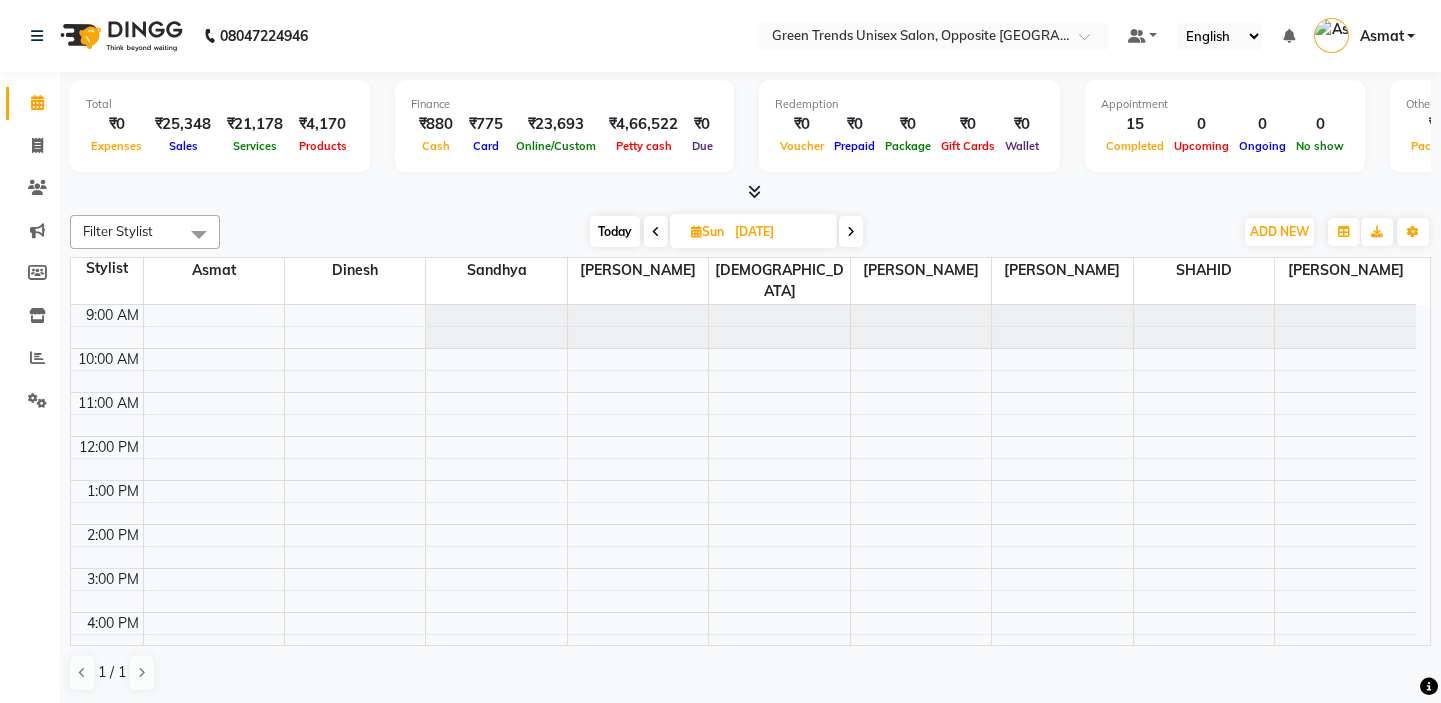 click on "9:00 AM 10:00 AM 11:00 AM 12:00 PM 1:00 PM 2:00 PM 3:00 PM 4:00 PM 5:00 PM 6:00 PM 7:00 PM 8:00 PM 9:00 PM" at bounding box center [743, 590] 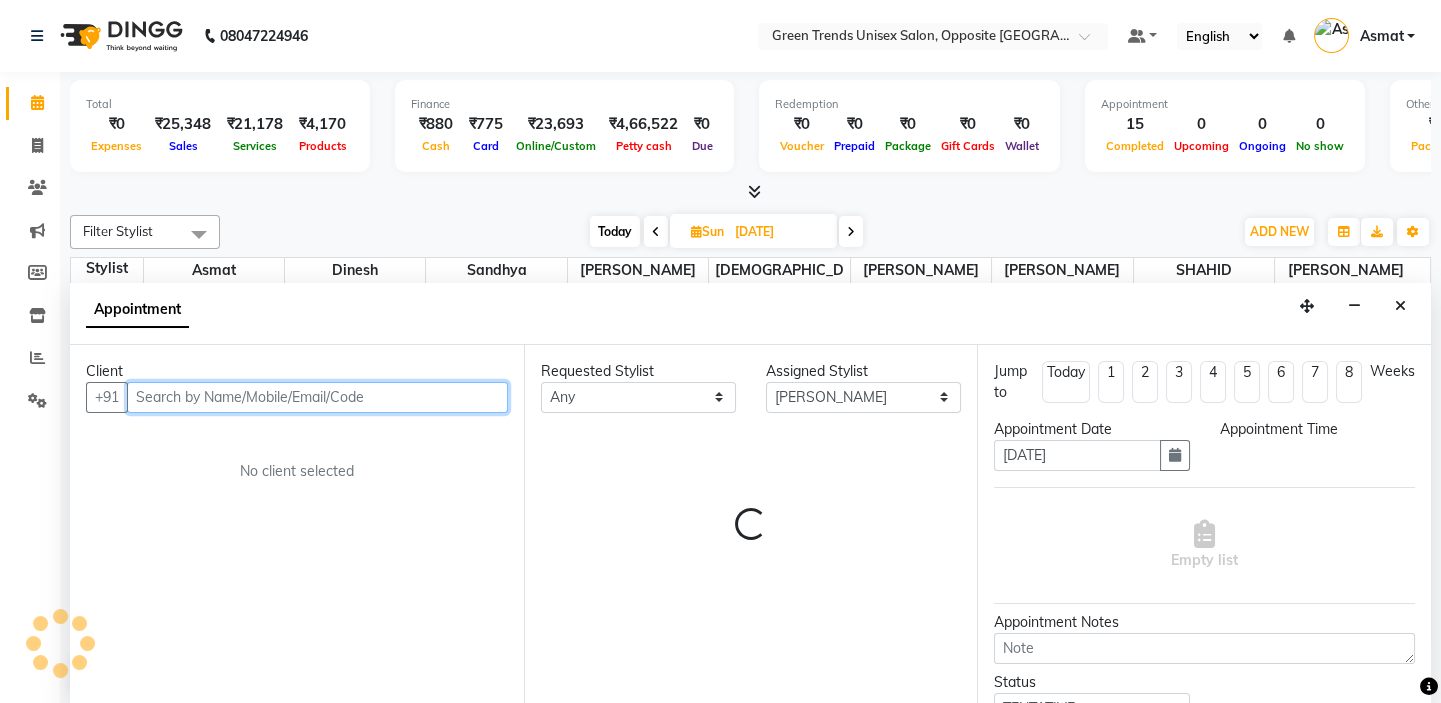 scroll, scrollTop: 0, scrollLeft: 0, axis: both 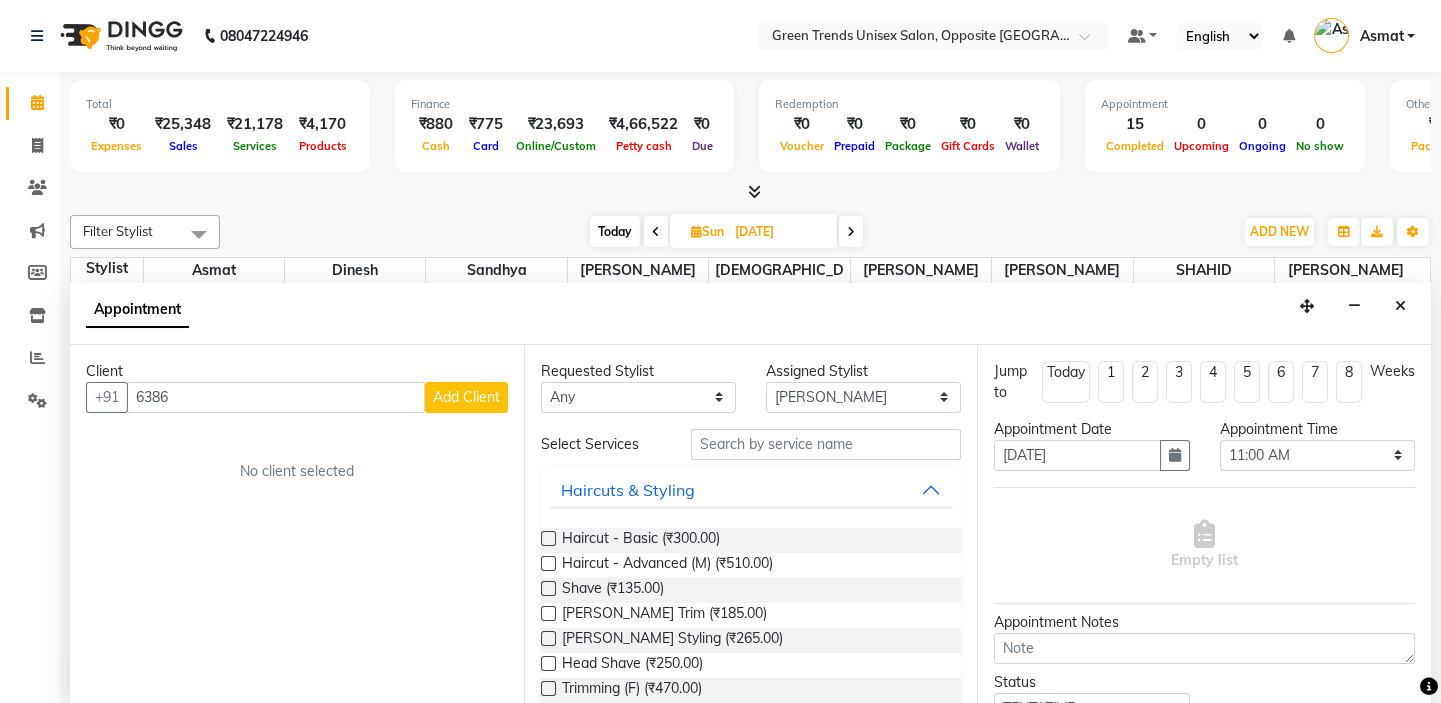 drag, startPoint x: 520, startPoint y: 457, endPoint x: 451, endPoint y: 449, distance: 69.46222 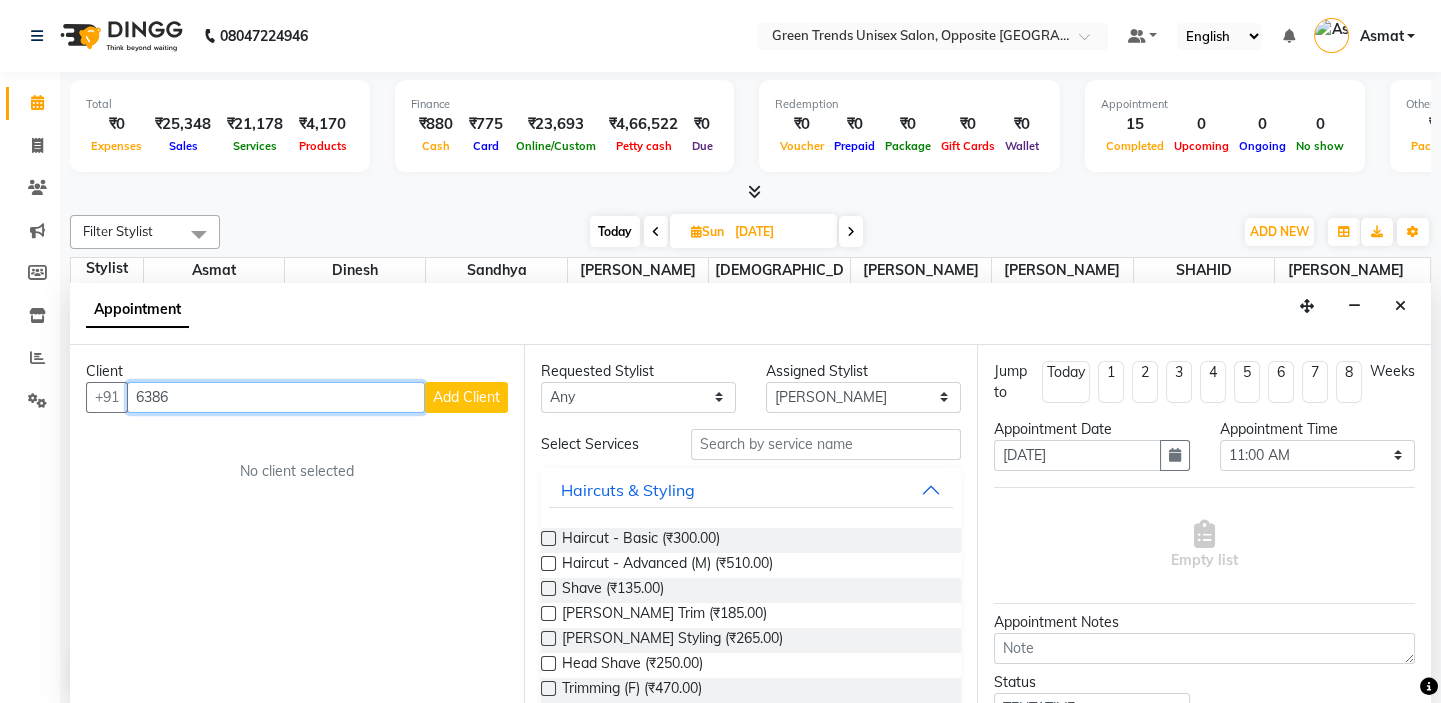 click on "6386" at bounding box center [276, 397] 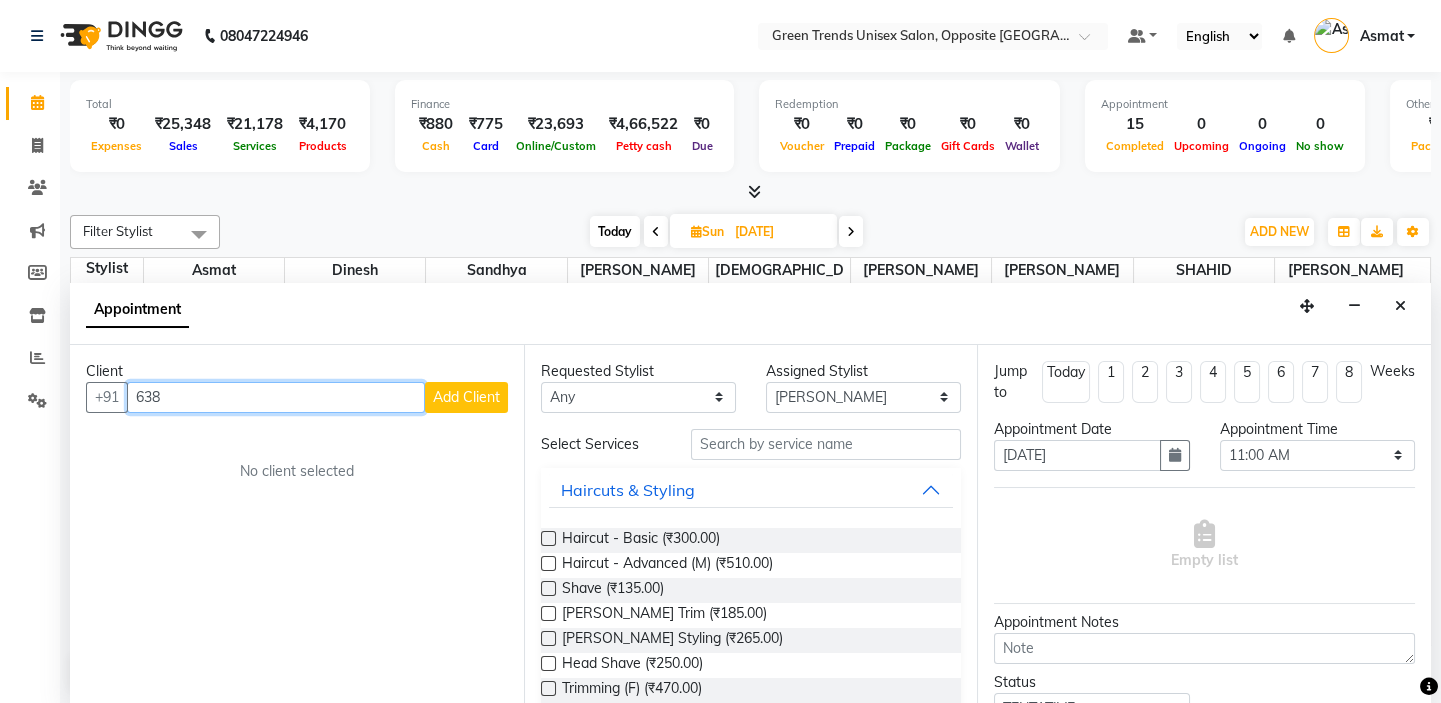 type on "6386" 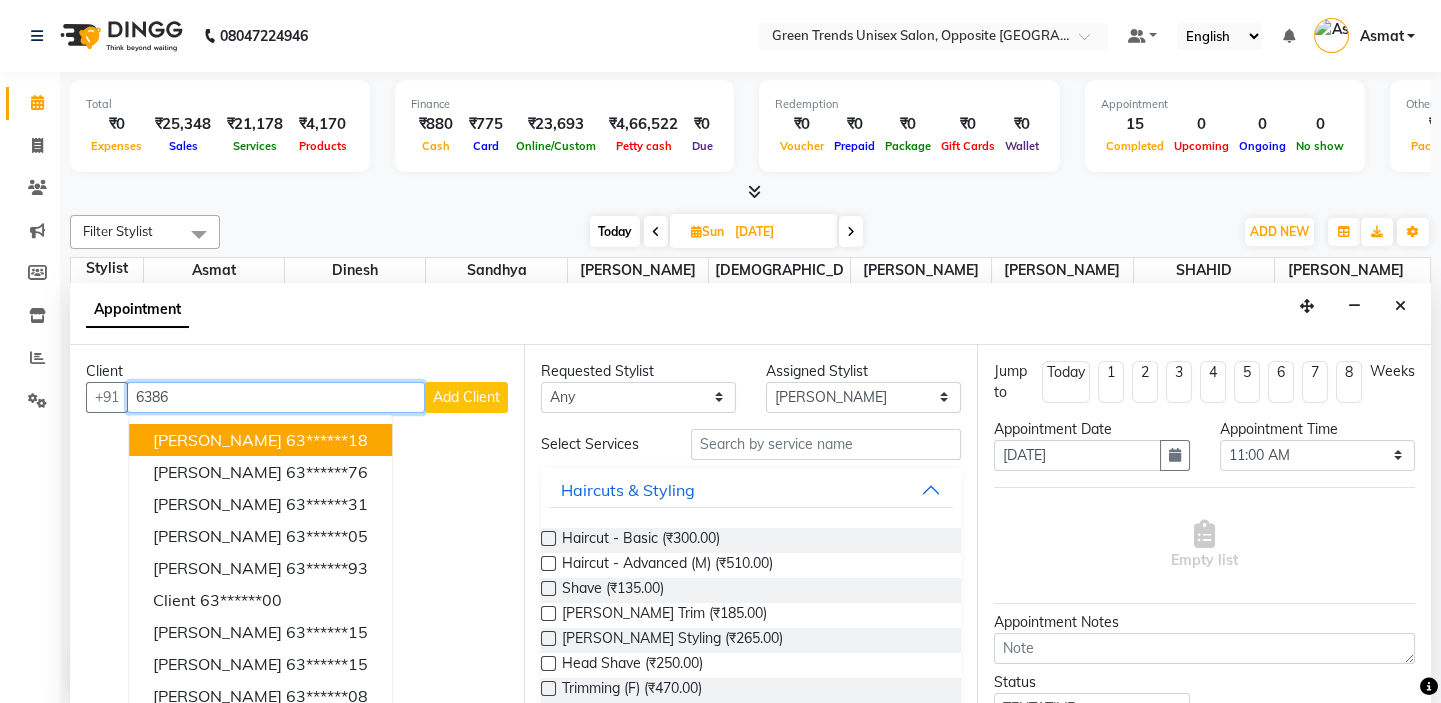 scroll, scrollTop: 47, scrollLeft: 0, axis: vertical 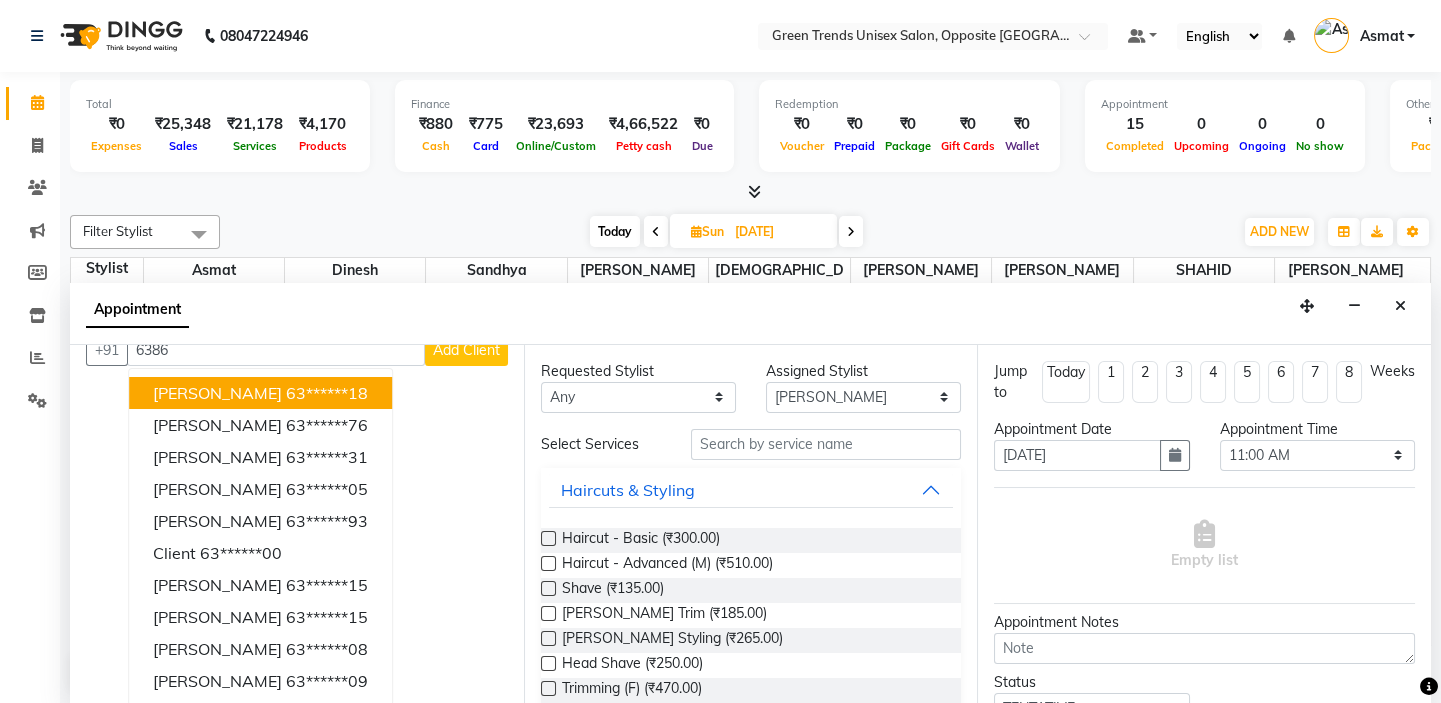 click on "Requested Stylist Any [PERSON_NAME] [PERSON_NAME] [PERSON_NAME] [PERSON_NAME] [PERSON_NAME] Assigned Stylist Select [PERSON_NAME] [PERSON_NAME] [PERSON_NAME] [PERSON_NAME] [PERSON_NAME] Select Services    Haircuts & Styling Haircut - Basic (₹300.00) Haircut - Advanced (M) (₹510.00) Shave (₹135.00) [PERSON_NAME] Trim (₹185.00) [PERSON_NAME] Styling (₹265.00) Head Shave (₹250.00) Trimming (F) (₹470.00) Styling Haircut (F) (₹920.00) Creative Haircut (F) (₹1,300.00) Nano plastia  (₹9,729.00)    Head Massage    Hair Care    Scalp Treatment    Regular Hair Colouring    Premium Hair Colouring    Fashion Streaks    Clean Up    Facials Add-Ons    Express Glow Facials    Bleach    Detan    Pedicures    Manicures    Body Scrub & Polish    Moroccan    Manicure & Pedicure Combo    30 Min To Brighter Skin    Combo Package    Makeup & Styling By Artist    Makeup & Styling By St.Artist    Makeup & Styling By Expert    Kids (Below 10 Years) (F)    Shampoo, Conditioning & Styling     Head Massage (F)" at bounding box center [751, 525] 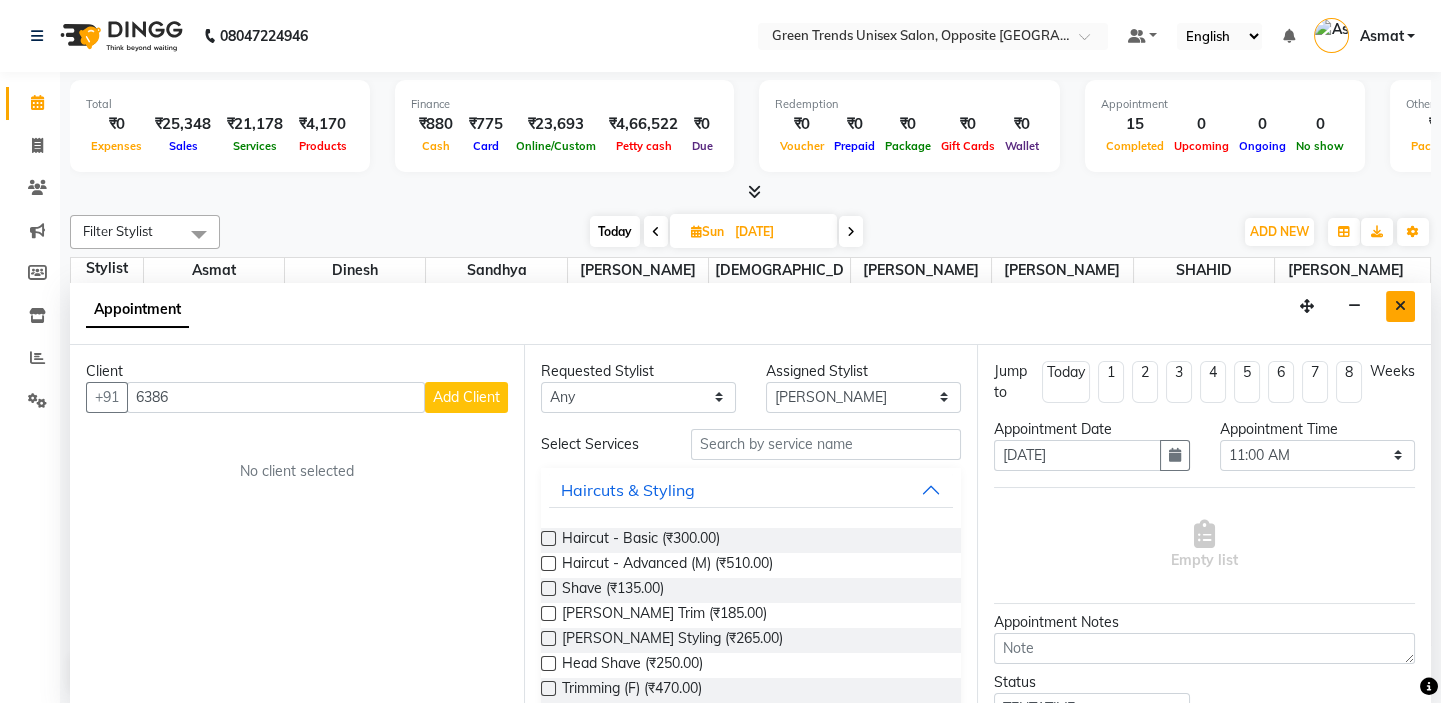click at bounding box center [1400, 306] 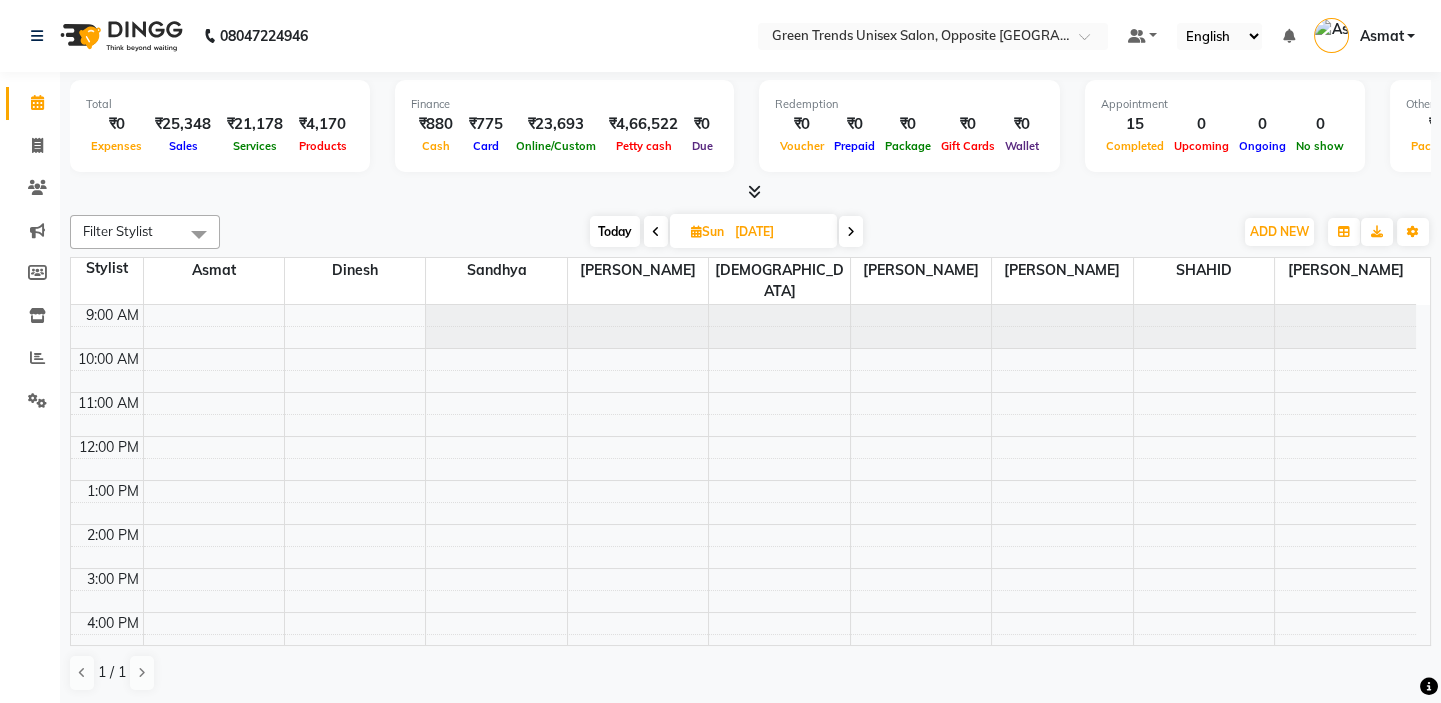 click on "Today" at bounding box center (615, 231) 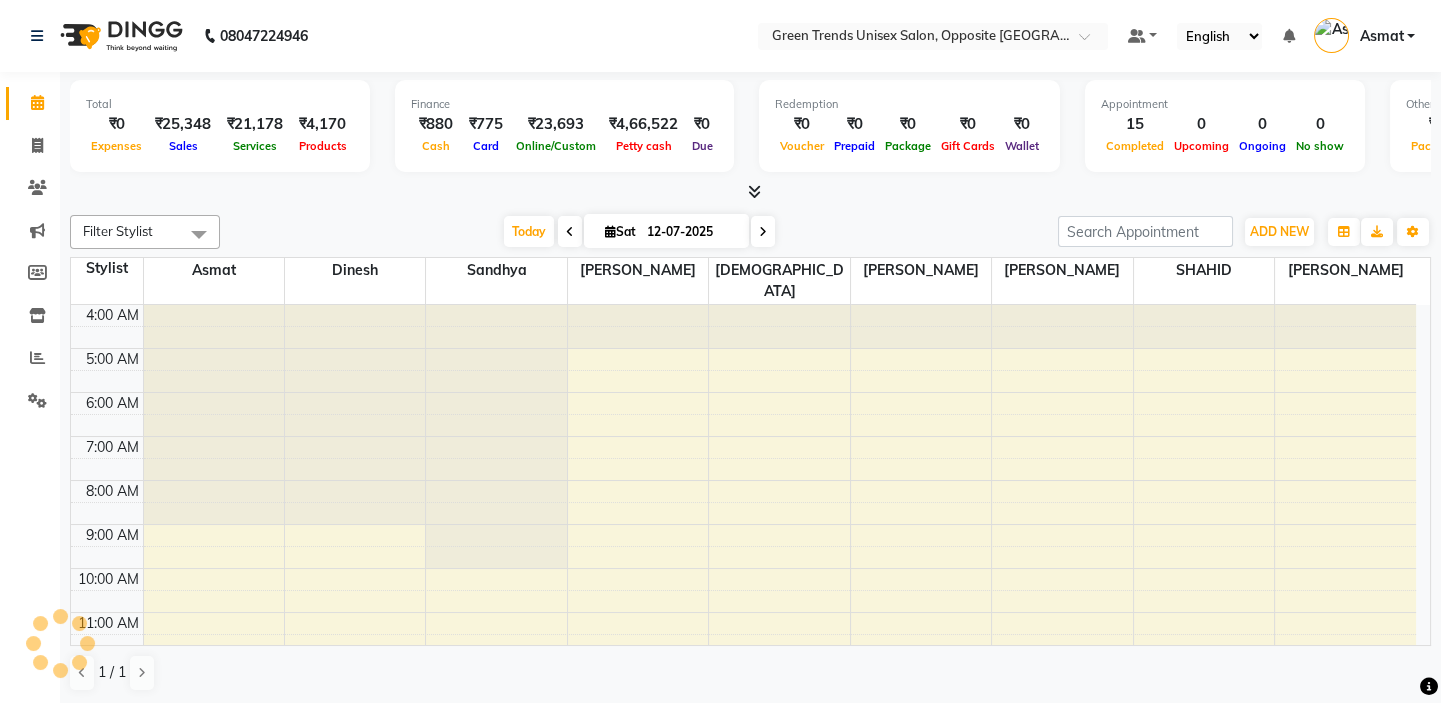 scroll, scrollTop: 427, scrollLeft: 0, axis: vertical 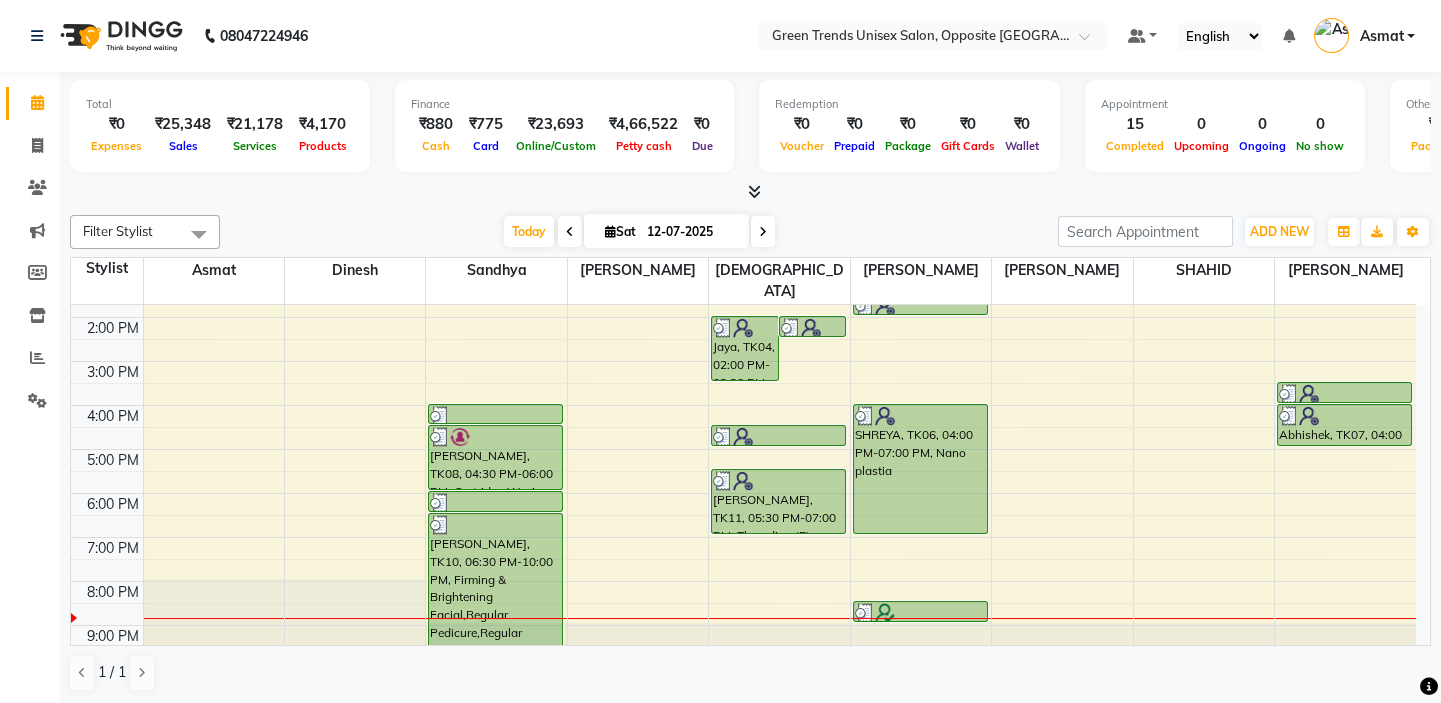 click at bounding box center (763, 231) 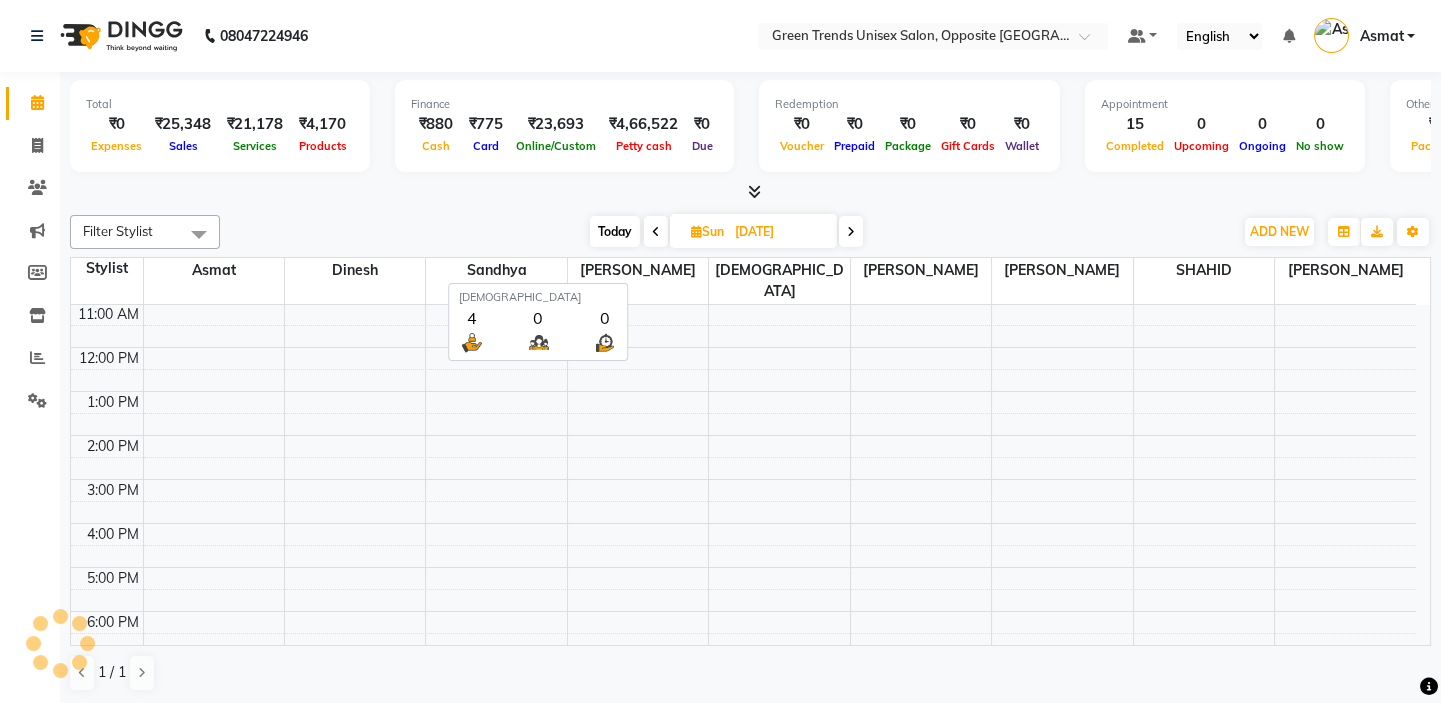 scroll, scrollTop: 208, scrollLeft: 0, axis: vertical 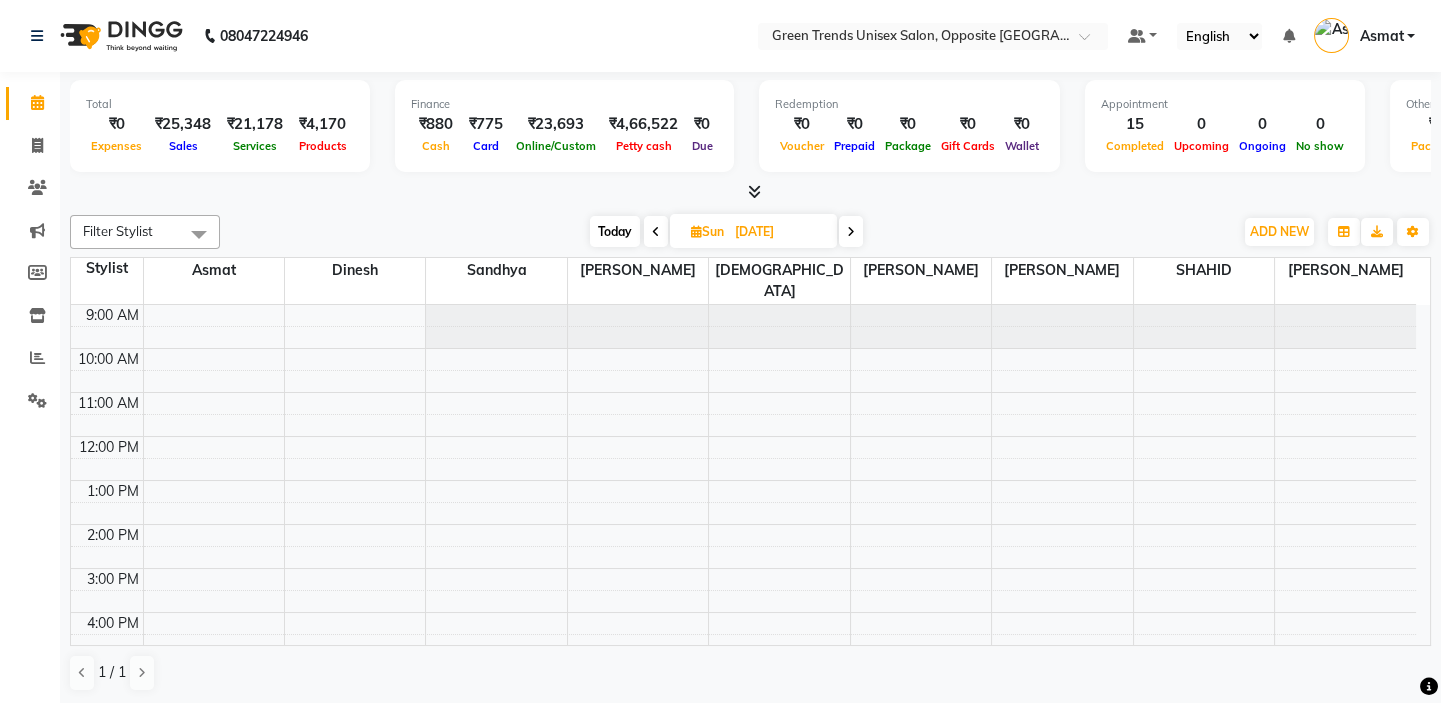 click on "9:00 AM 10:00 AM 11:00 AM 12:00 PM 1:00 PM 2:00 PM 3:00 PM 4:00 PM 5:00 PM 6:00 PM 7:00 PM 8:00 PM 9:00 PM" at bounding box center (743, 590) 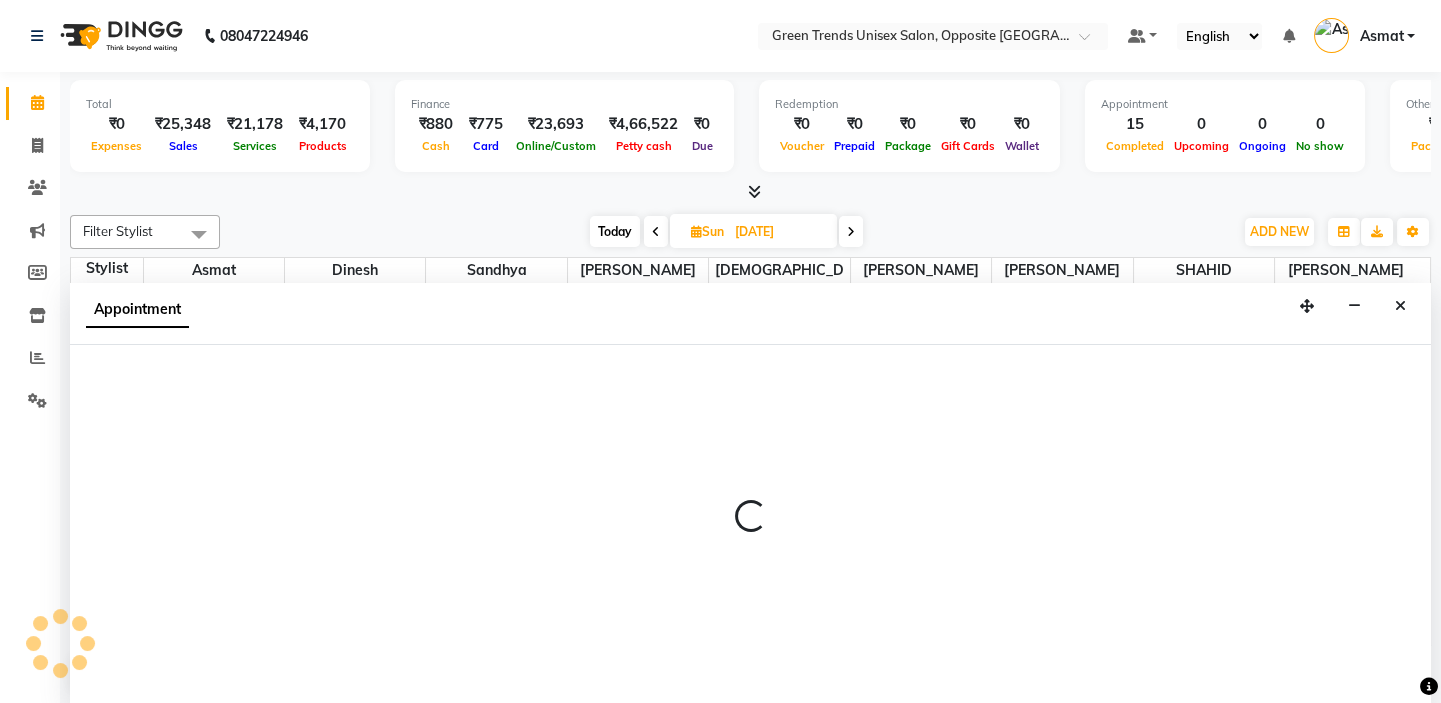 select on "75769" 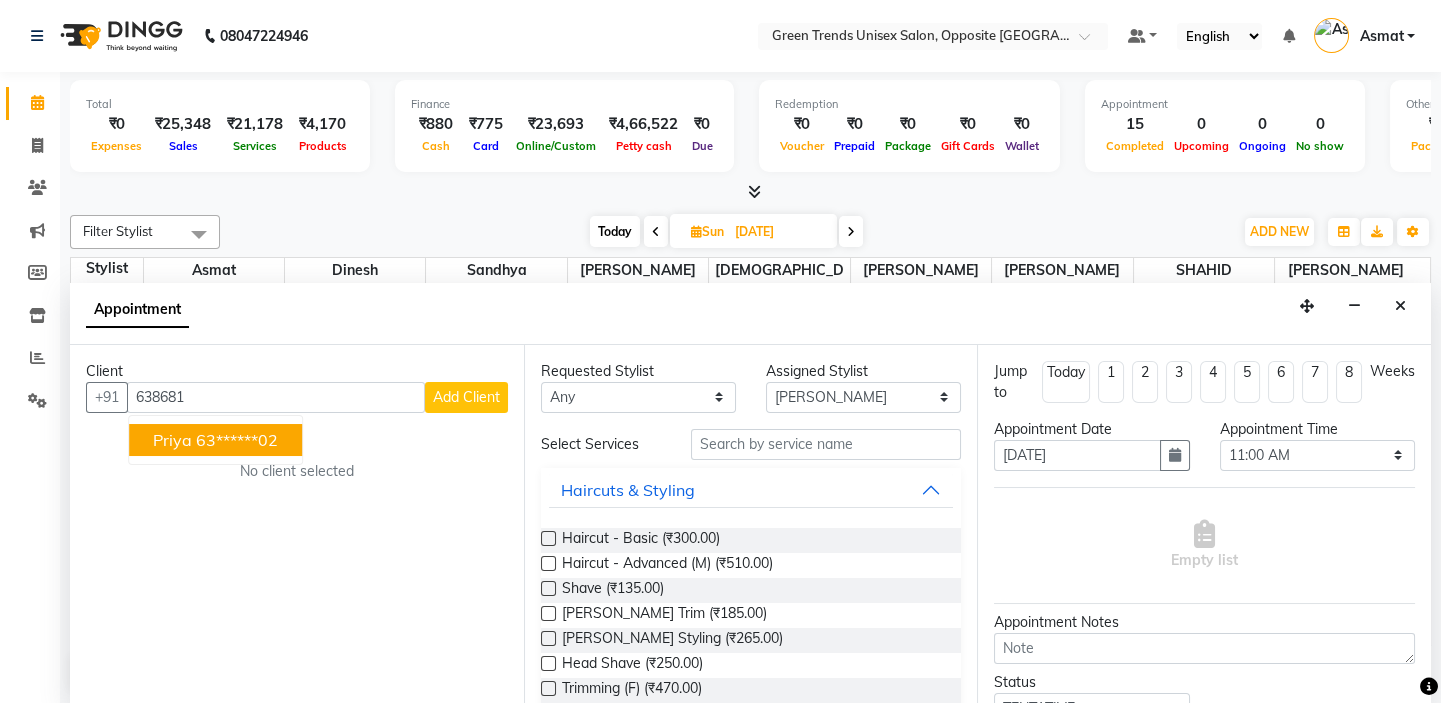 click on "63******02" at bounding box center [237, 440] 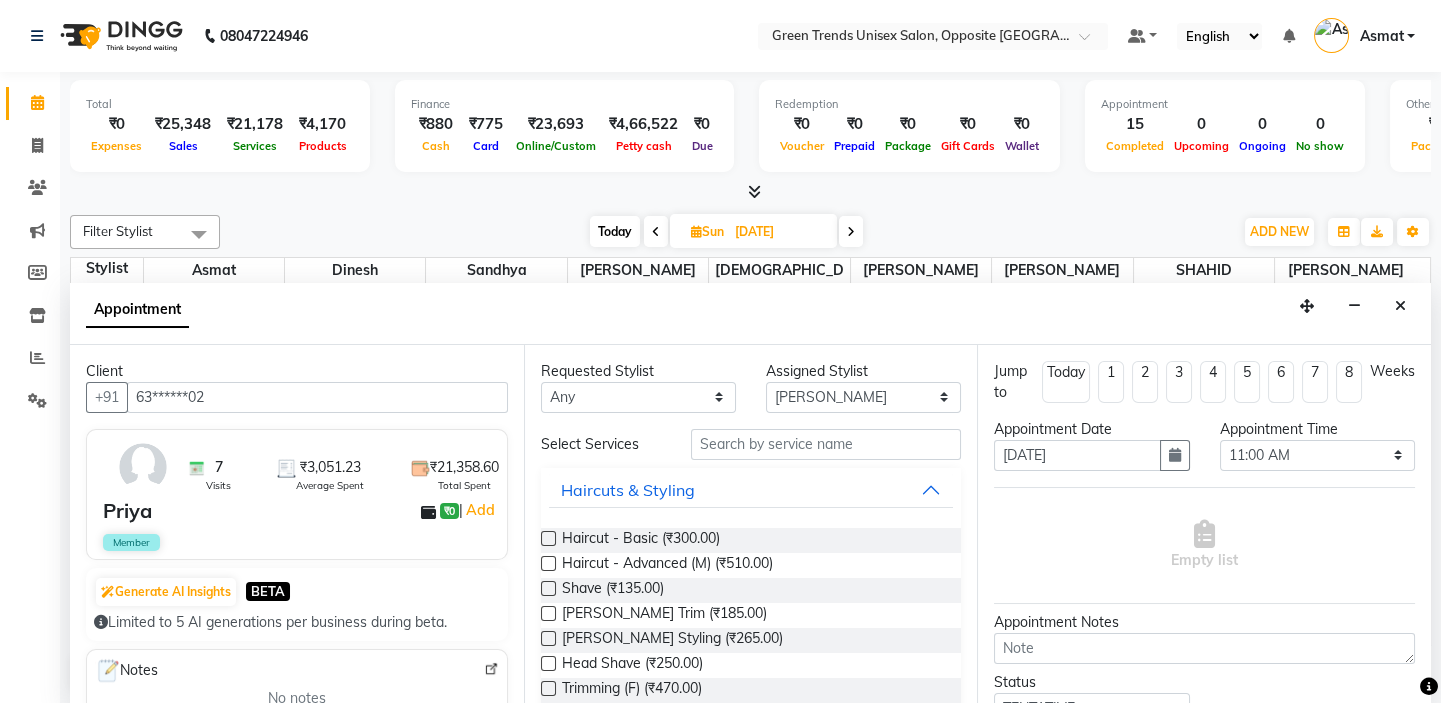 type on "63******02" 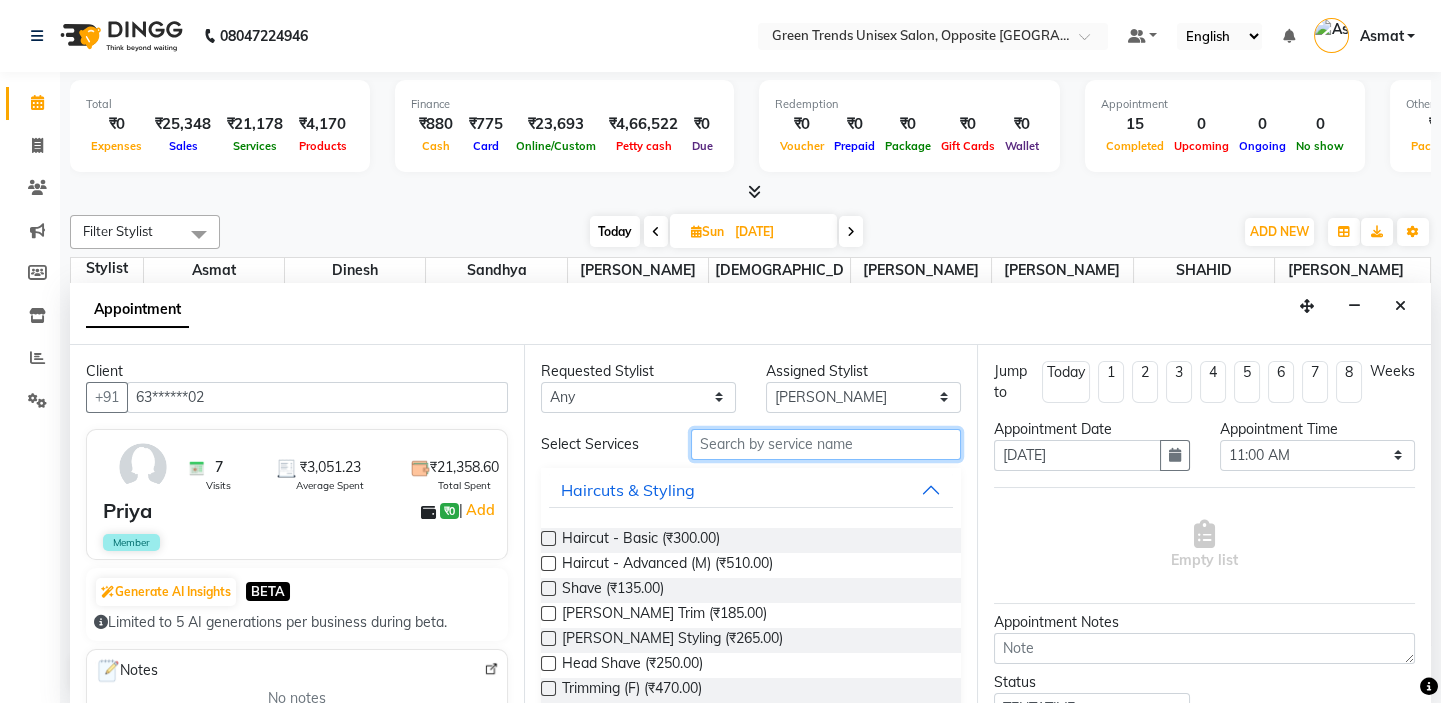click at bounding box center (826, 444) 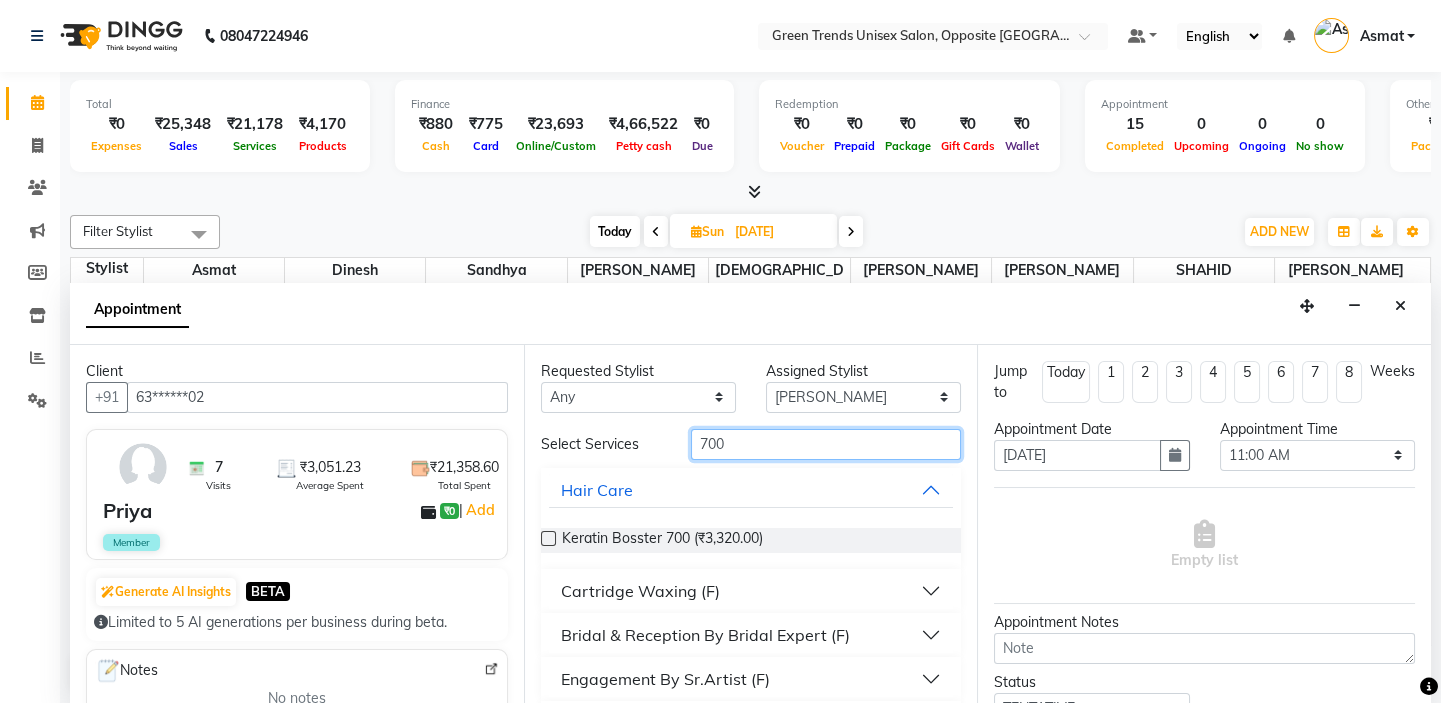 type on "700" 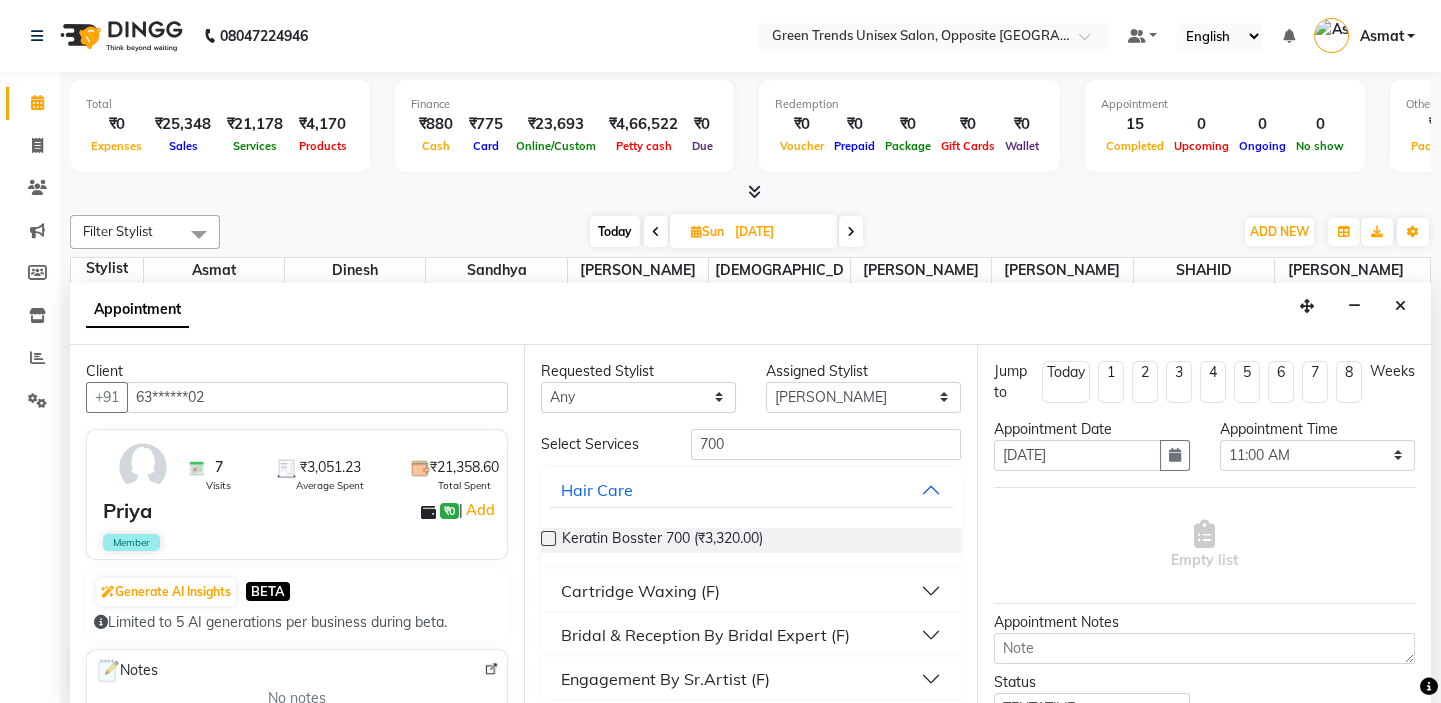 click on "Requested Stylist Any [PERSON_NAME] [PERSON_NAME] [PERSON_NAME] [PERSON_NAME] [PERSON_NAME] Assigned Stylist Select [PERSON_NAME] [PERSON_NAME] [PERSON_NAME] [PERSON_NAME] [PERSON_NAME] Select Services 700    Hair Care Keratin Bosster 700 (₹3,320.00)    Cartridge Waxing (F)    Bridal & Reception By Bridal Expert  (F)    Engagement  By Sr.Artist  (F)    Mehnadi  (F)" at bounding box center (751, 525) 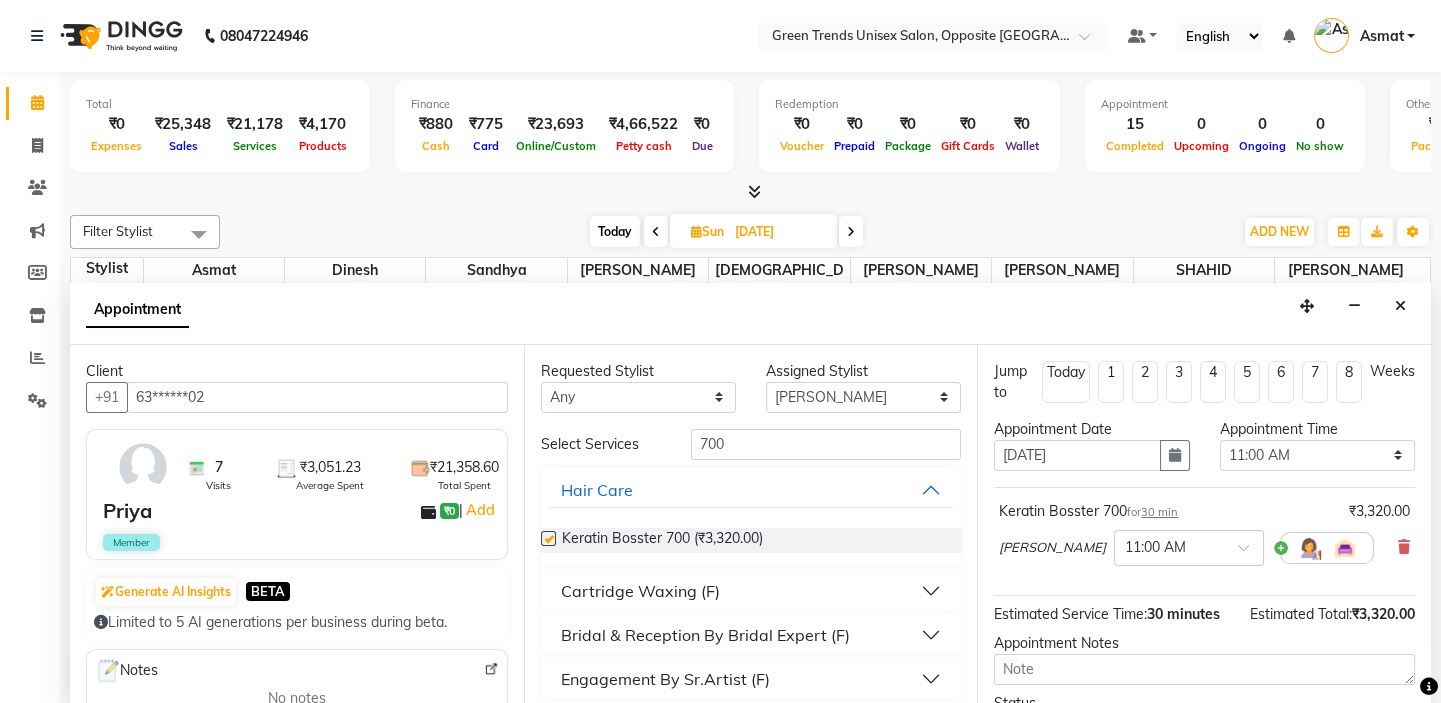 checkbox on "false" 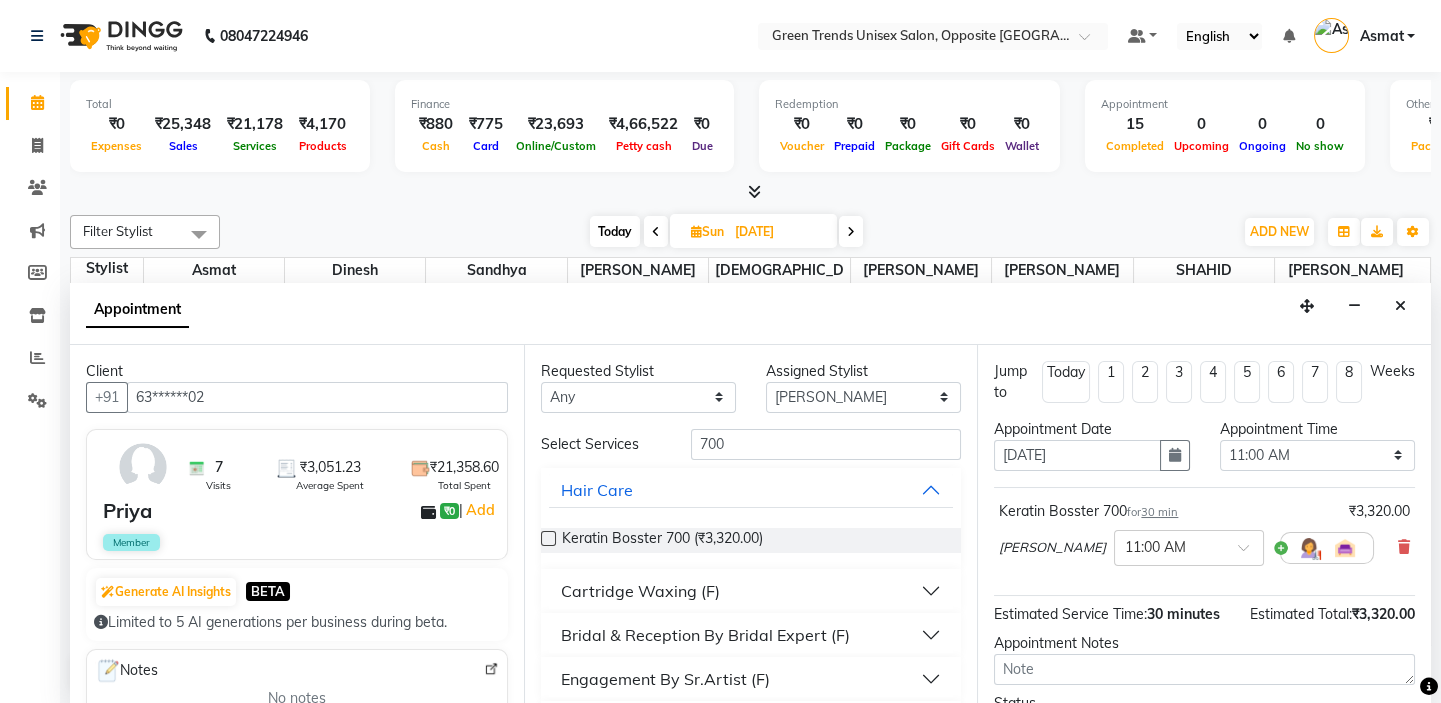 scroll, scrollTop: 165, scrollLeft: 0, axis: vertical 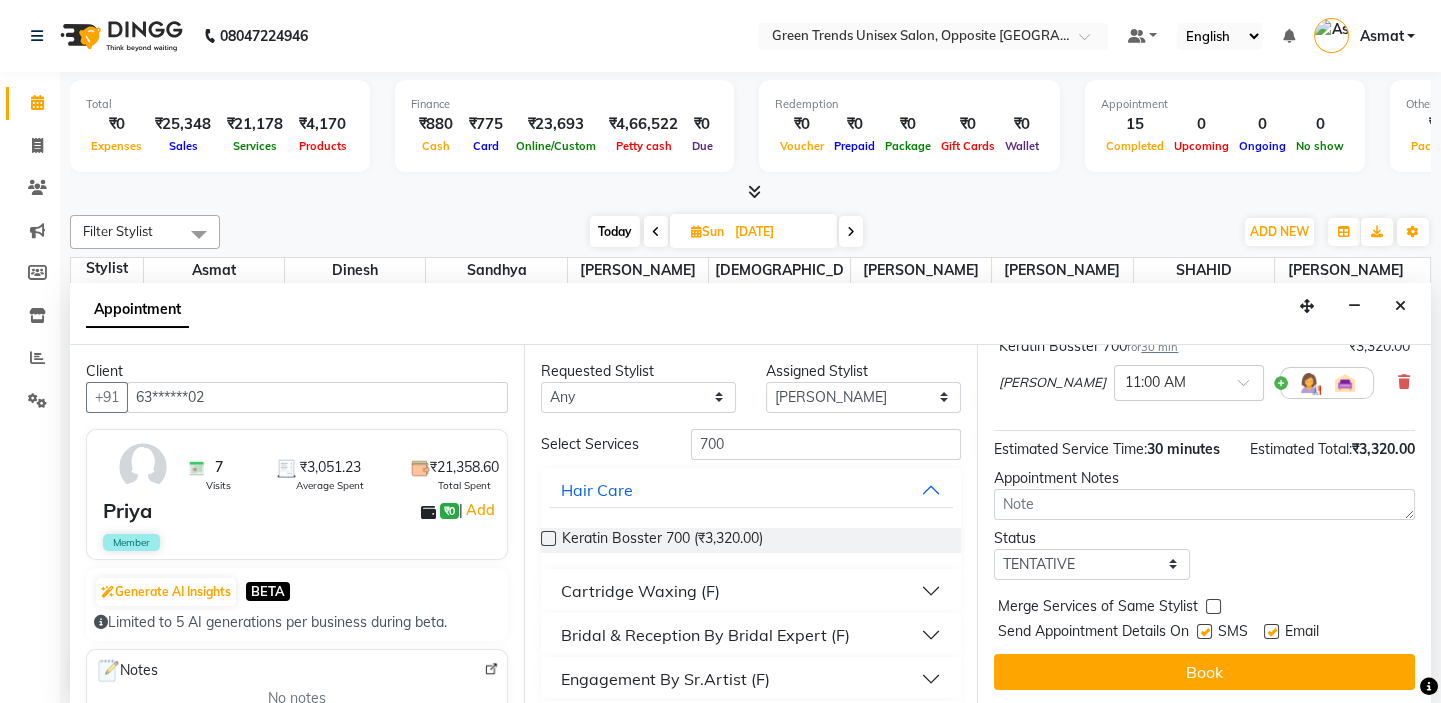 click on "Book" at bounding box center (1204, 672) 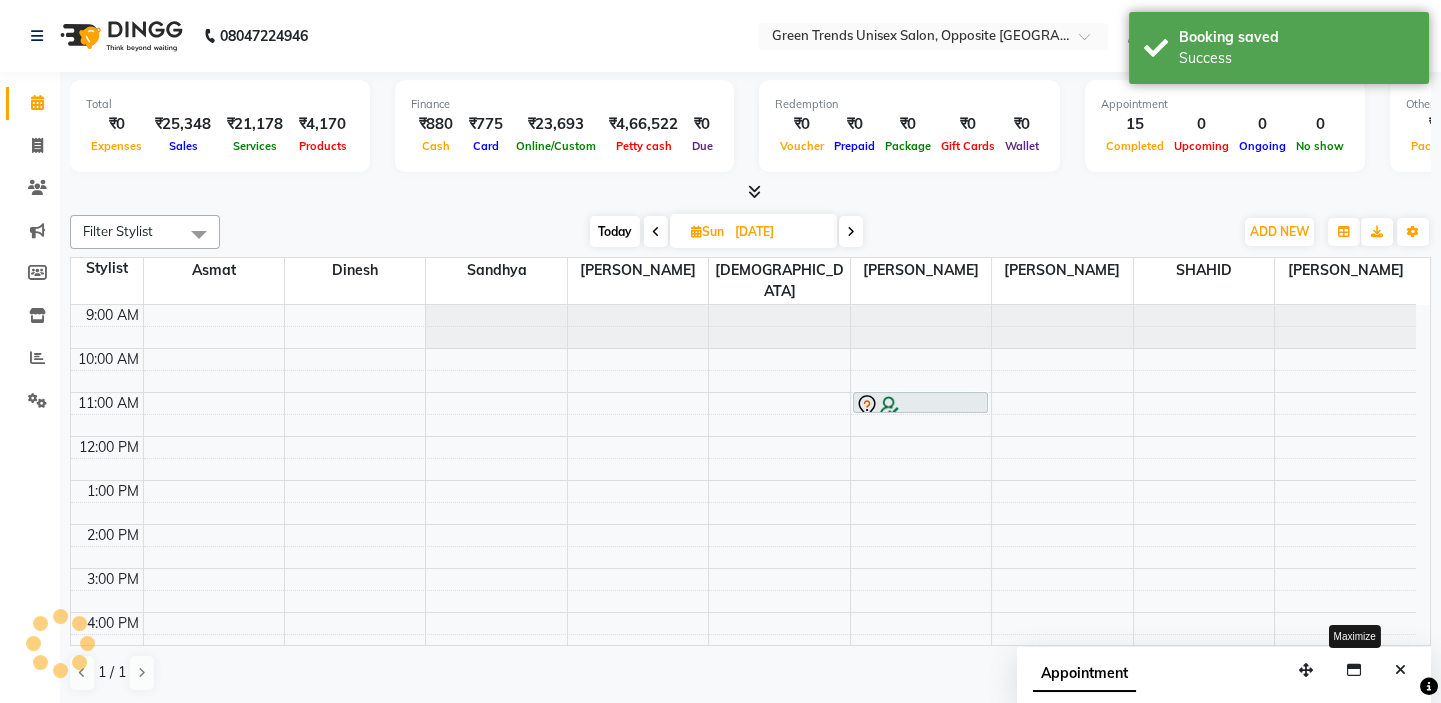scroll, scrollTop: 0, scrollLeft: 0, axis: both 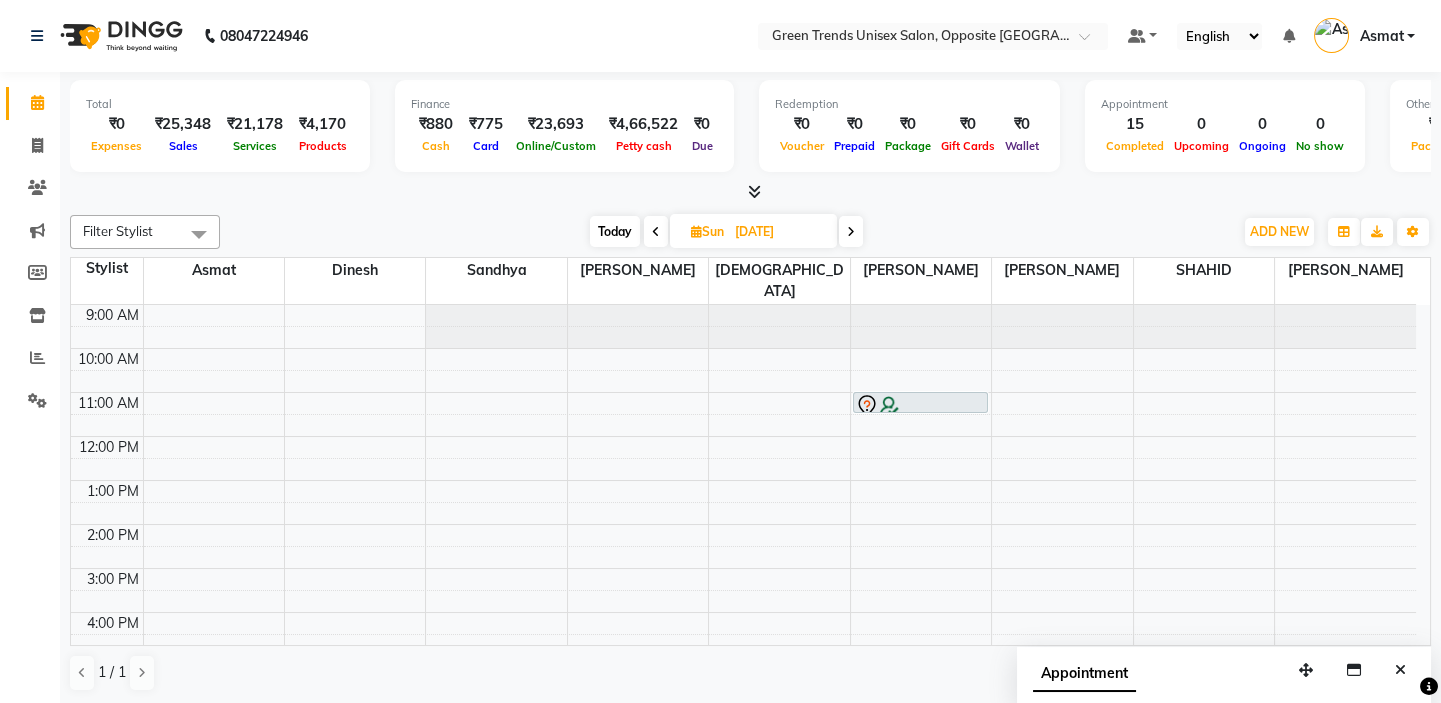 click on "9:00 AM 10:00 AM 11:00 AM 12:00 PM 1:00 PM 2:00 PM 3:00 PM 4:00 PM 5:00 PM 6:00 PM 7:00 PM 8:00 PM 9:00 PM             Priya, 11:00 AM-11:30 AM, Keratin Bosster 700" at bounding box center [743, 590] 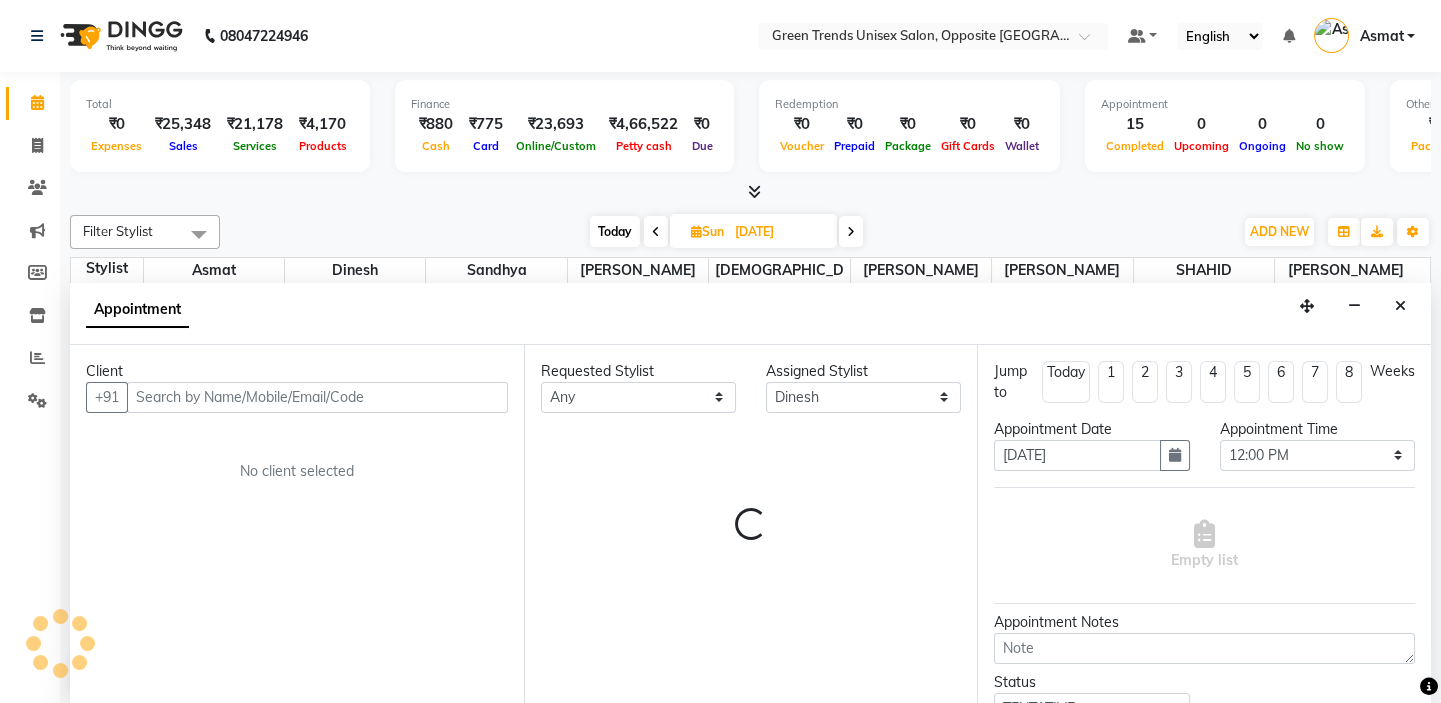 scroll, scrollTop: 0, scrollLeft: 0, axis: both 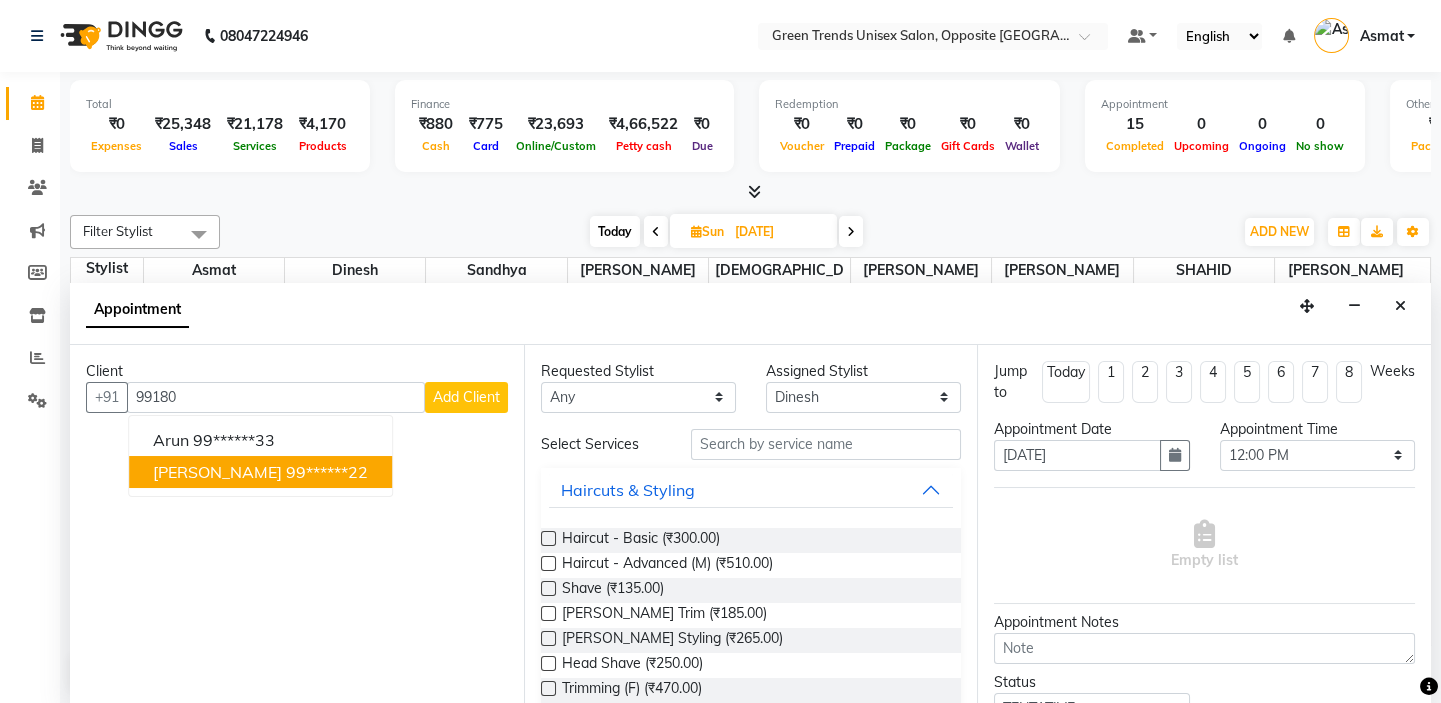 click on "[PERSON_NAME]" at bounding box center (217, 472) 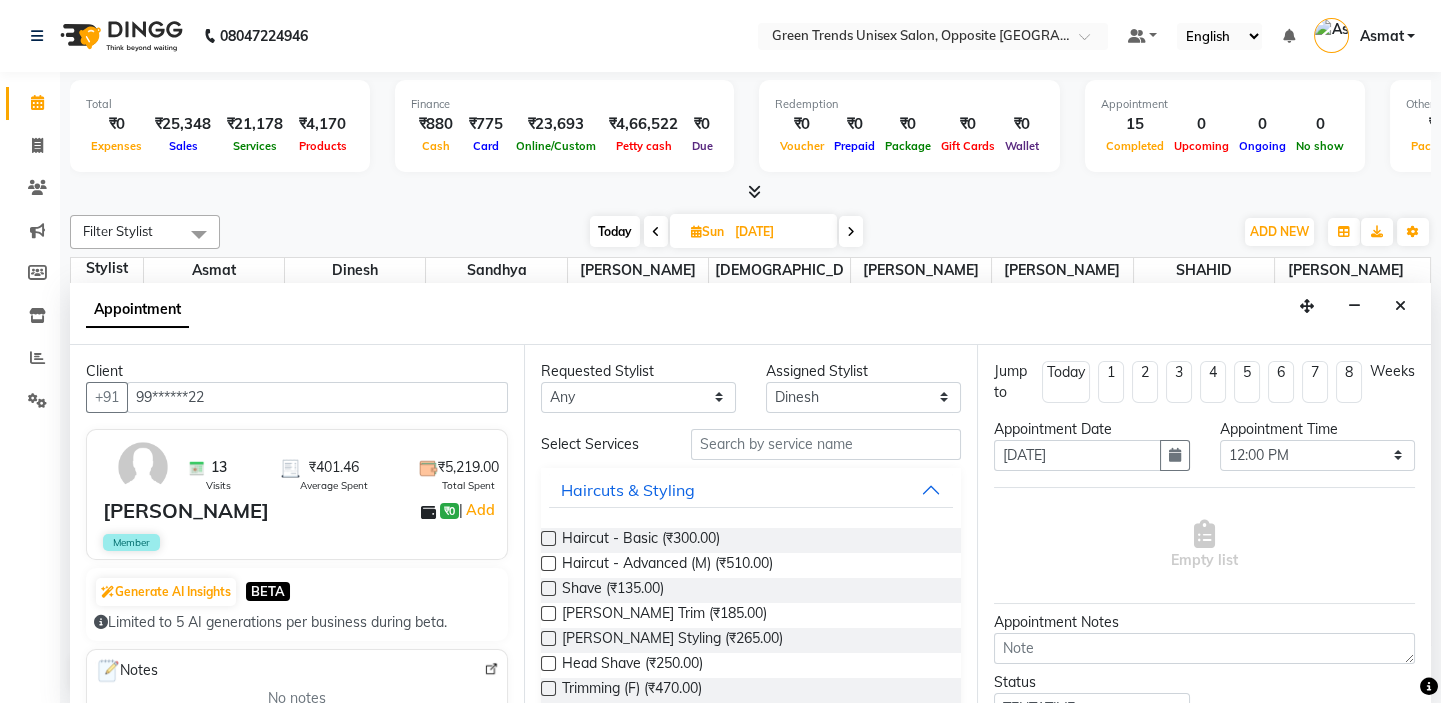 type on "99******22" 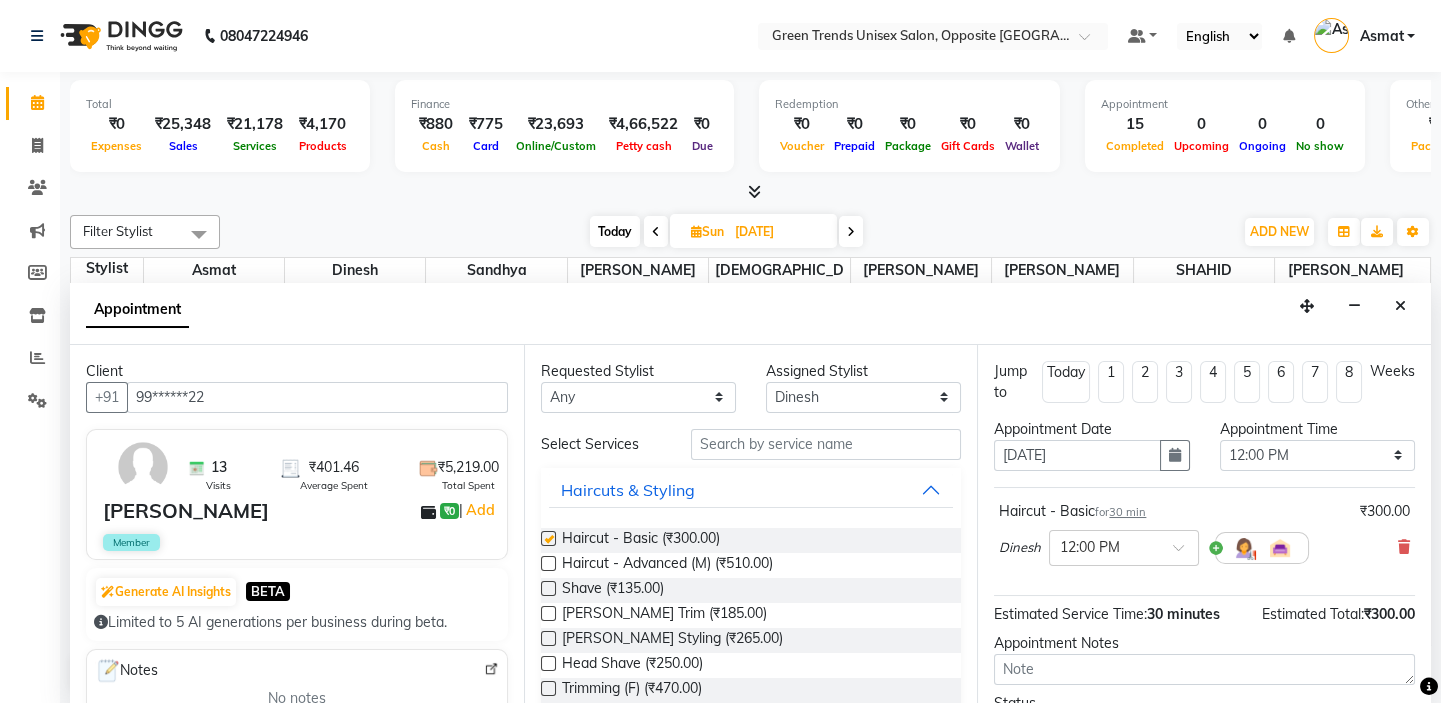 checkbox on "false" 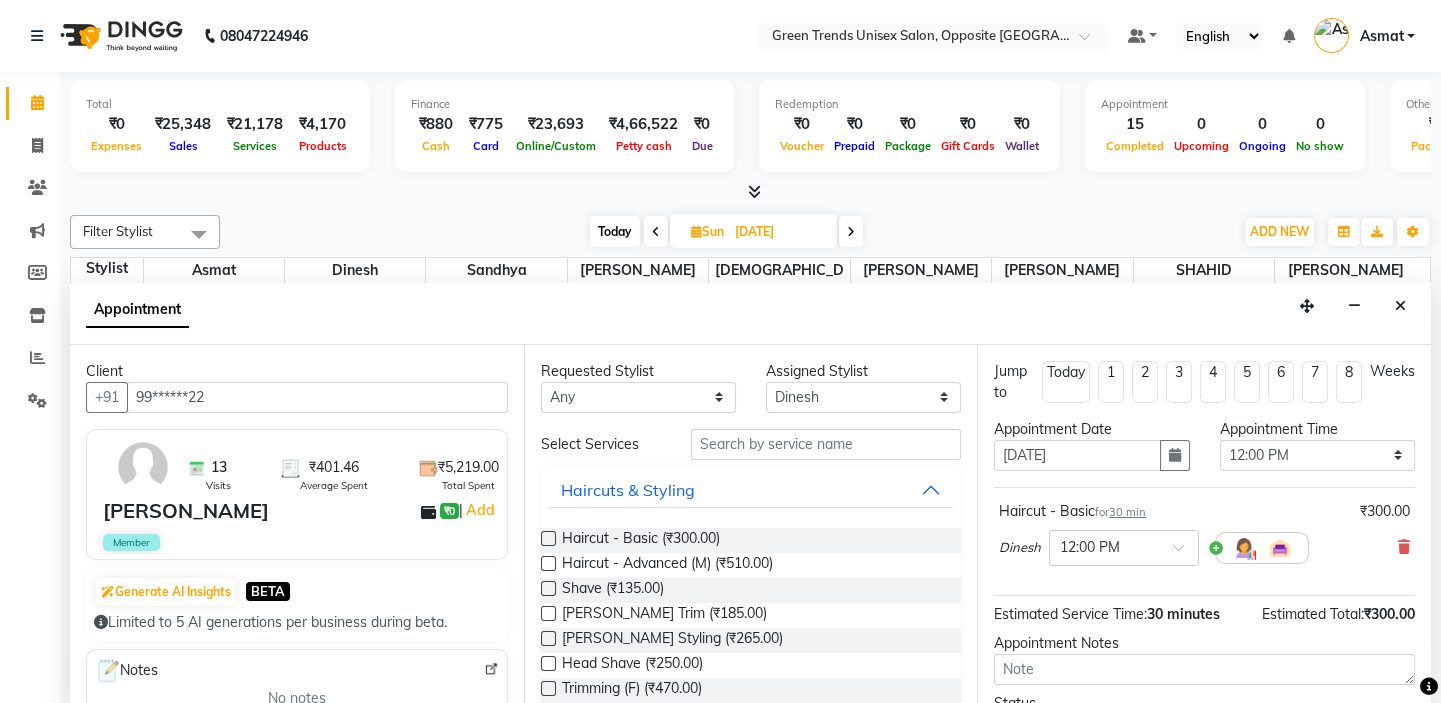 scroll, scrollTop: 165, scrollLeft: 0, axis: vertical 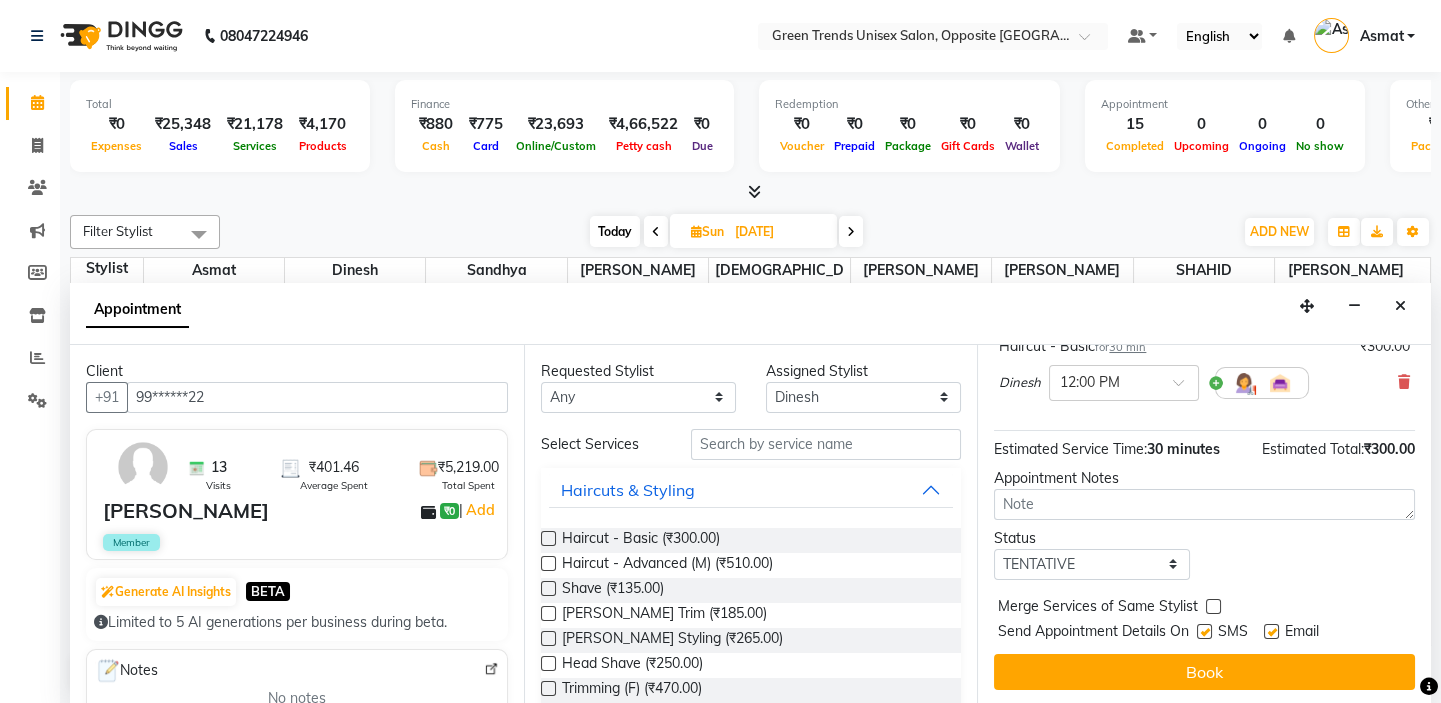 drag, startPoint x: 1360, startPoint y: 609, endPoint x: 1355, endPoint y: 640, distance: 31.400637 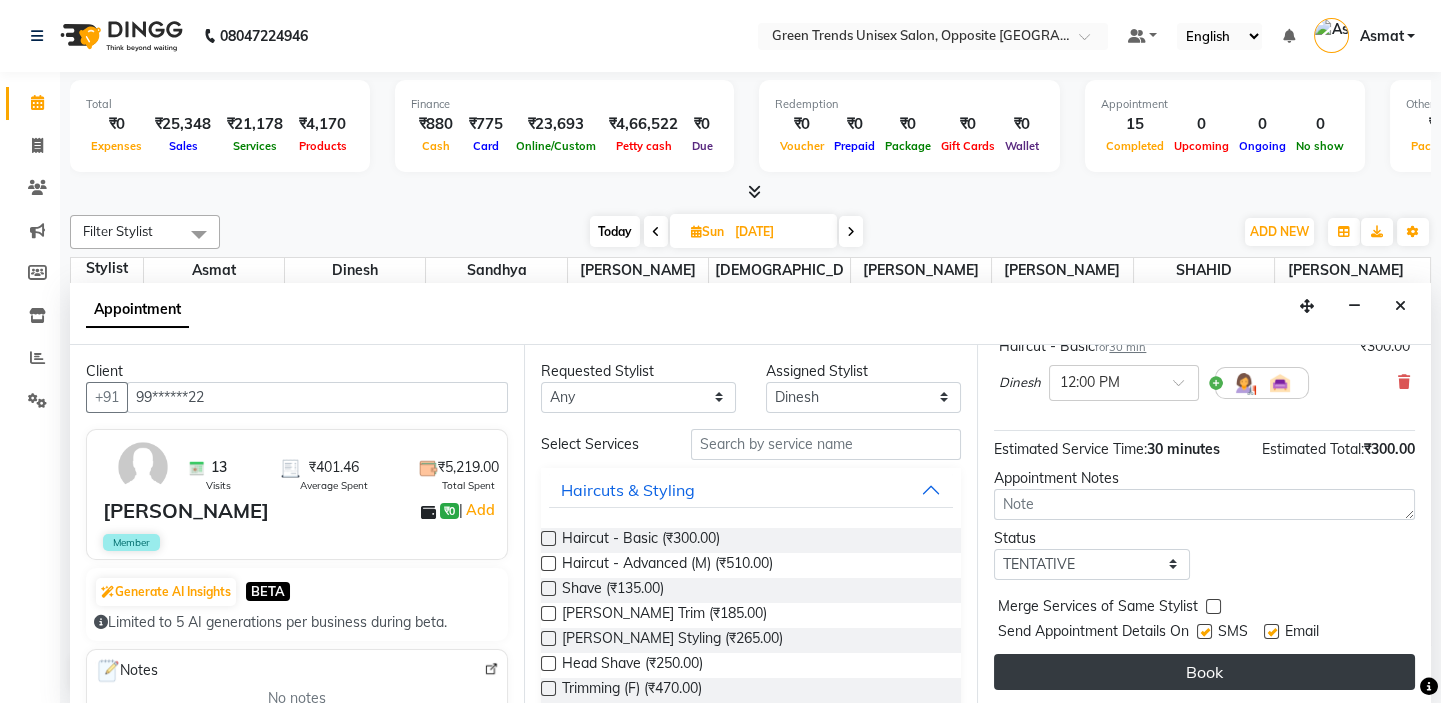 click on "Book" at bounding box center [1204, 672] 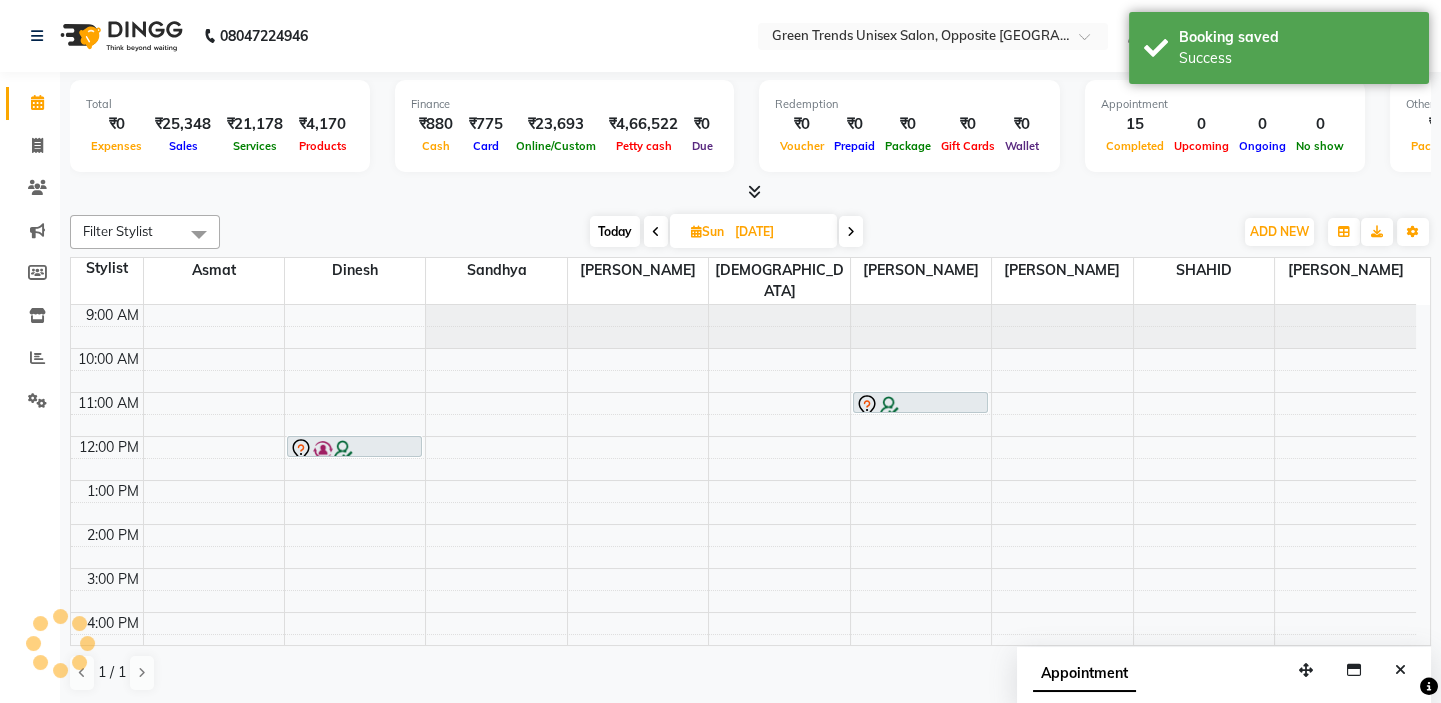 scroll, scrollTop: 0, scrollLeft: 0, axis: both 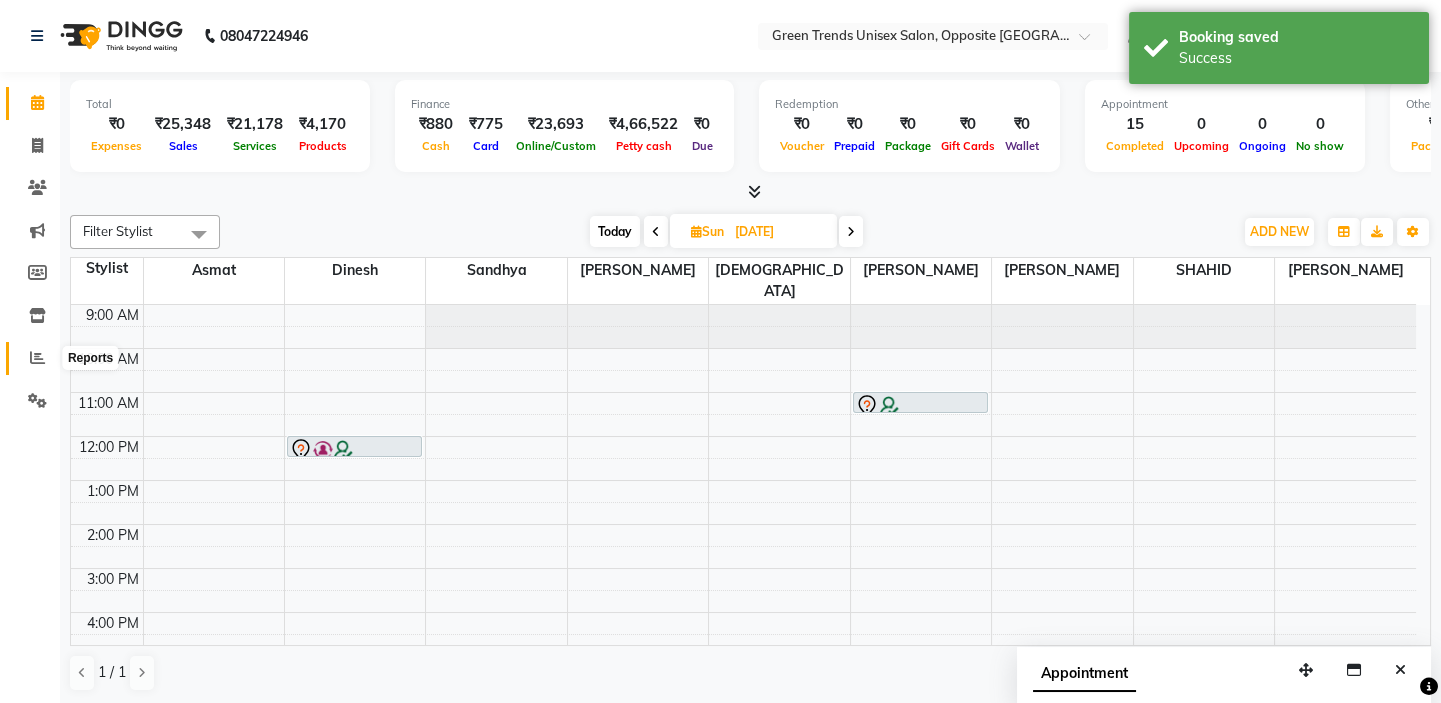 click 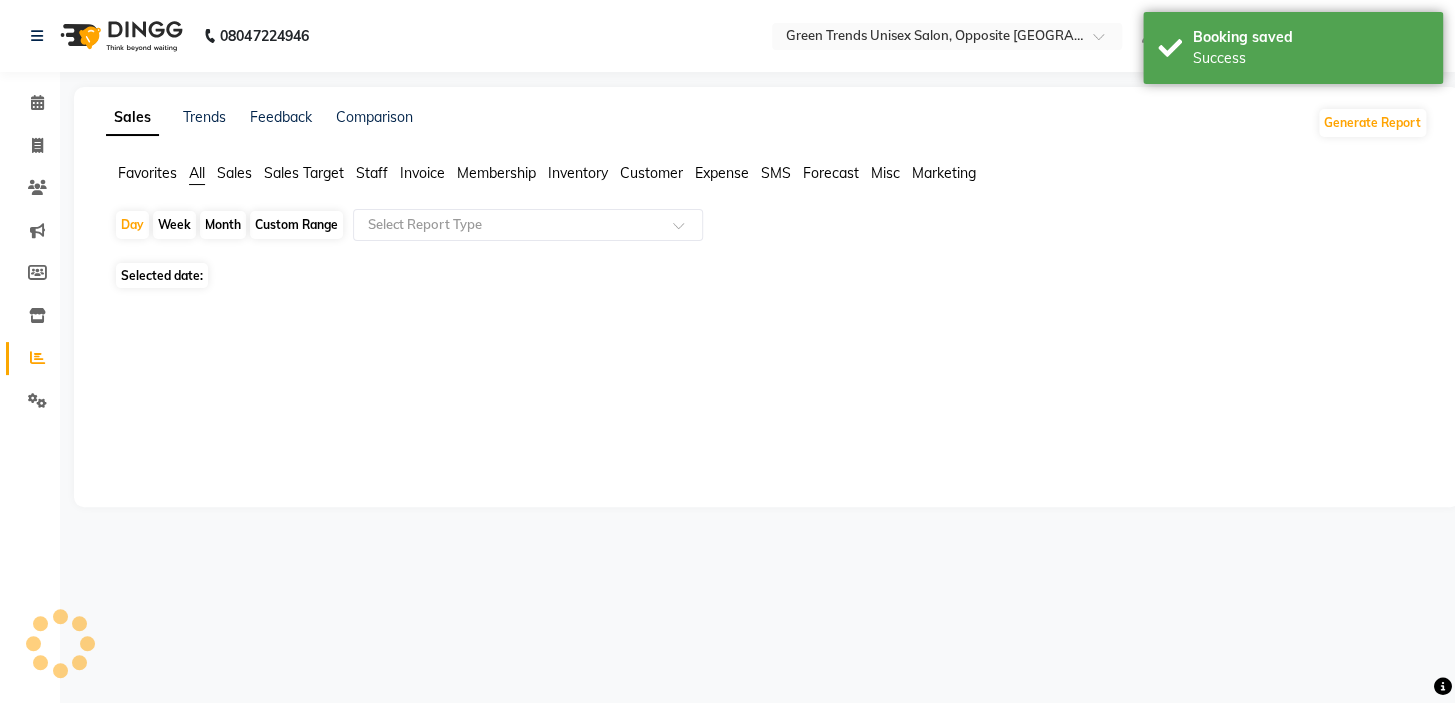 click on "Favorites" 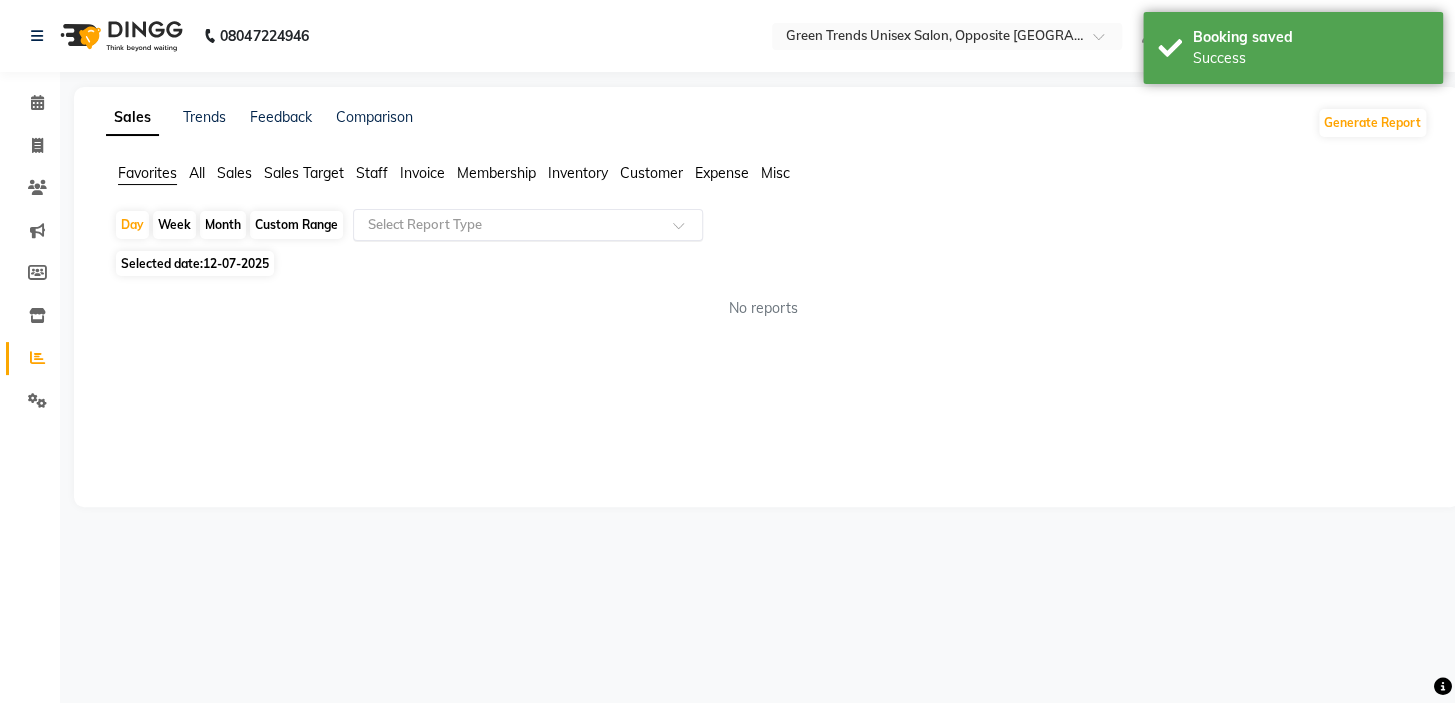 click 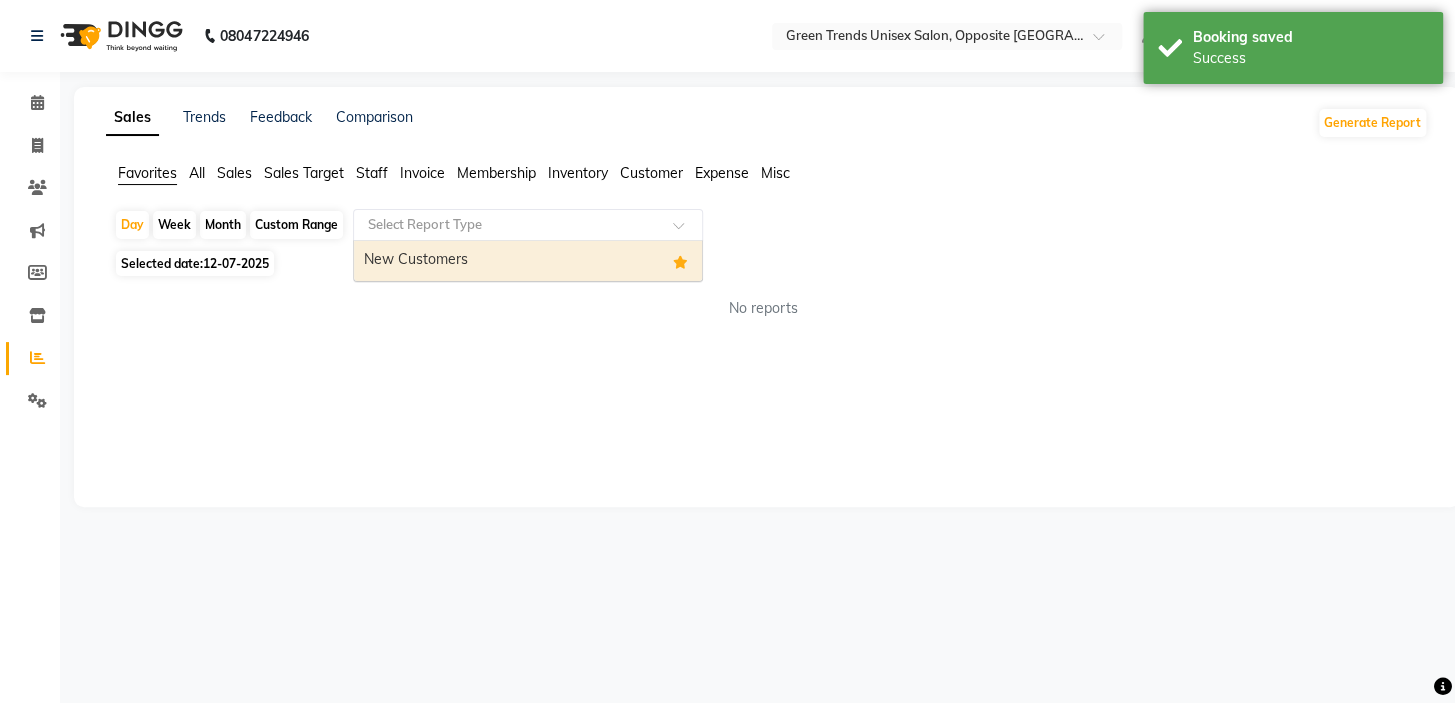 click on "New Customers" at bounding box center (528, 261) 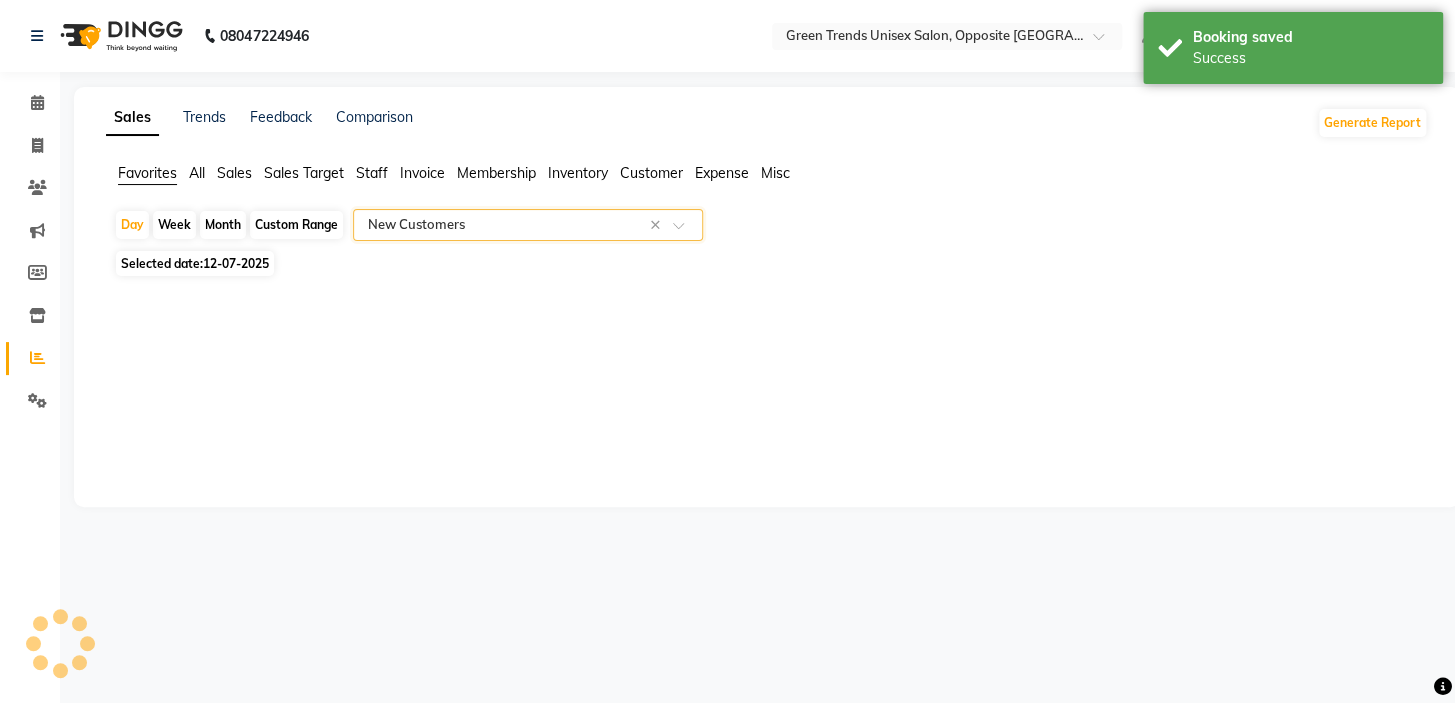 select on "full_report" 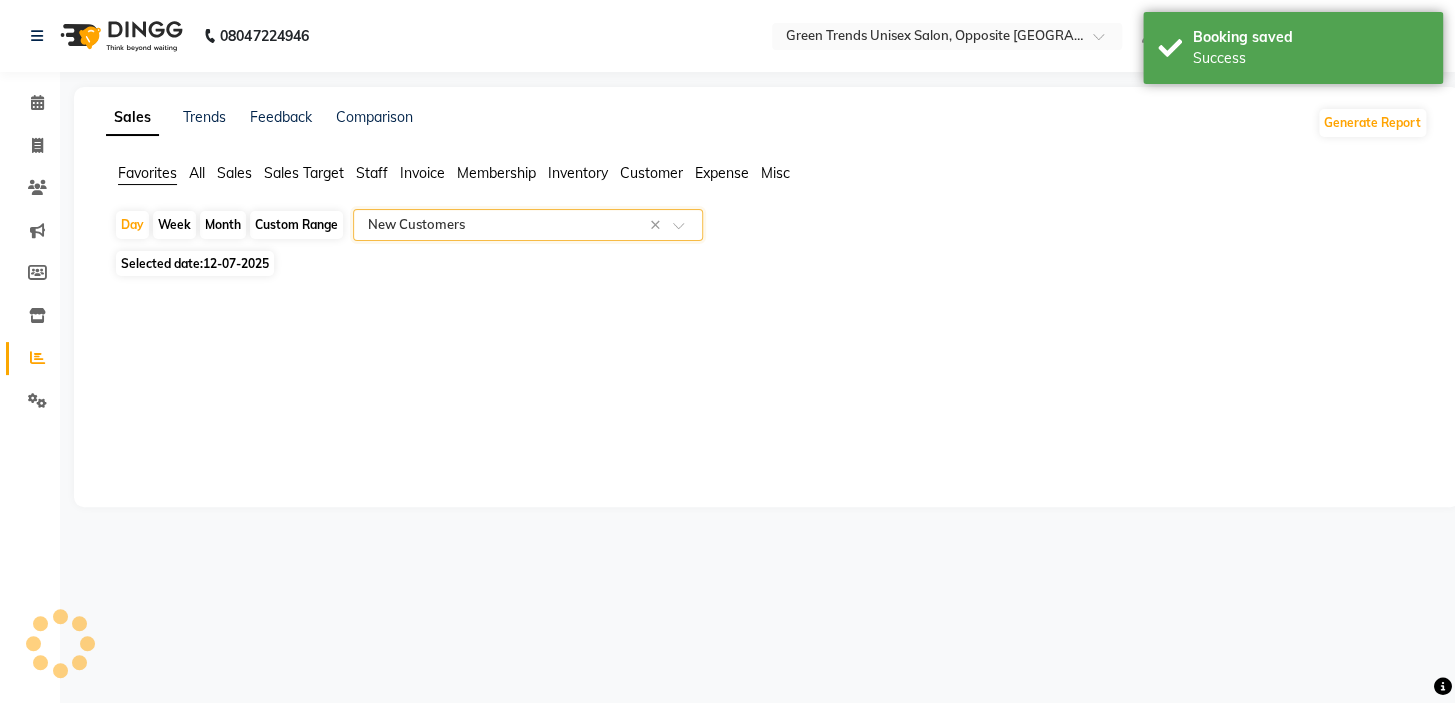select on "csv" 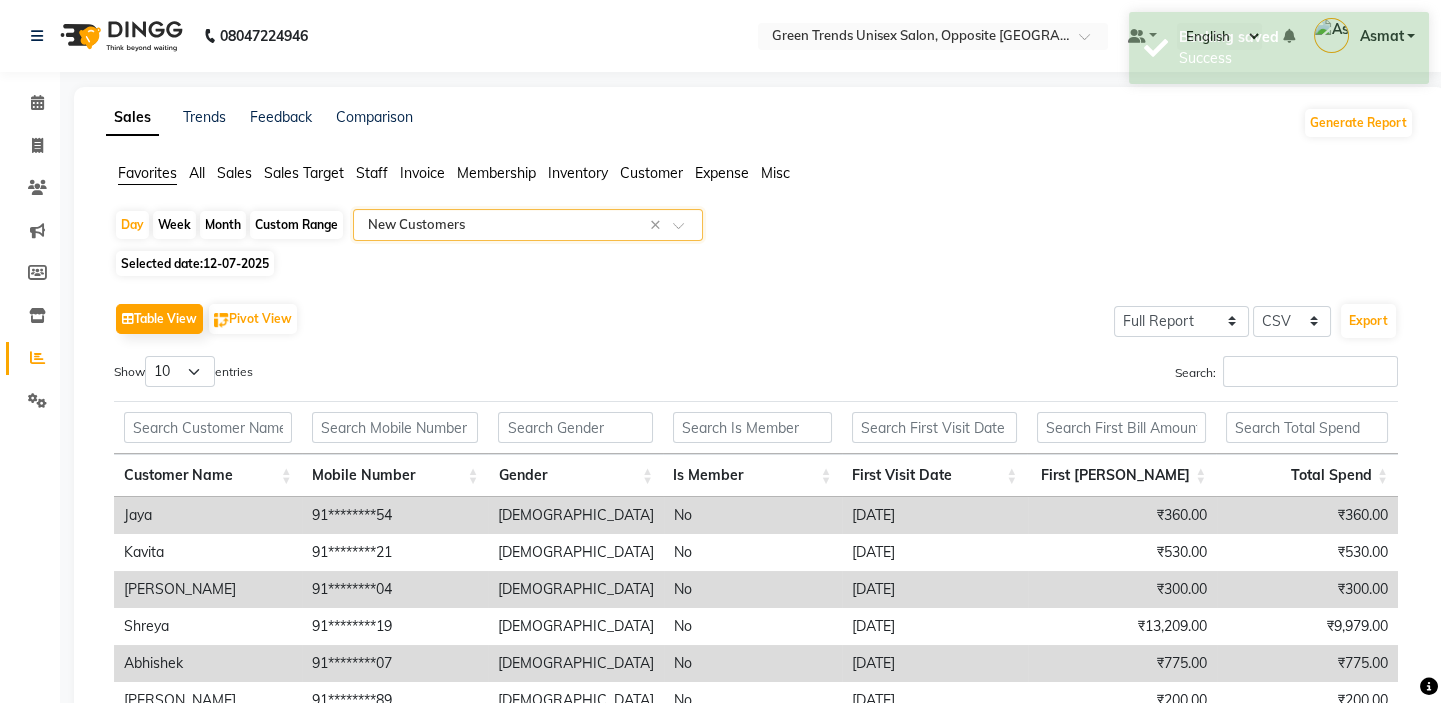 scroll, scrollTop: 180, scrollLeft: 0, axis: vertical 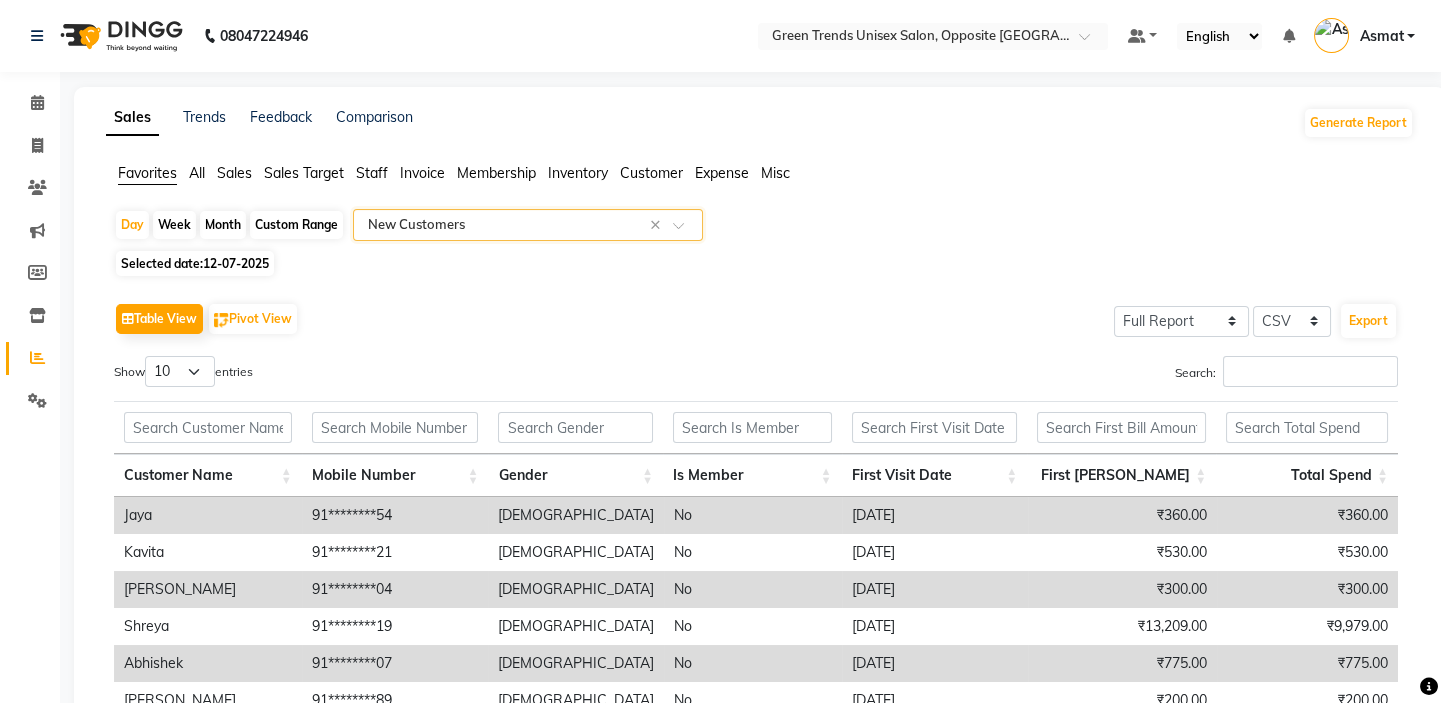 click on "Month" 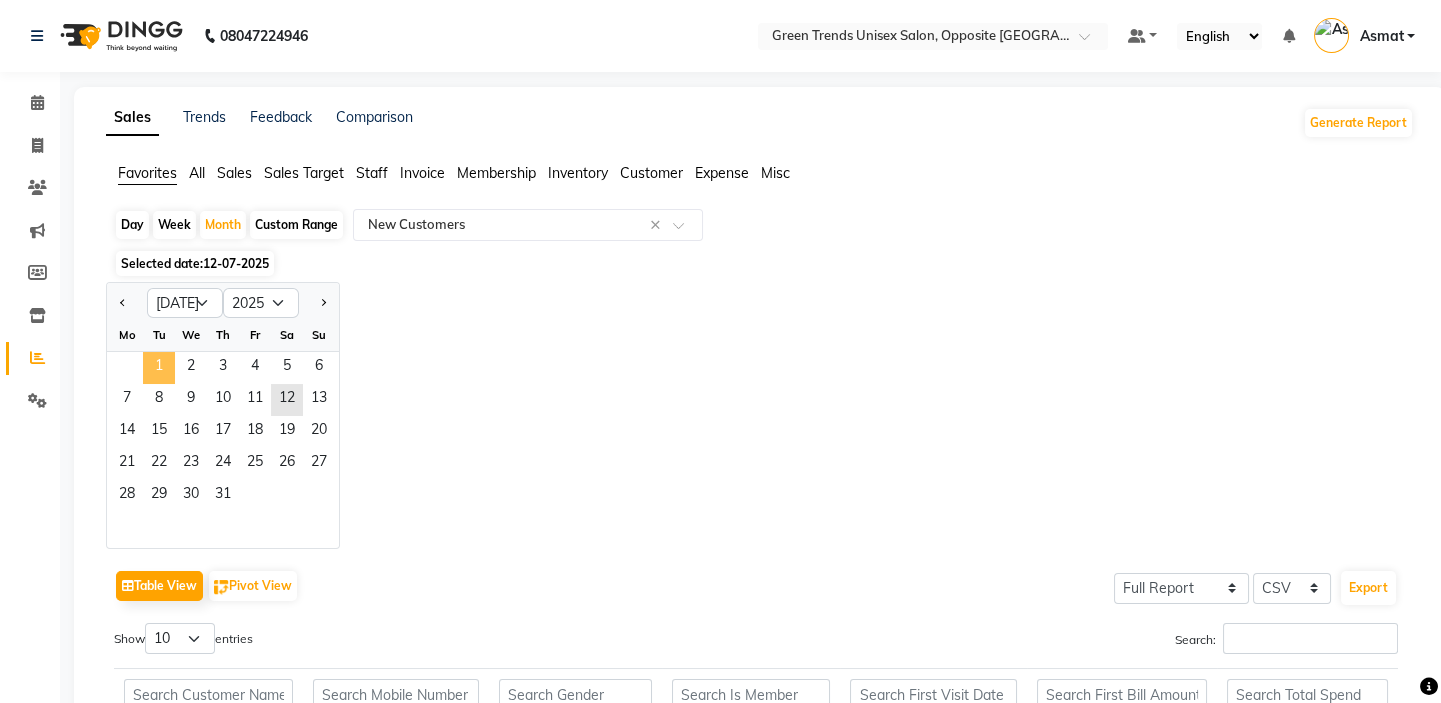 click on "1" 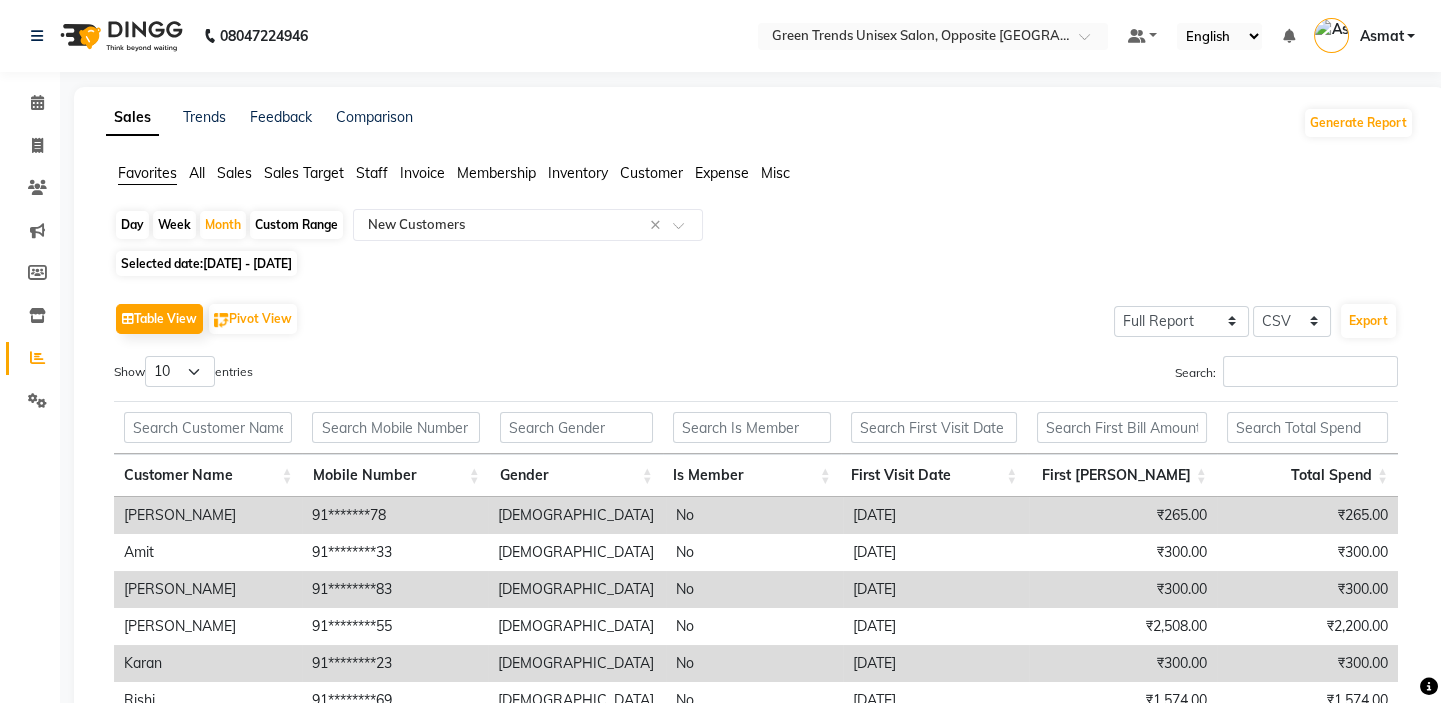 click on "Sales" 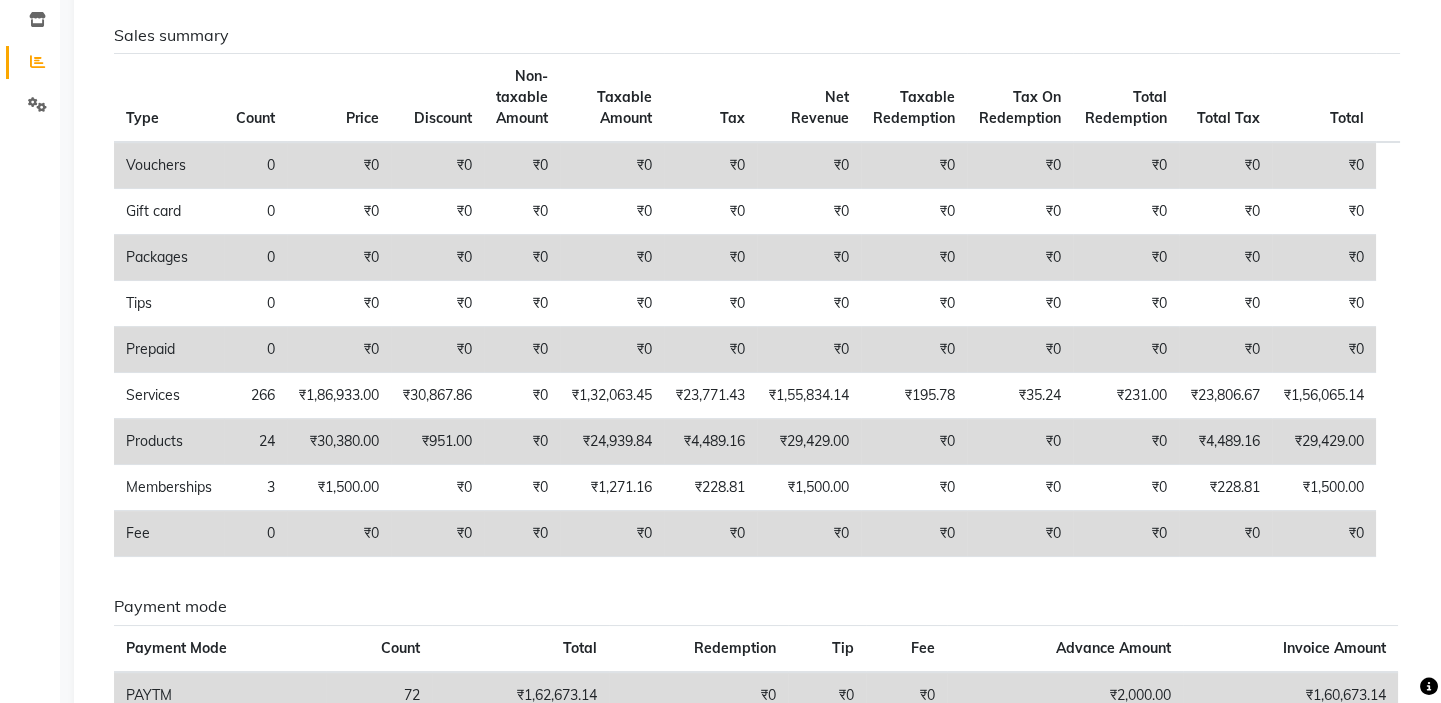 scroll, scrollTop: 298, scrollLeft: 0, axis: vertical 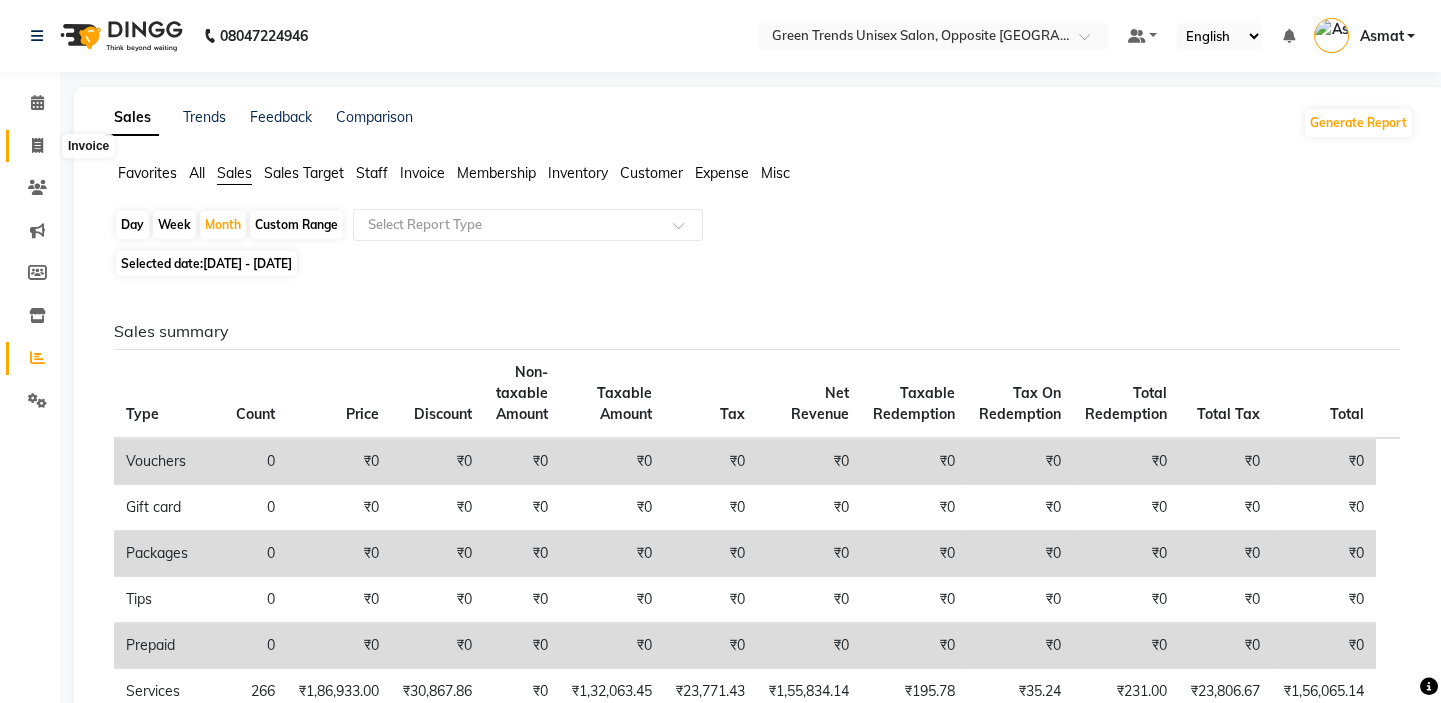 click 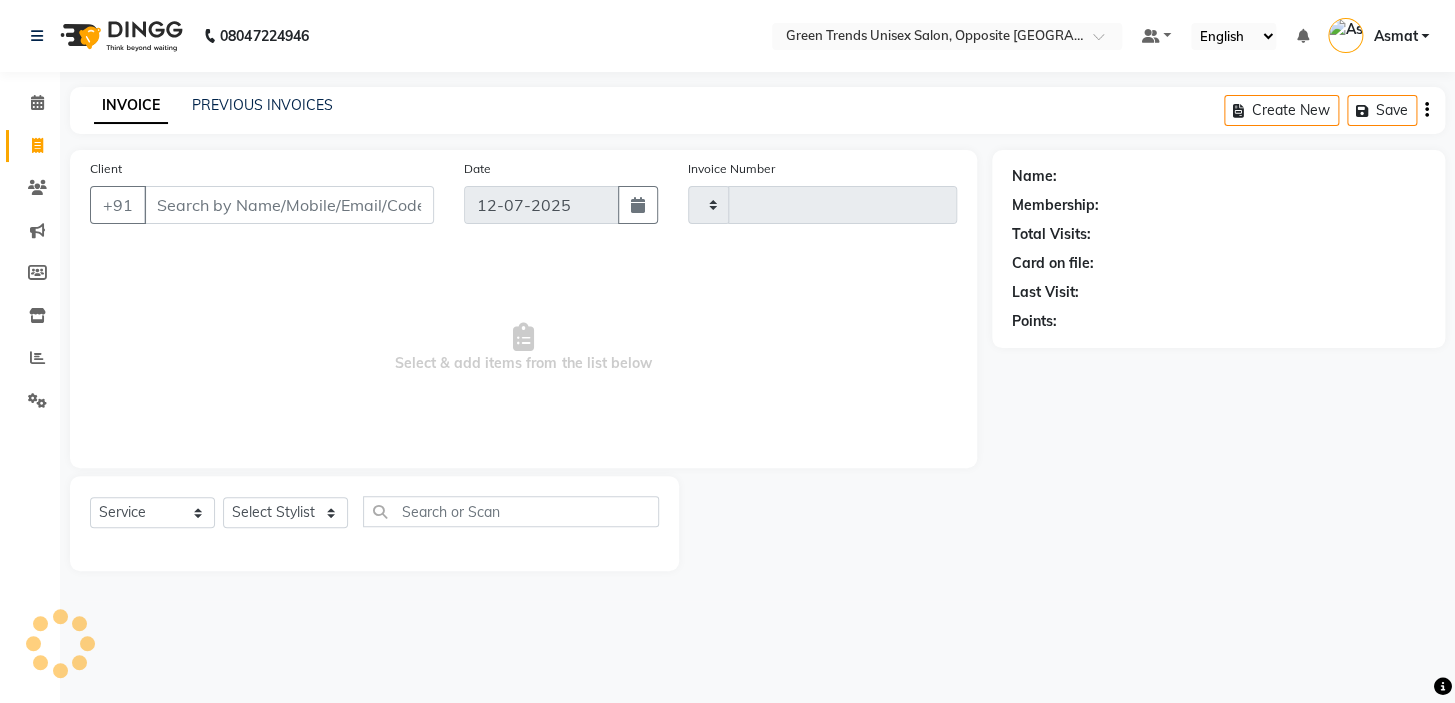 type on "0766" 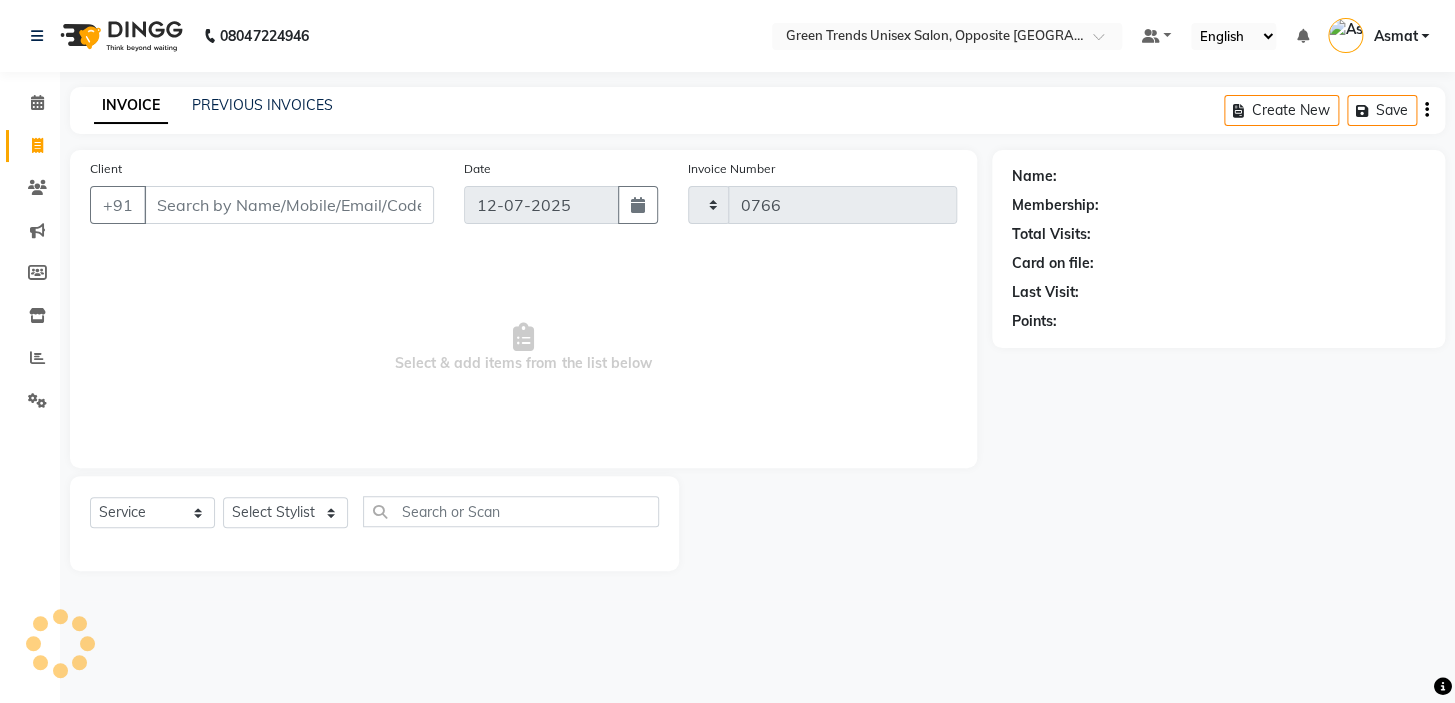 select on "5225" 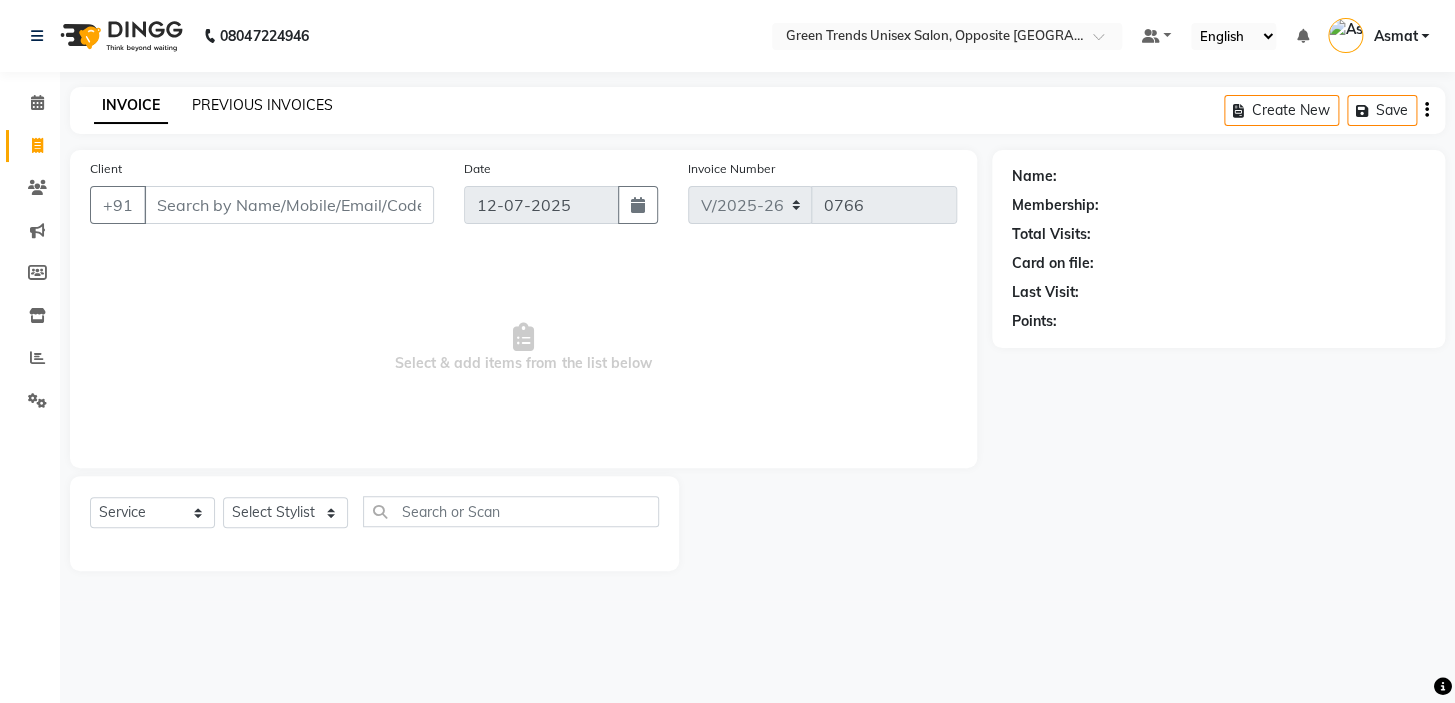 click on "PREVIOUS INVOICES" 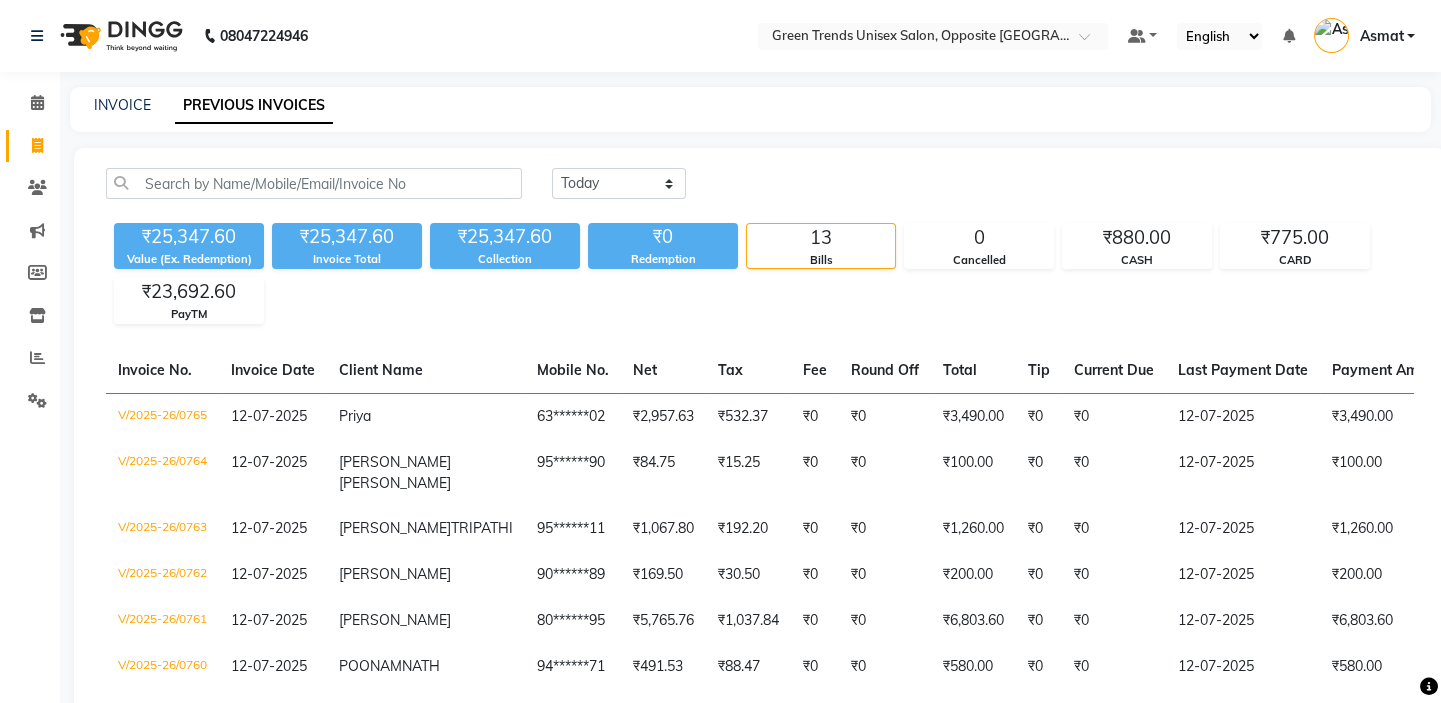 click on "Asmat" at bounding box center (1381, 36) 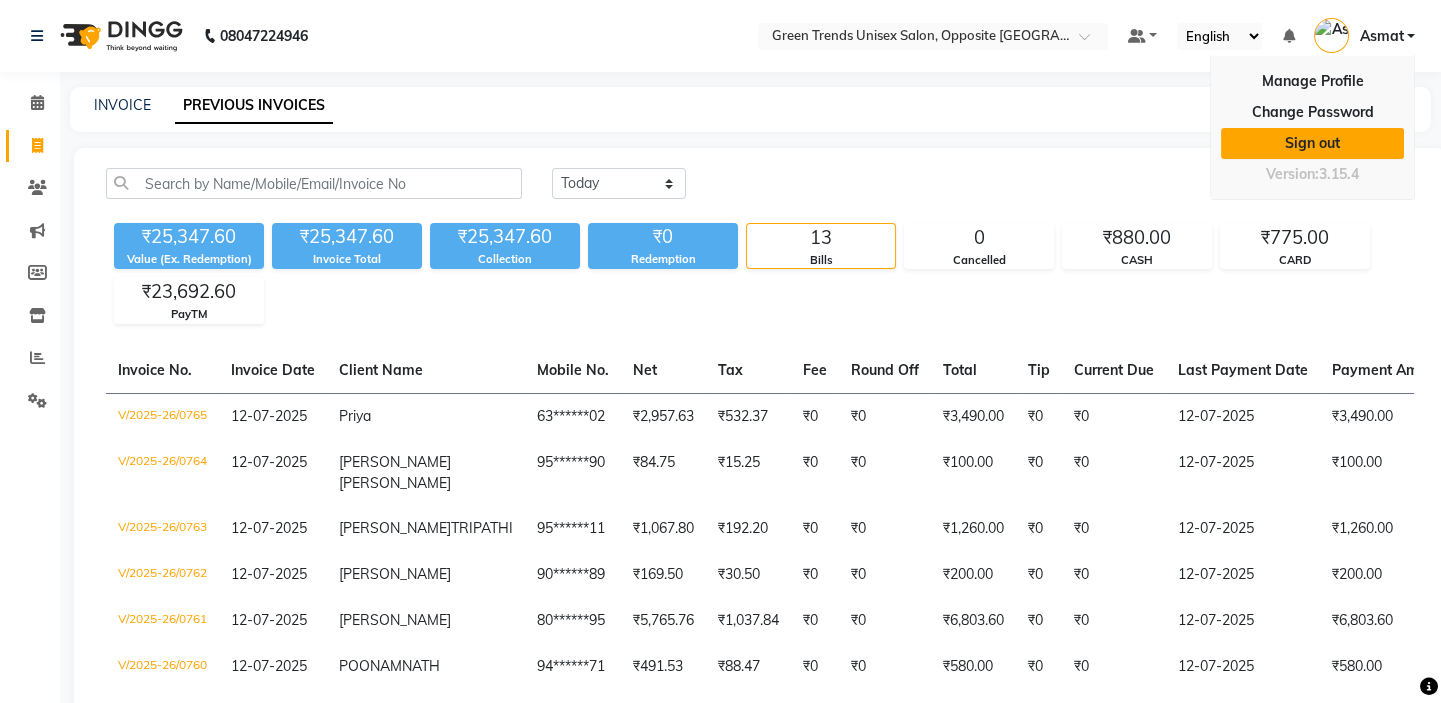 click on "Sign out" at bounding box center (1312, 143) 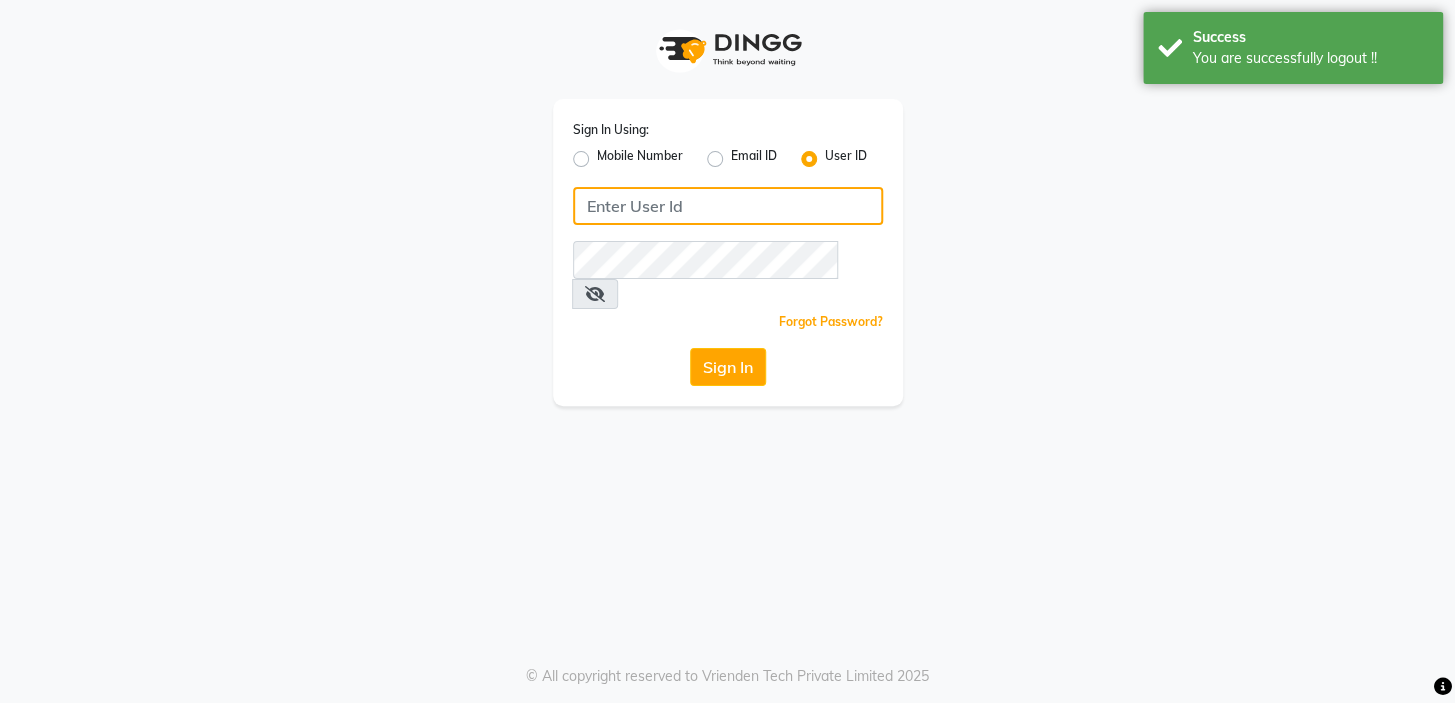 type on "8299508996" 